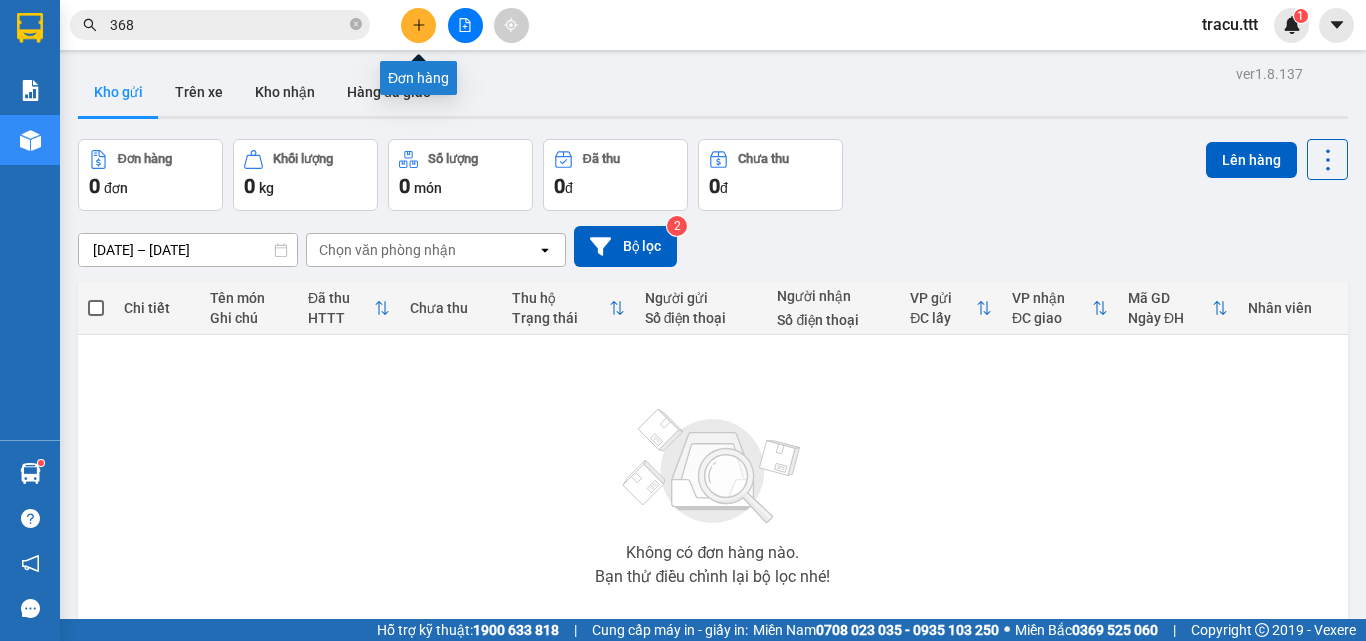 click at bounding box center [418, 25] 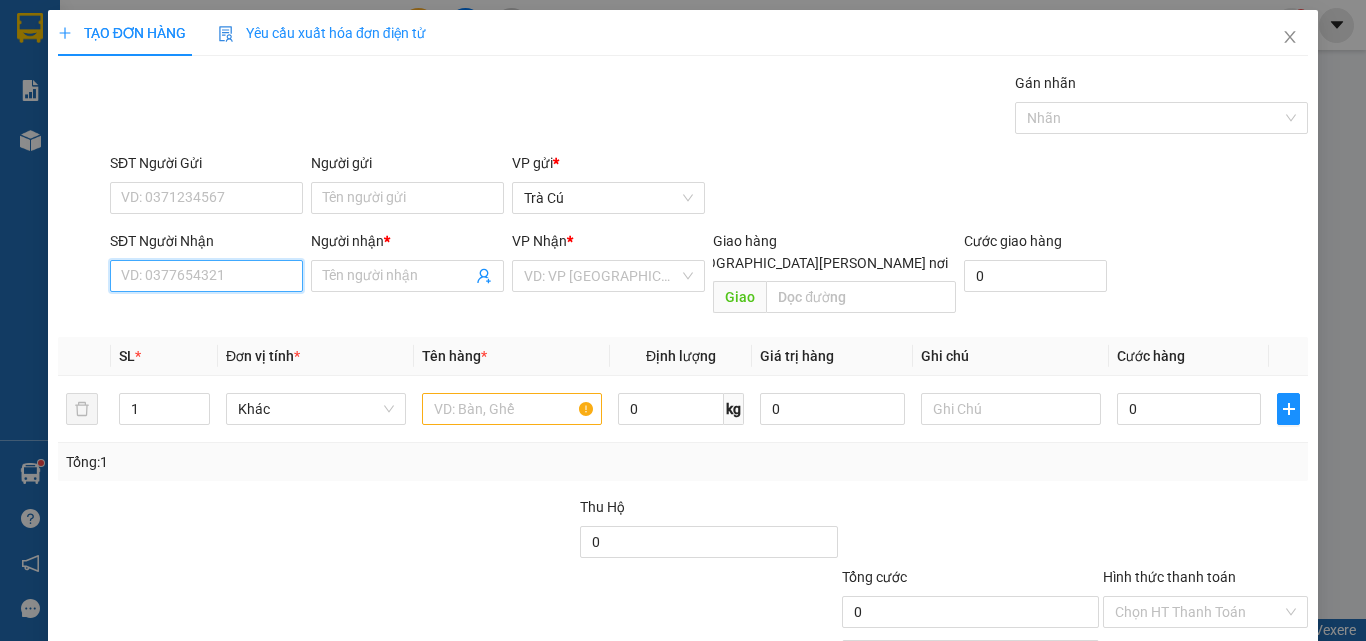 click on "SĐT Người Nhận" at bounding box center [206, 276] 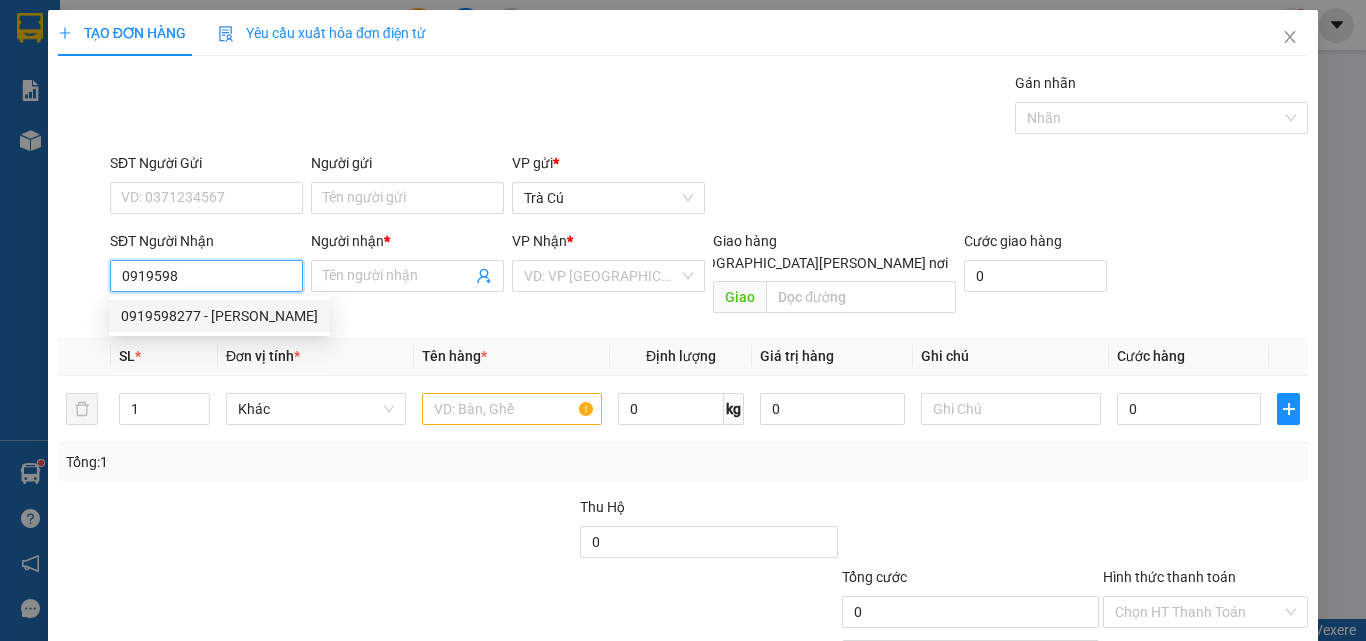 click on "0919598277 - [PERSON_NAME]" at bounding box center (219, 316) 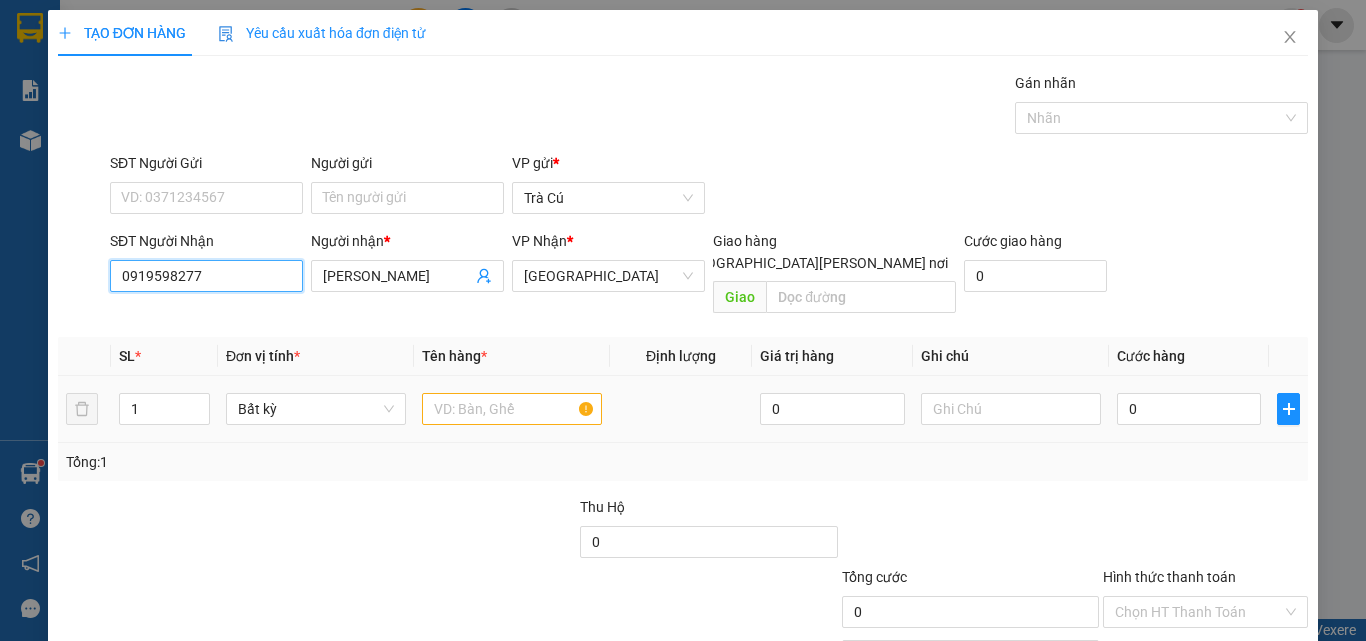 type on "0919598277" 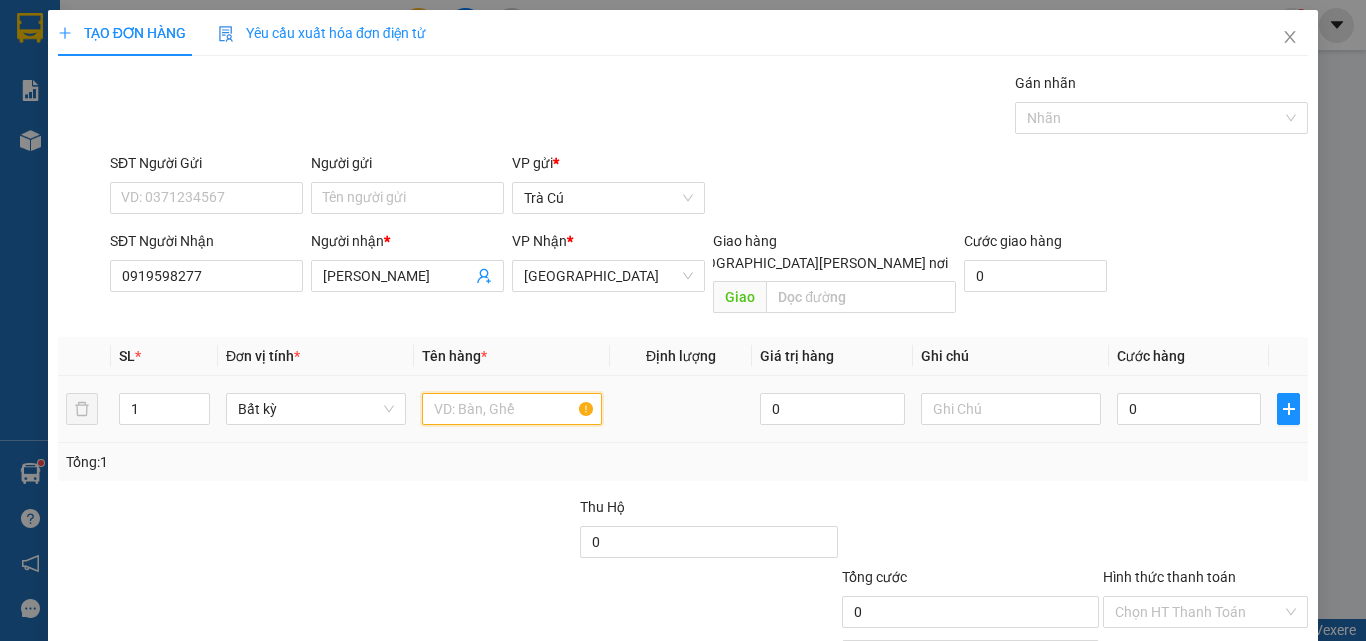click at bounding box center [512, 409] 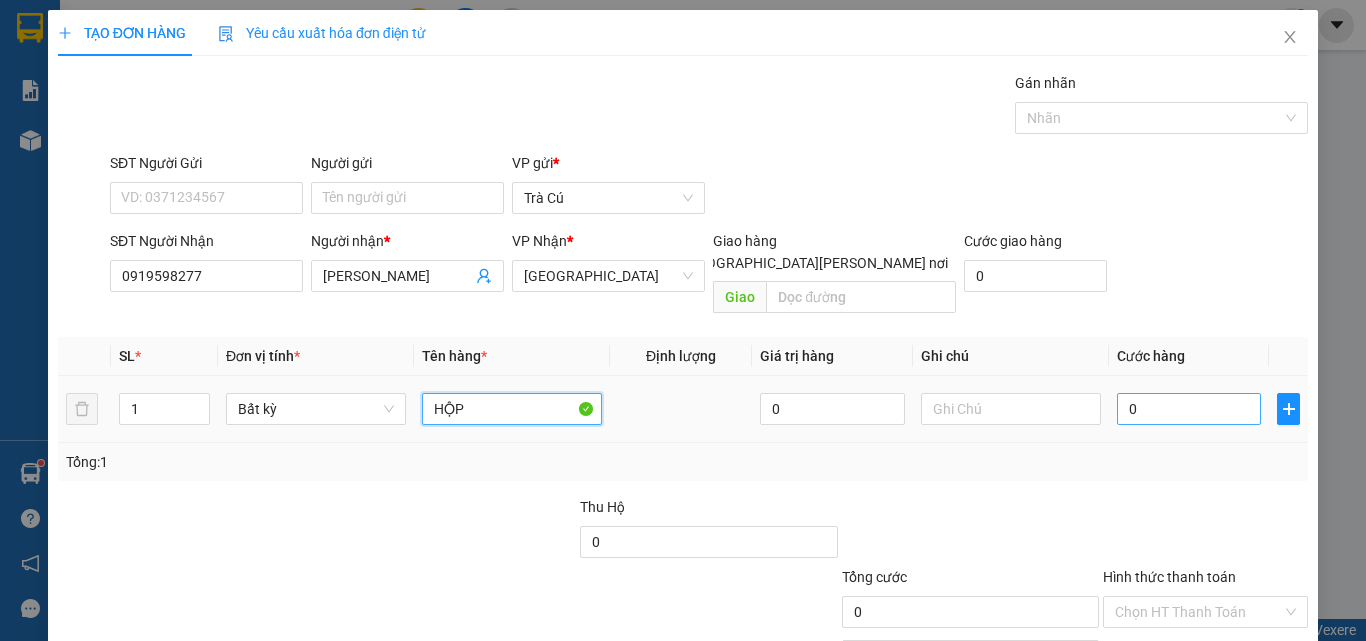 type on "HỘP" 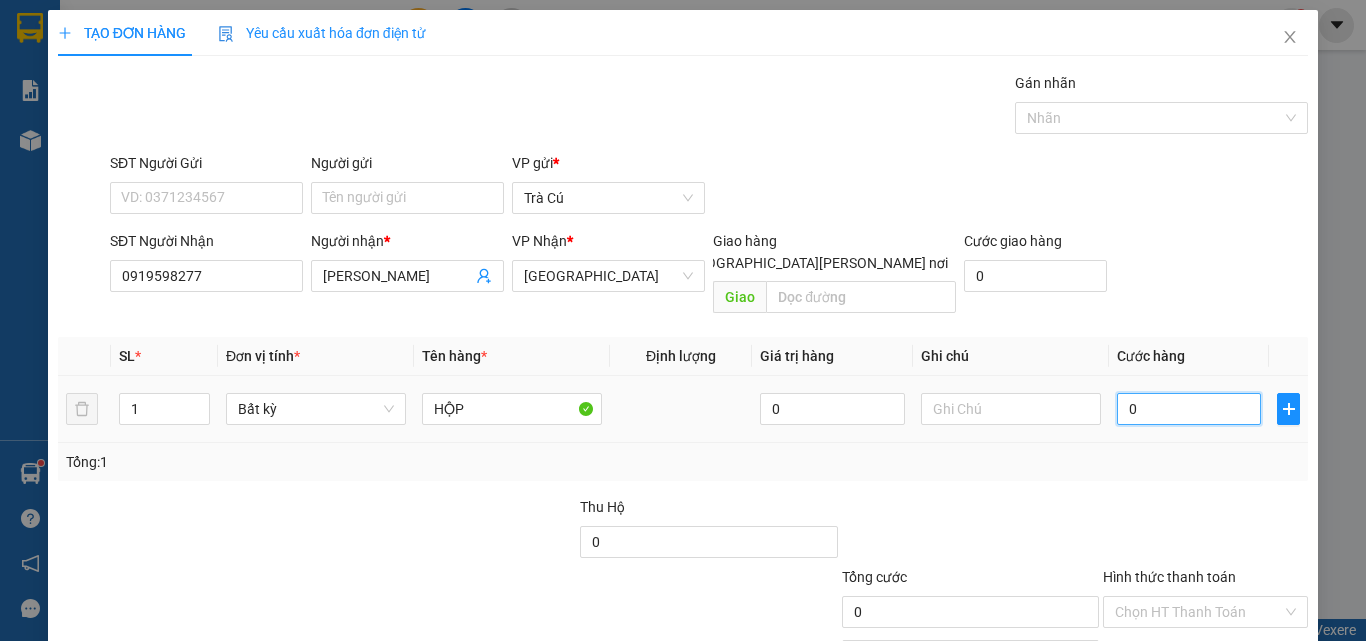 click on "0" at bounding box center (1189, 409) 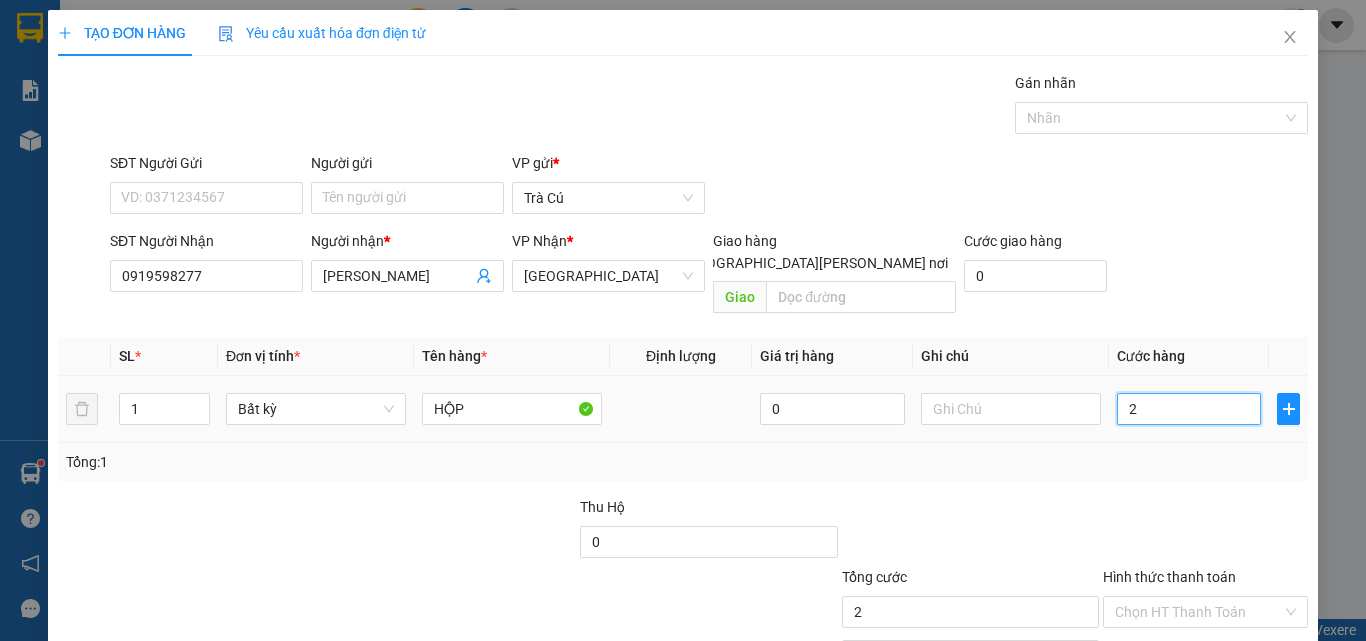 type on "2" 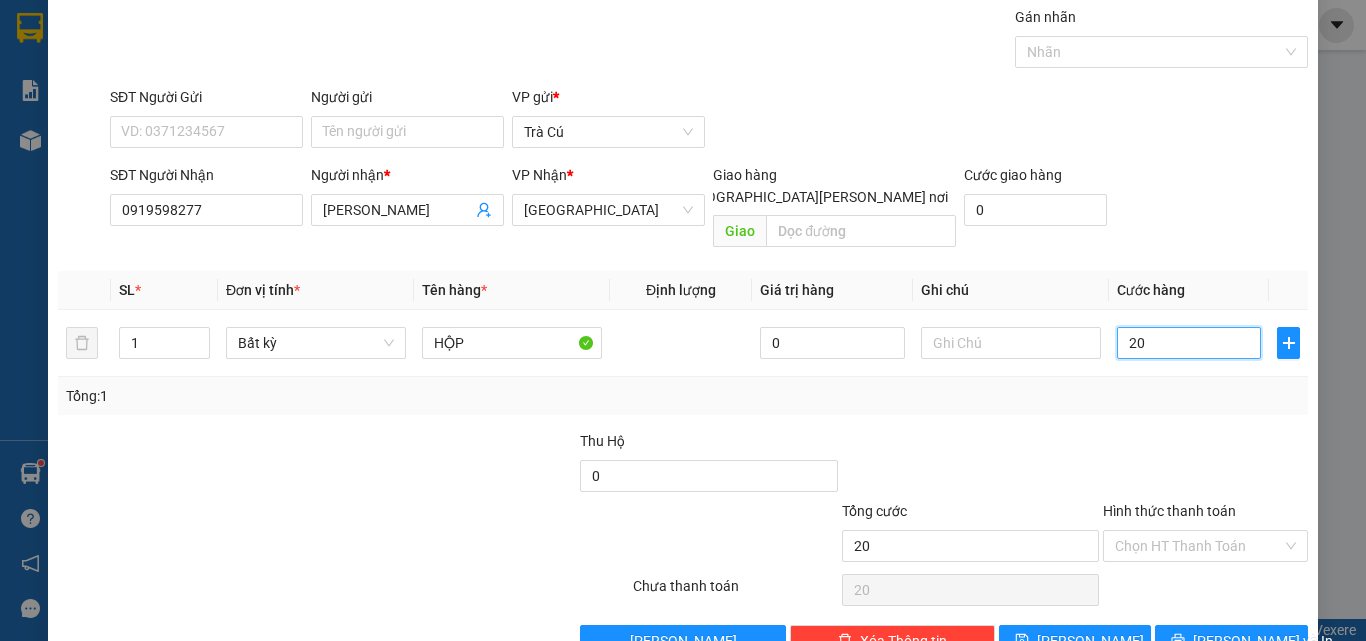 scroll, scrollTop: 99, scrollLeft: 0, axis: vertical 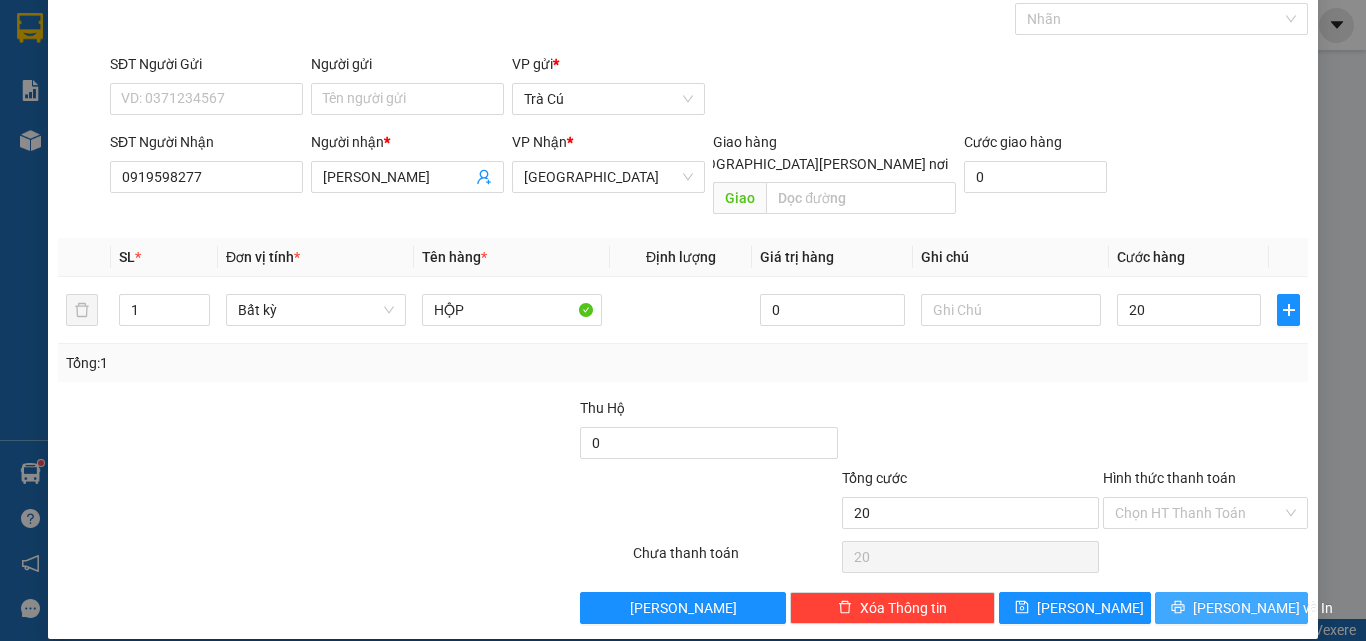 type on "20.000" 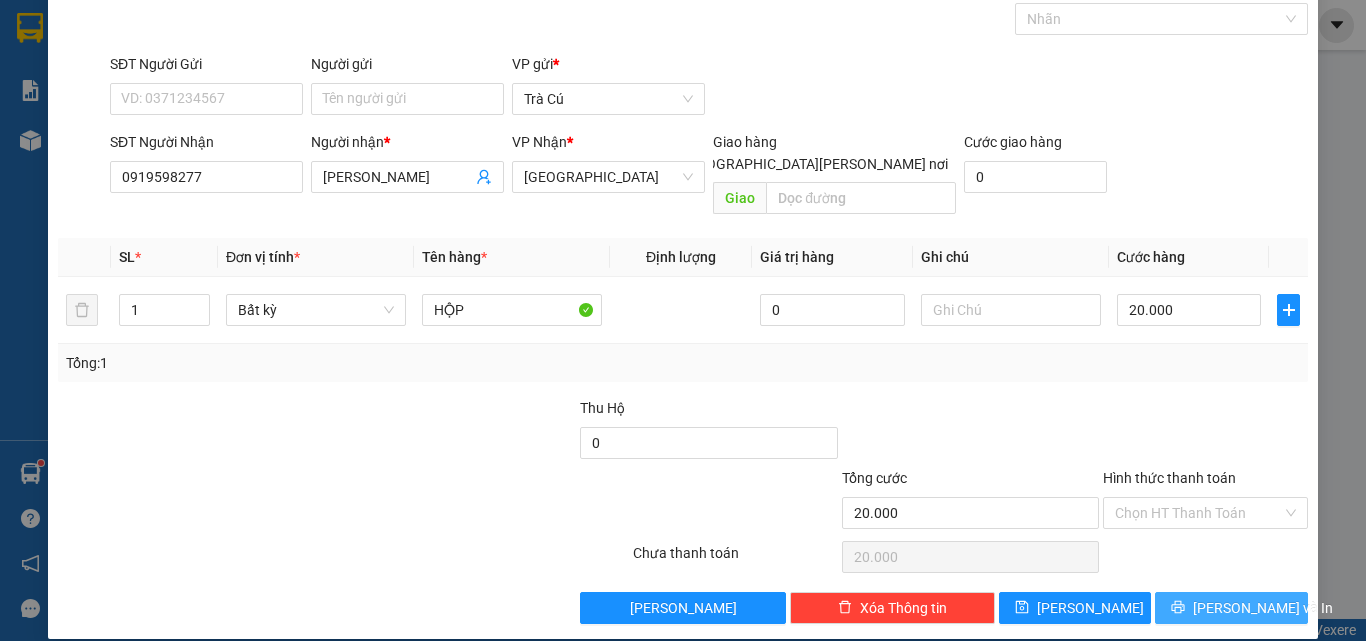 click on "[PERSON_NAME] và In" at bounding box center (1263, 608) 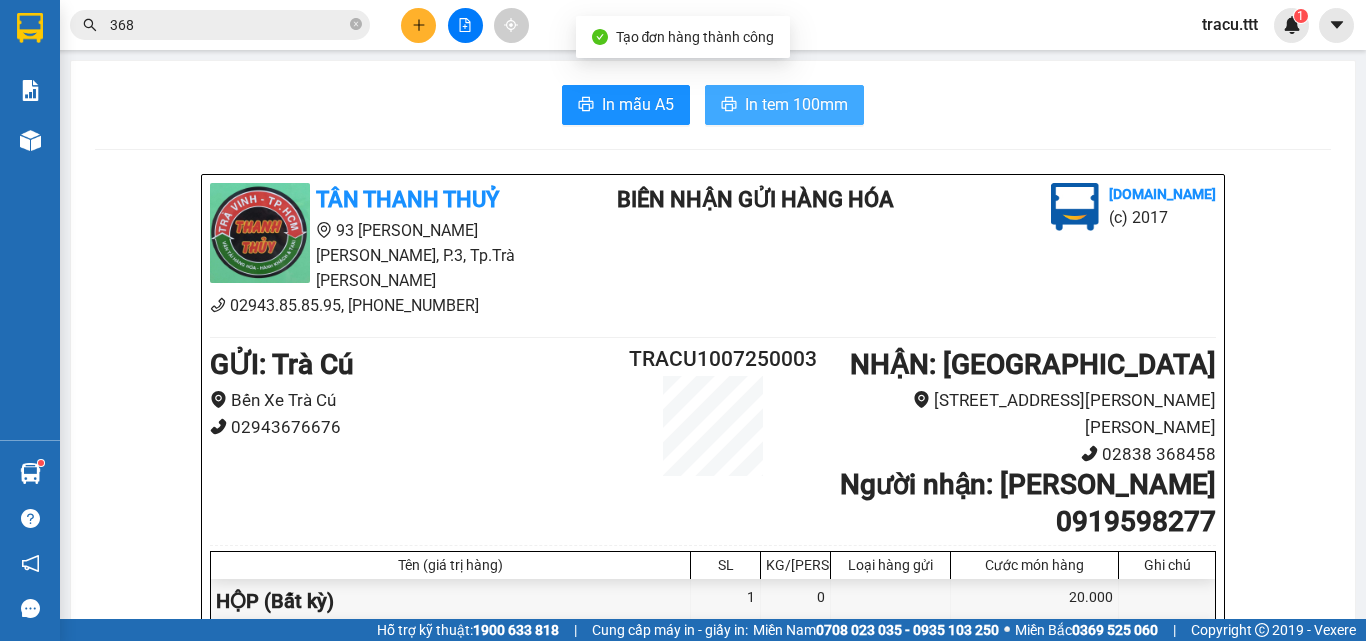 click on "In tem 100mm" at bounding box center [796, 104] 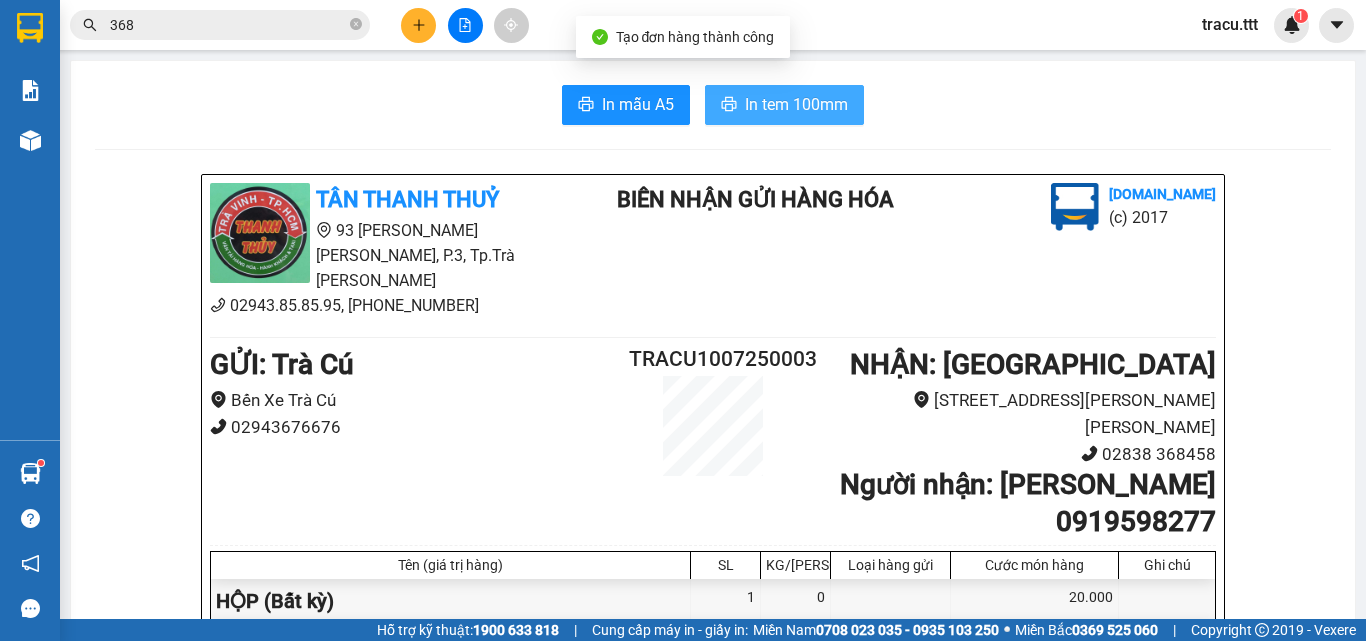 scroll, scrollTop: 0, scrollLeft: 0, axis: both 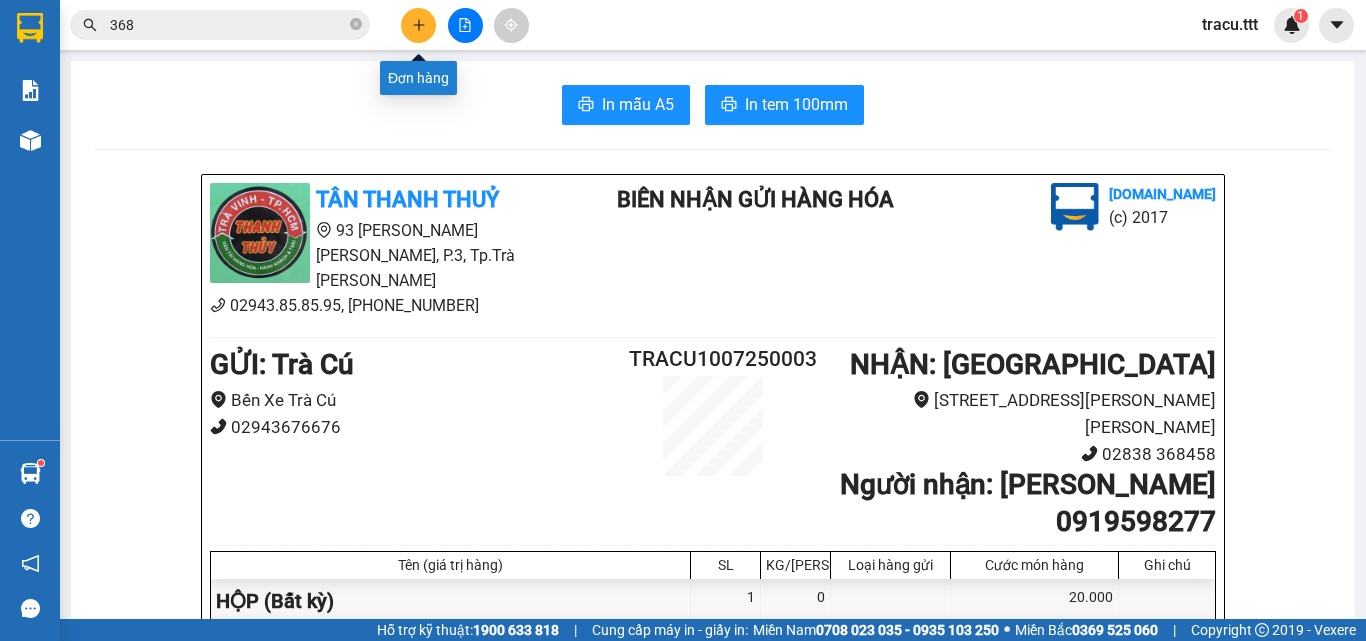 click at bounding box center [418, 25] 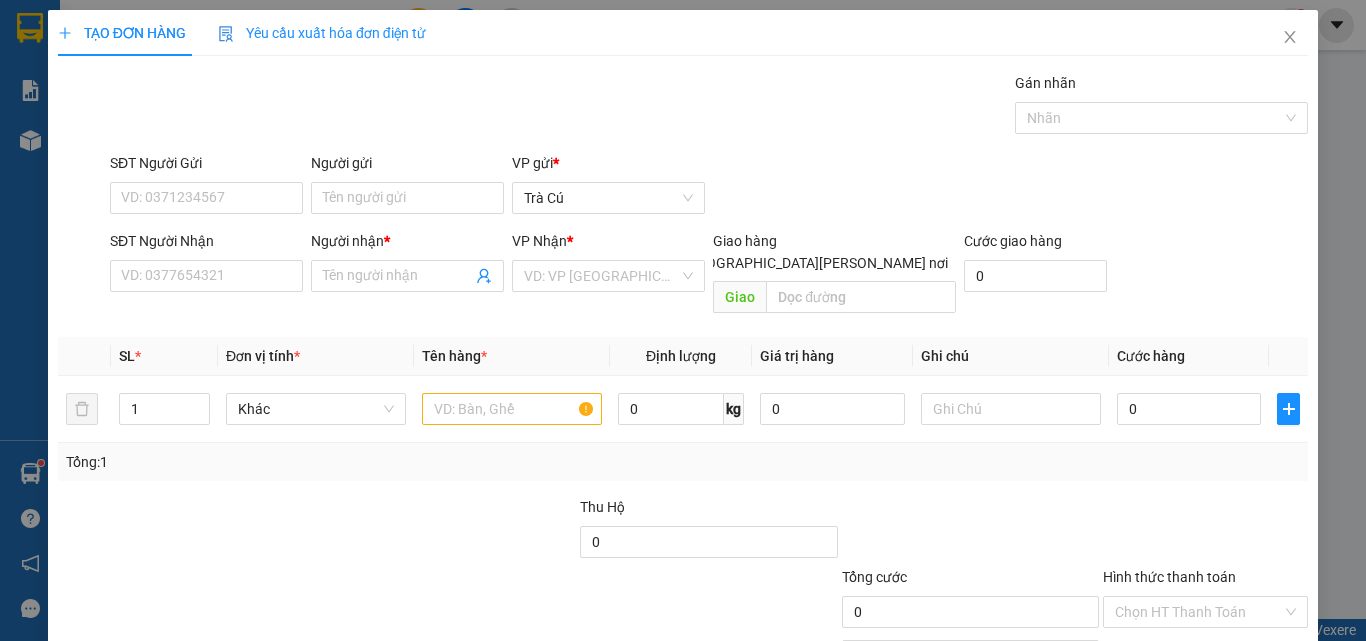 click on "Người [PERSON_NAME]  * Tên người [PERSON_NAME]" at bounding box center [407, 276] 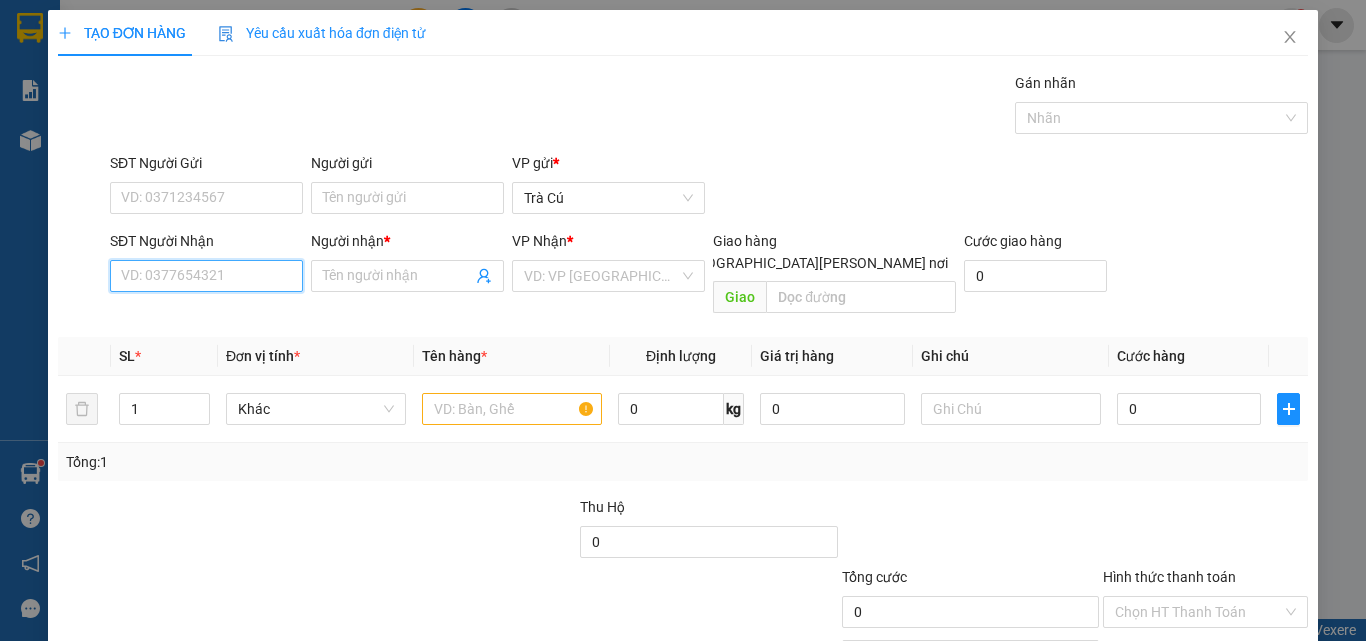 click on "SĐT Người Nhận" at bounding box center (206, 276) 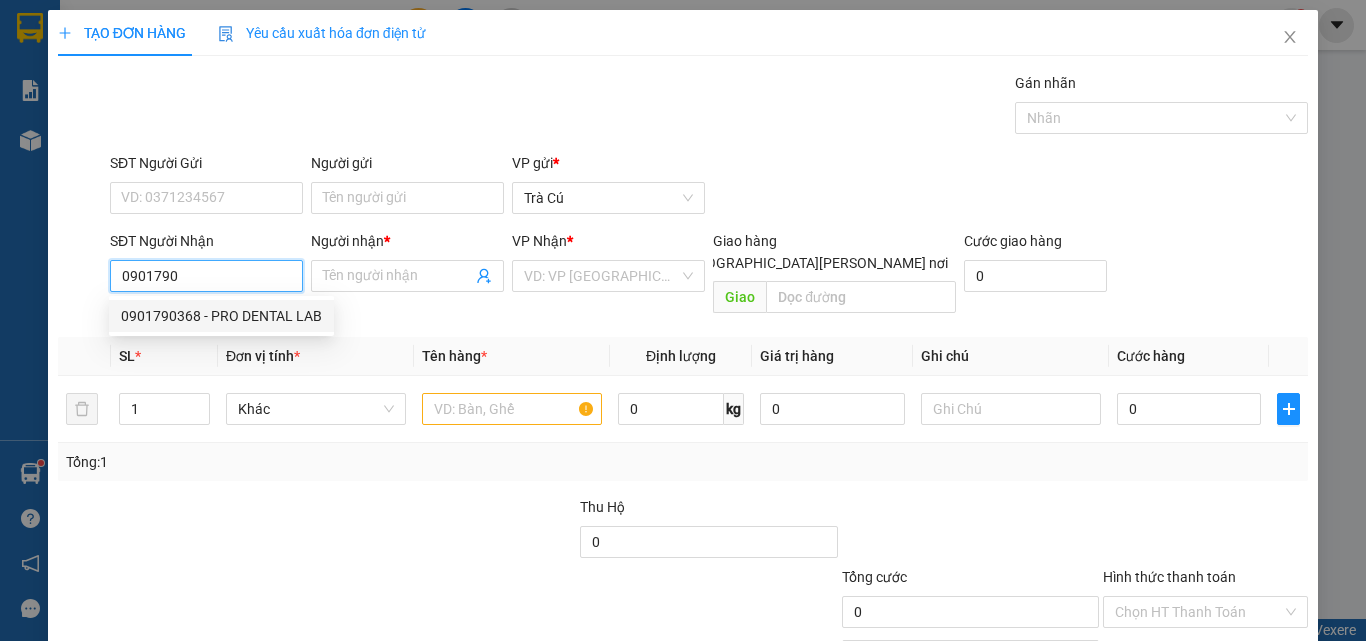 click on "0901790368 - PRO DENTAL LAB" at bounding box center (221, 316) 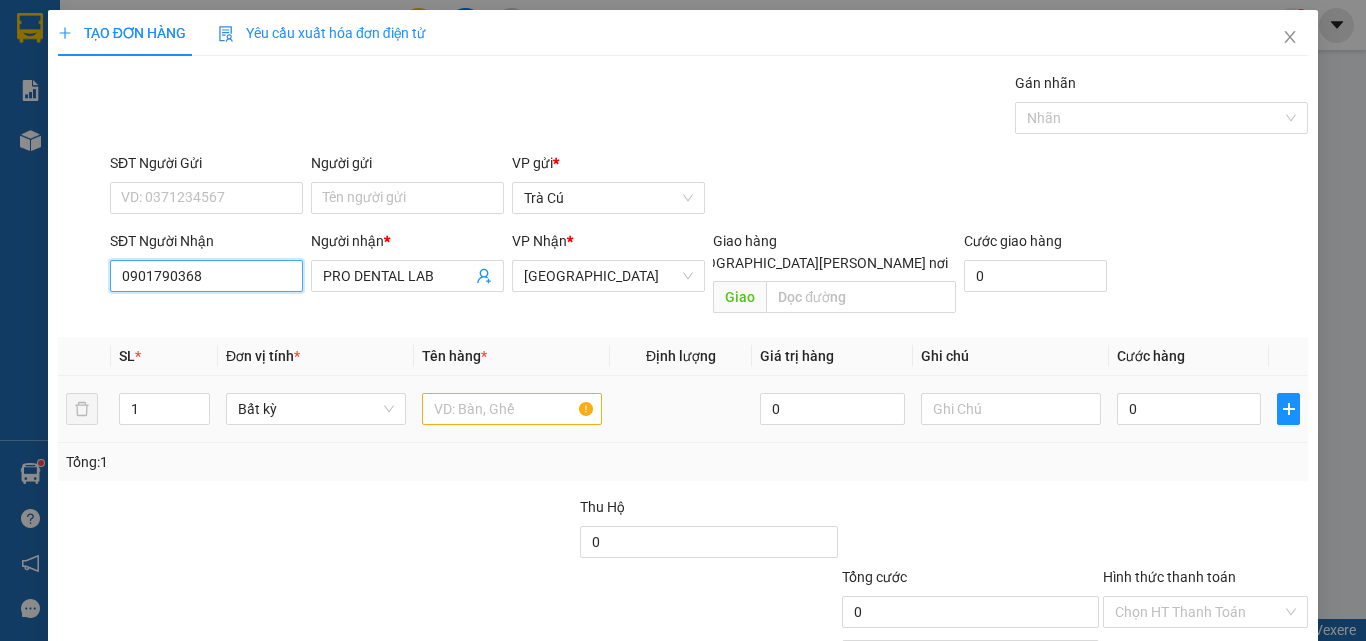 type on "0901790368" 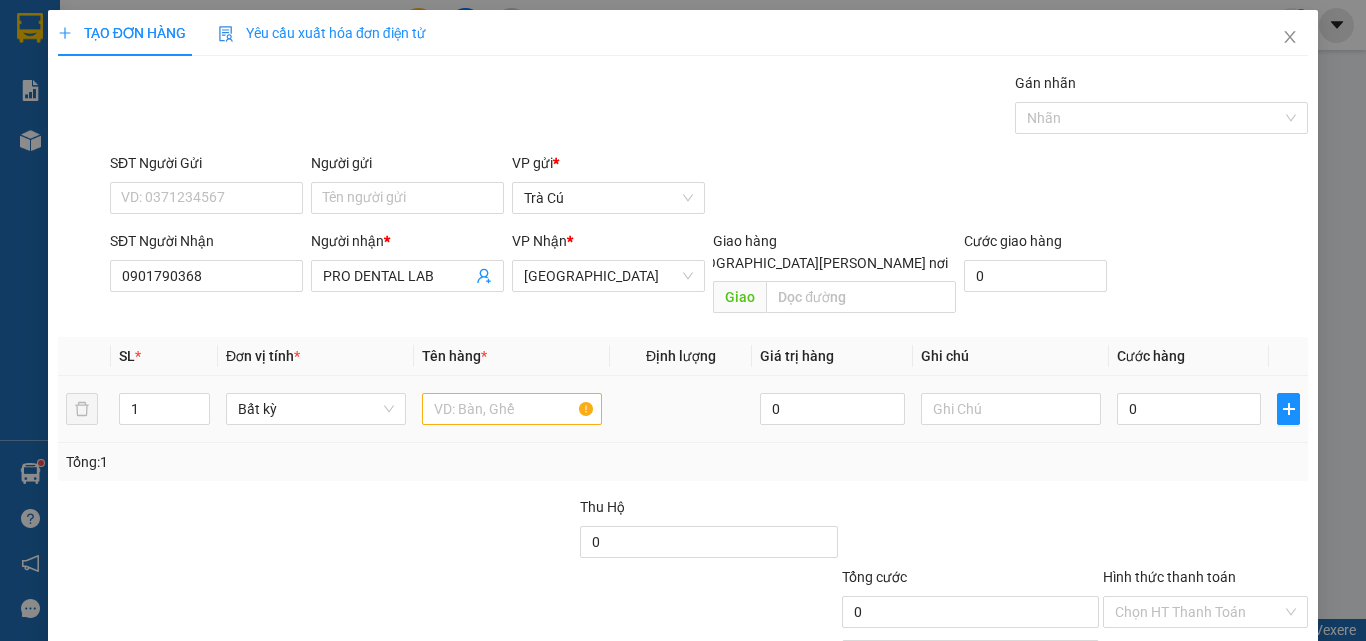 click at bounding box center [512, 409] 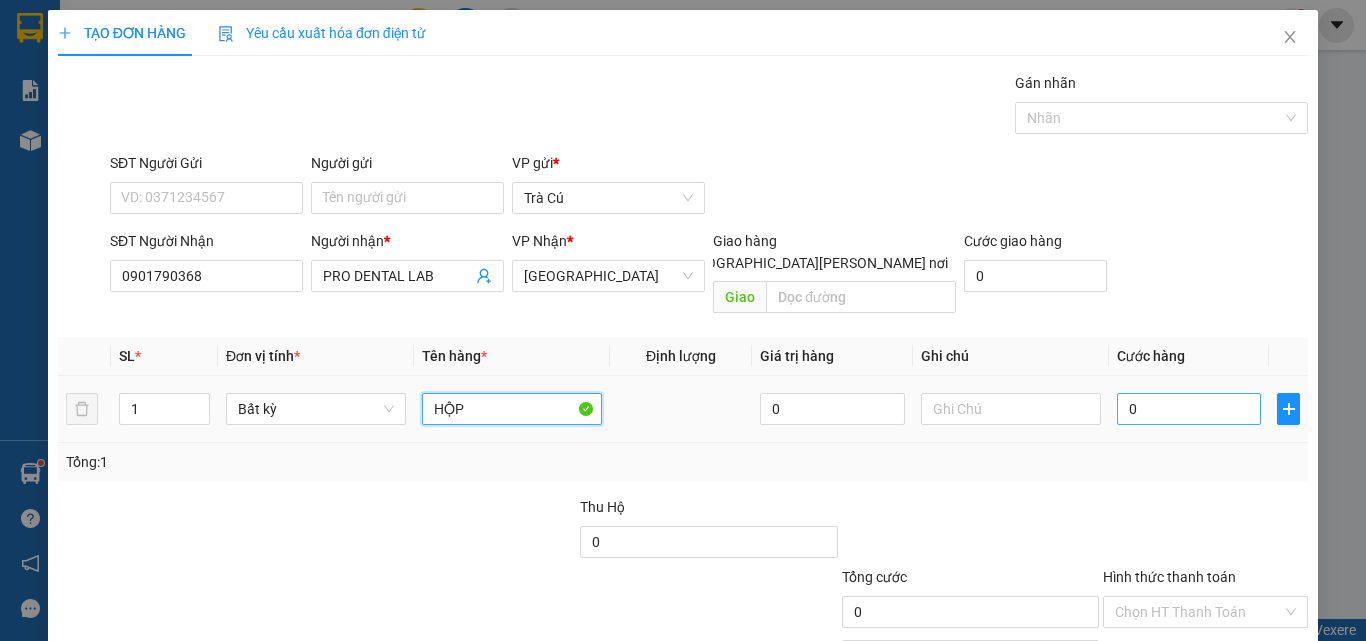 type on "HỘP" 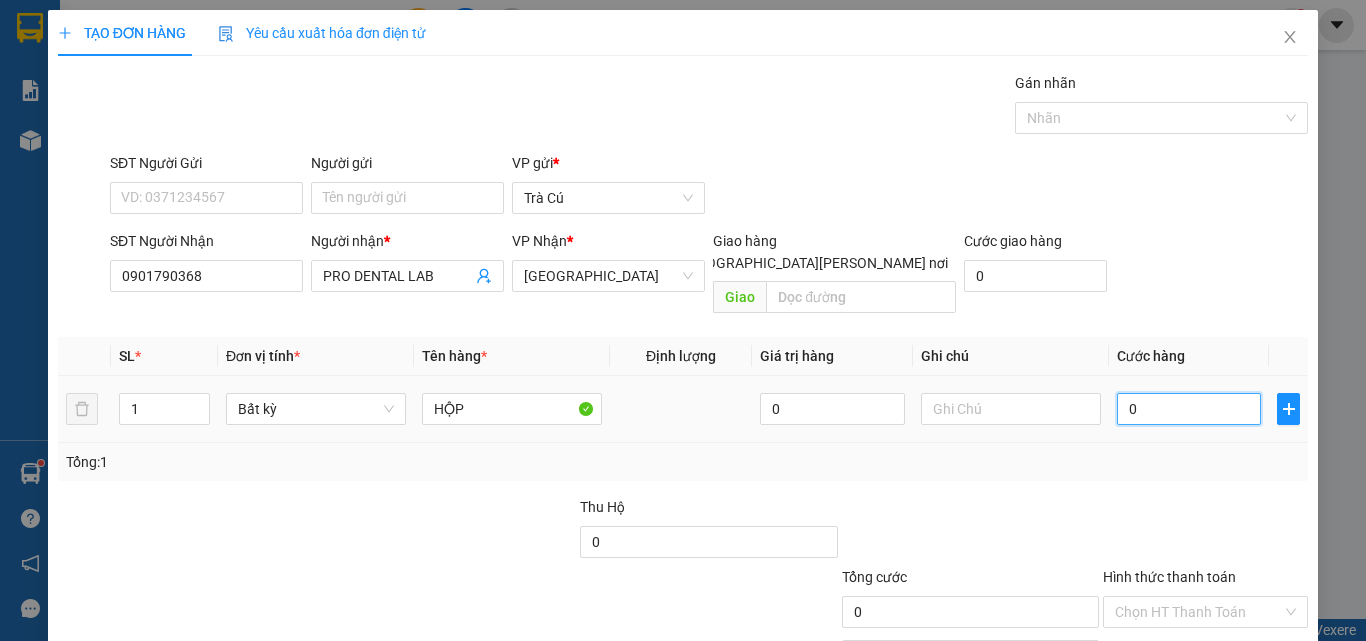 click on "0" at bounding box center [1189, 409] 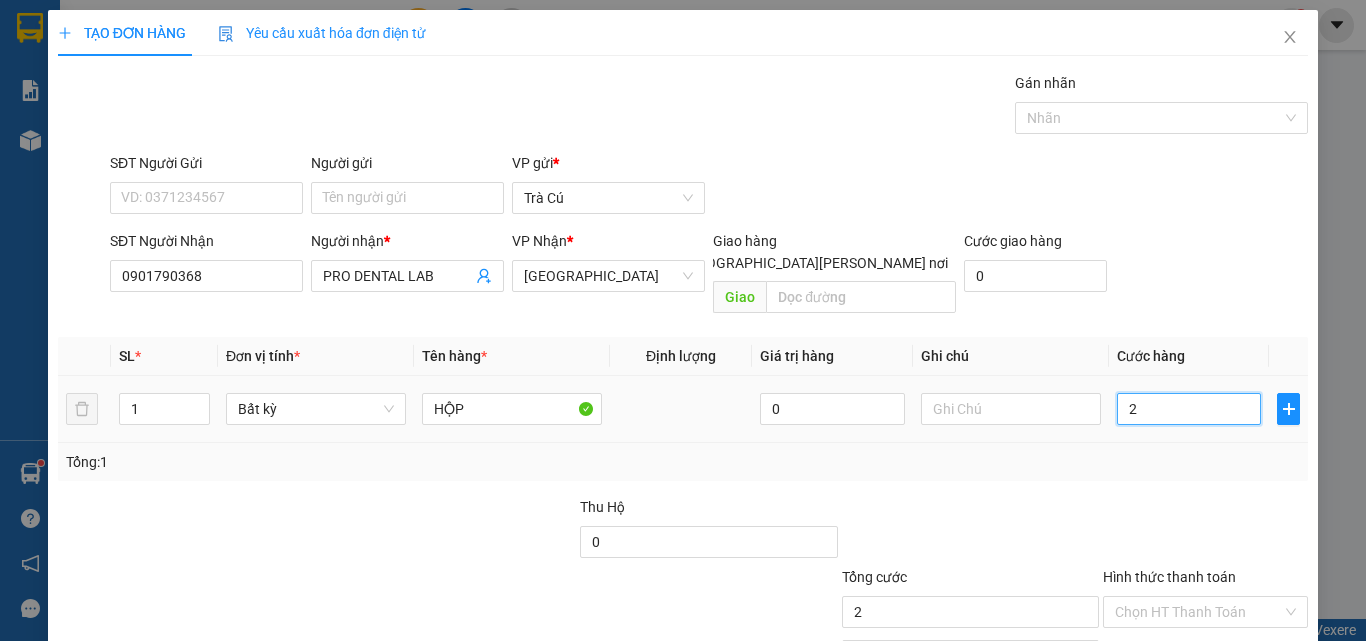 type on "20" 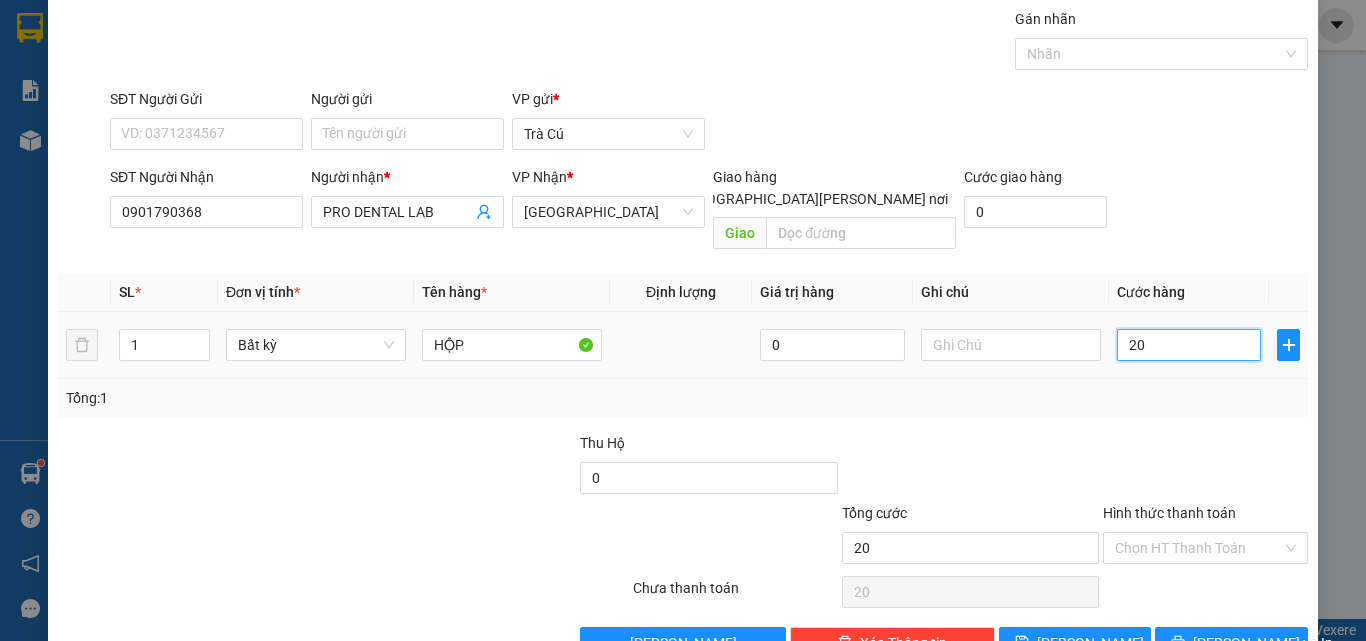 scroll, scrollTop: 99, scrollLeft: 0, axis: vertical 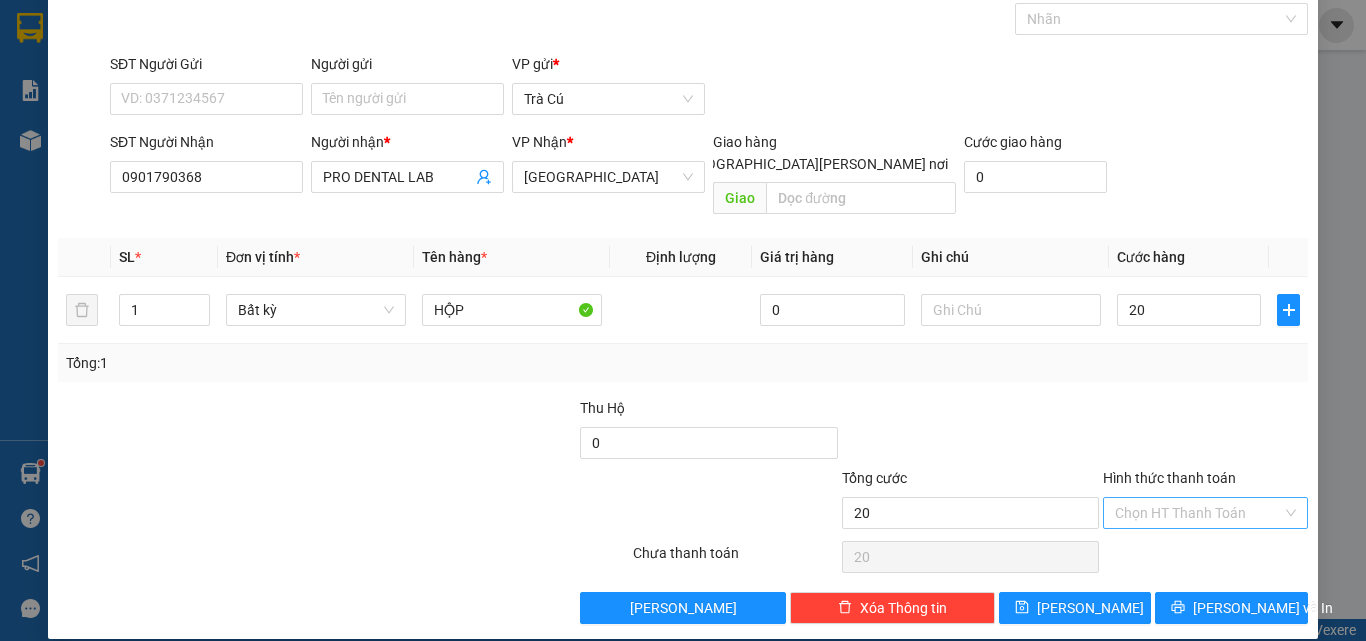 click on "Hình thức thanh toán" at bounding box center [1198, 513] 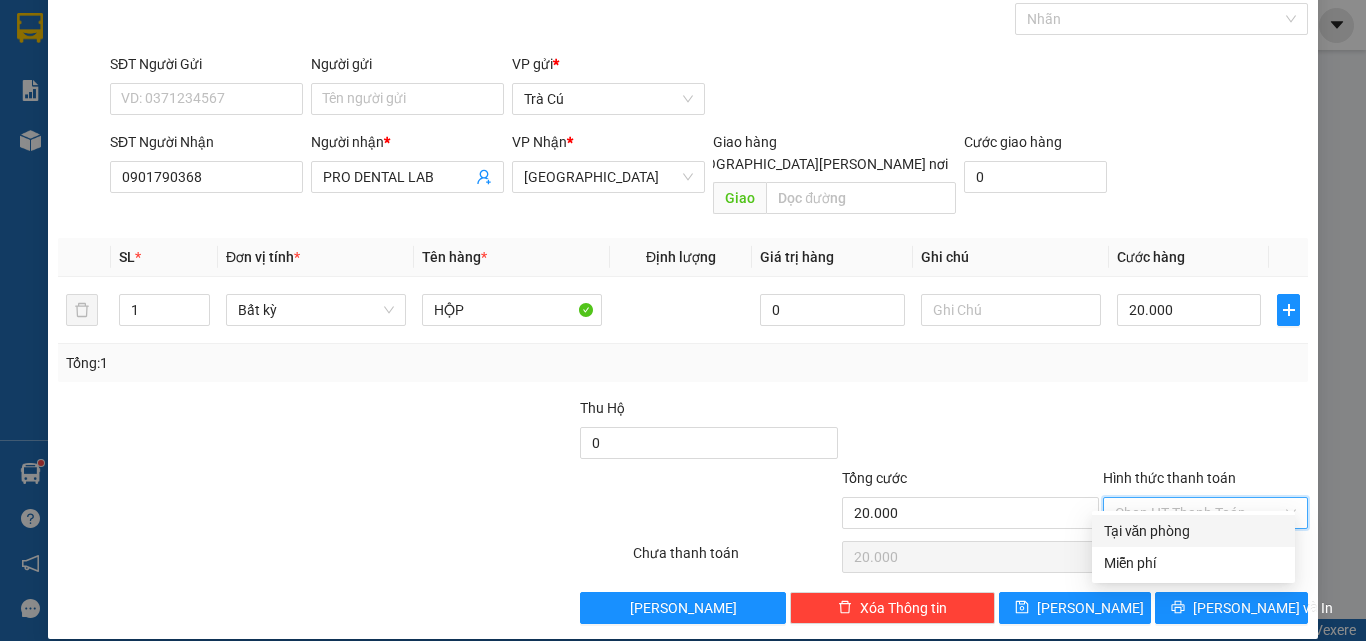 click on "Tại văn phòng" at bounding box center [1193, 531] 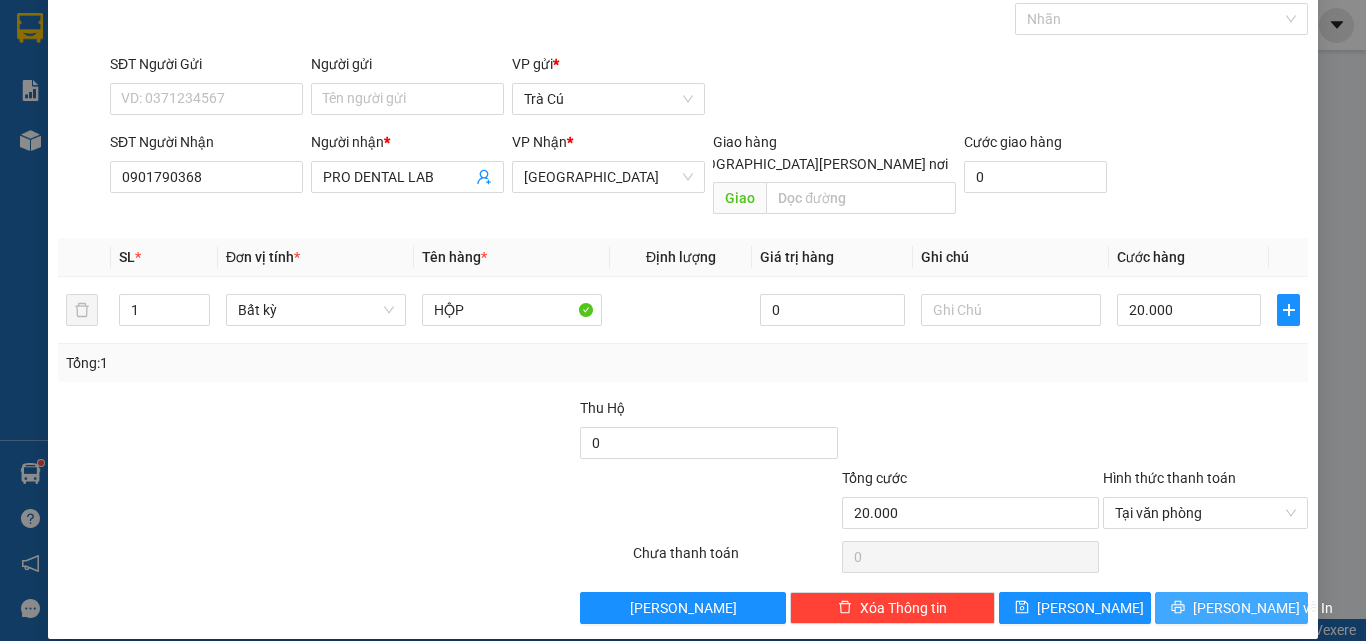 click on "[PERSON_NAME] và In" at bounding box center [1263, 608] 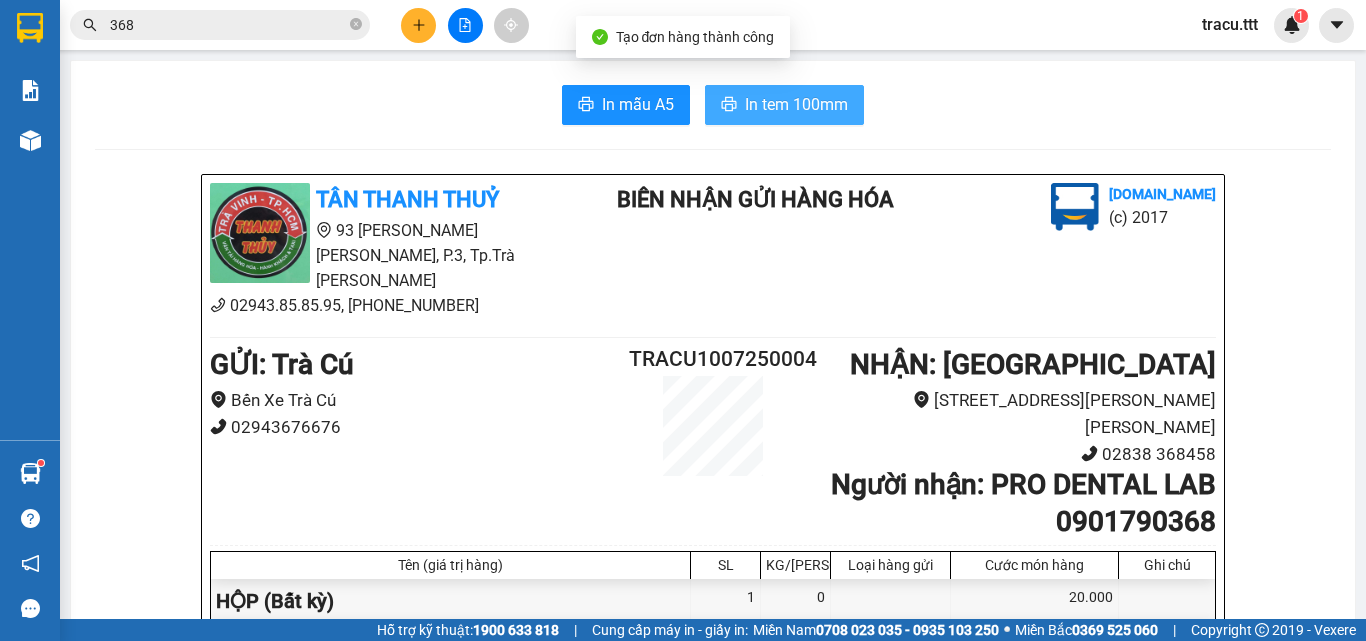 drag, startPoint x: 751, startPoint y: 111, endPoint x: 856, endPoint y: 180, distance: 125.64235 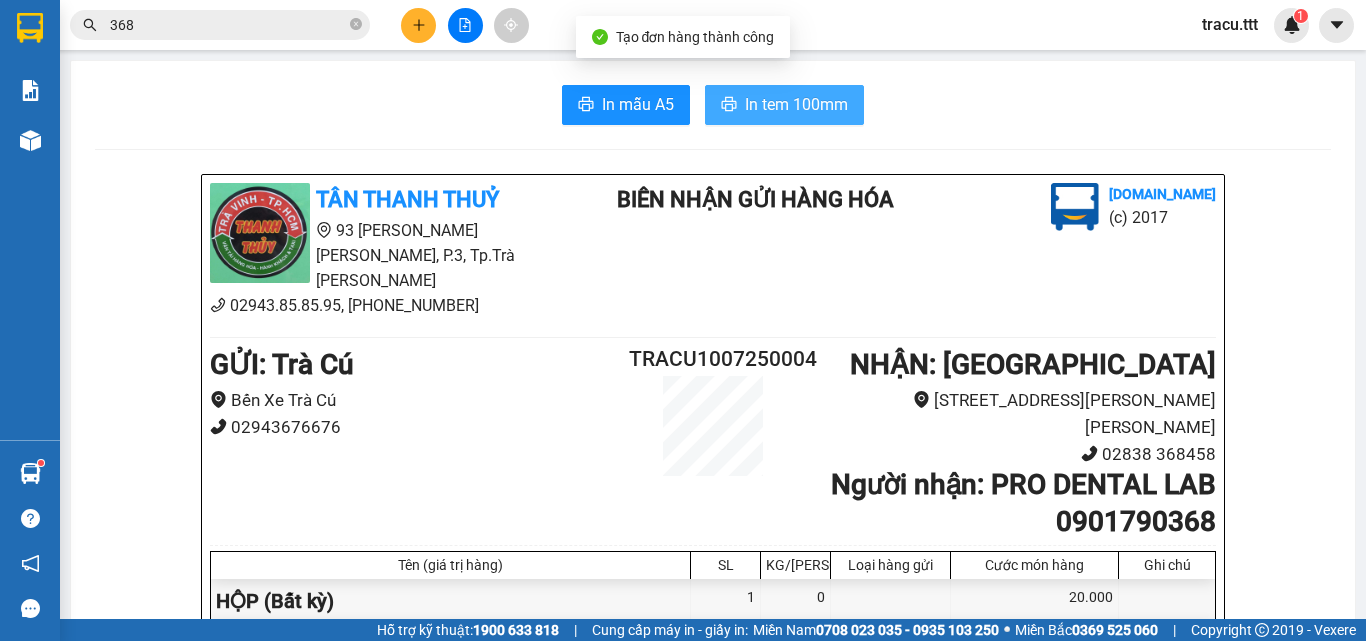 scroll, scrollTop: 0, scrollLeft: 0, axis: both 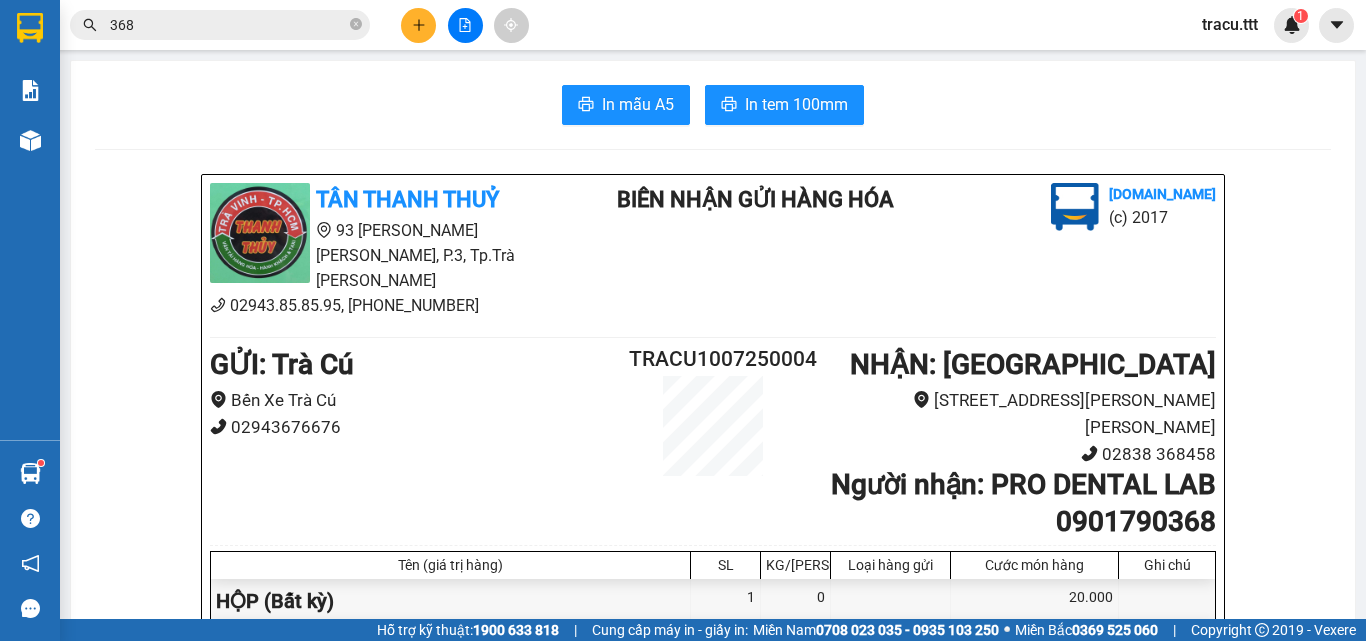 click on "Kết quả [PERSON_NAME] ( 470 )  Bộ lọc  Mã ĐH Trạng thái Món hàng Thu hộ [PERSON_NAME] [PERSON_NAME] Người gửi VP Gửi Người [PERSON_NAME] [PERSON_NAME] SGN0907250025 08:31 [DATE] [PERSON_NAME]   84B-010.68 17:06 [DATE] 4 CAL SL:  4 160.000 160.000 CTY [PERSON_NAME] [GEOGRAPHIC_DATA] 0932840 368 [PERSON_NAME] Trà Cú TRV2305250083 19:15 [DATE] [PERSON_NAME]   84B-006.44 05:29 [DATE] hop SL:  1 20.000 20.000 Trà [PERSON_NAME] 0931753 368 LABO US WIN [GEOGRAPHIC_DATA] Giao DĐ: TV CA ĐÊM BAM CUOC TRV1007250038 12:03 [DATE] Trên xe   84B-002.05 13:00  [DATE] CỤC VÉ SL:  1 20.000 20.000 CẨM Trà [PERSON_NAME] 0933530803 TRÍ [GEOGRAPHIC_DATA] 16:40 [DATE] VP Gửi   CỤC SL:  1 30.000 30.000 [PERSON_NAME] ([GEOGRAPHIC_DATA]) 0966839 368 [PERSON_NAME] Trà Cú SGN0907250 368 20:49 [DATE] Đã giao   06:14 [DATE] THÙNG BÔNG SL:  1 30.000 HOA CỦ CHI [GEOGRAPHIC_DATA] 0963157504 THI Trà [PERSON_NAME] TRACU0807250004 16:55 [DATE] Đã giao   09:55 [DATE] HỘP SL:  1 20.000 QTSG Trà Cú 0901790 368 PRO DENTAL LAB [GEOGRAPHIC_DATA] SGN0807250 368 19:20 [DATE] Đã giao" at bounding box center [683, 25] 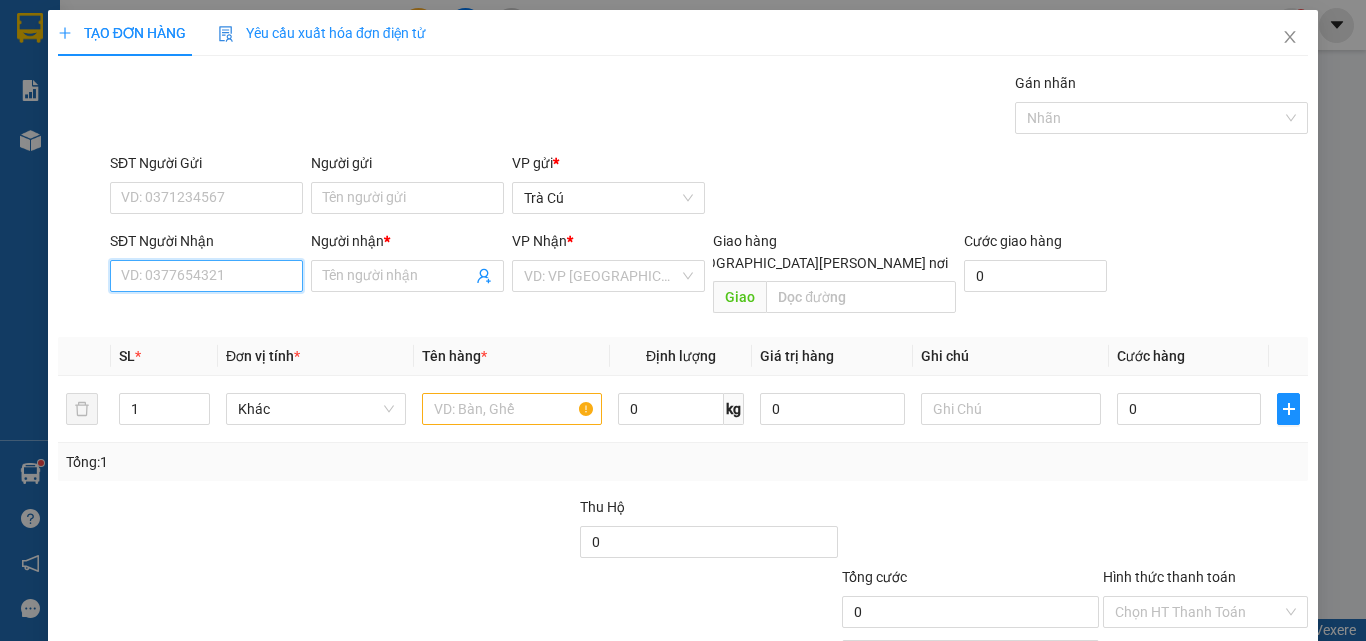 click on "SĐT Người Nhận" at bounding box center [206, 276] 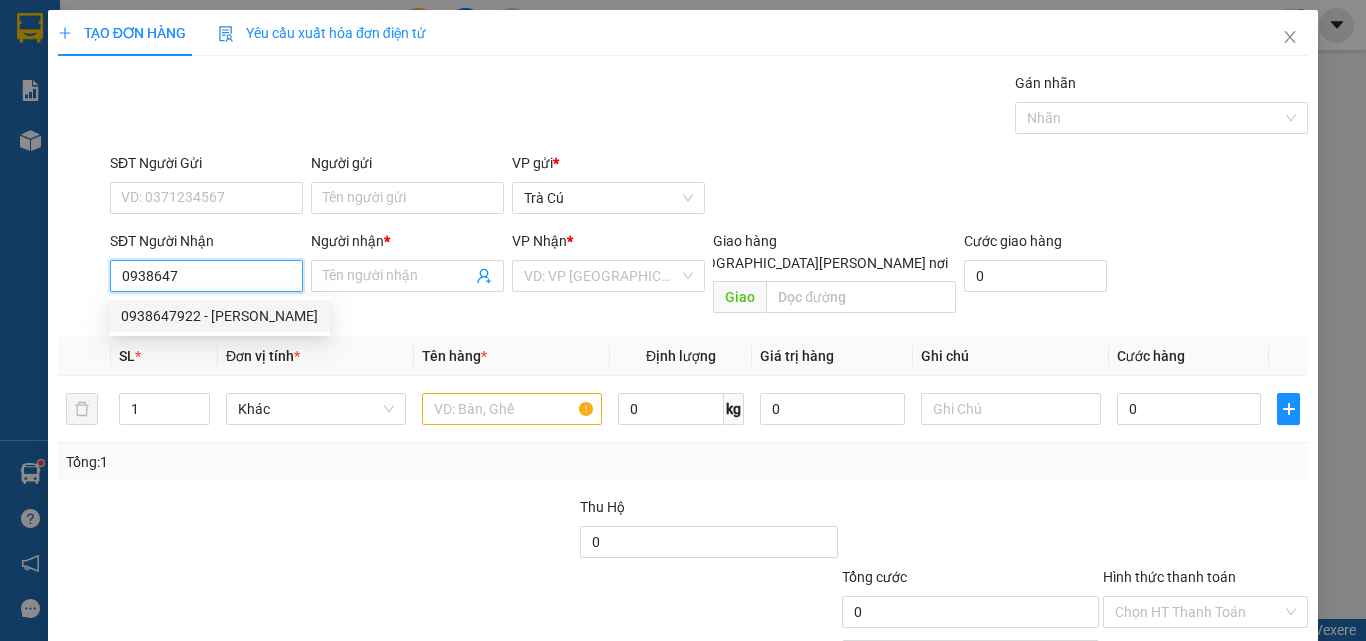 click on "0938647922 - [PERSON_NAME]" at bounding box center (219, 316) 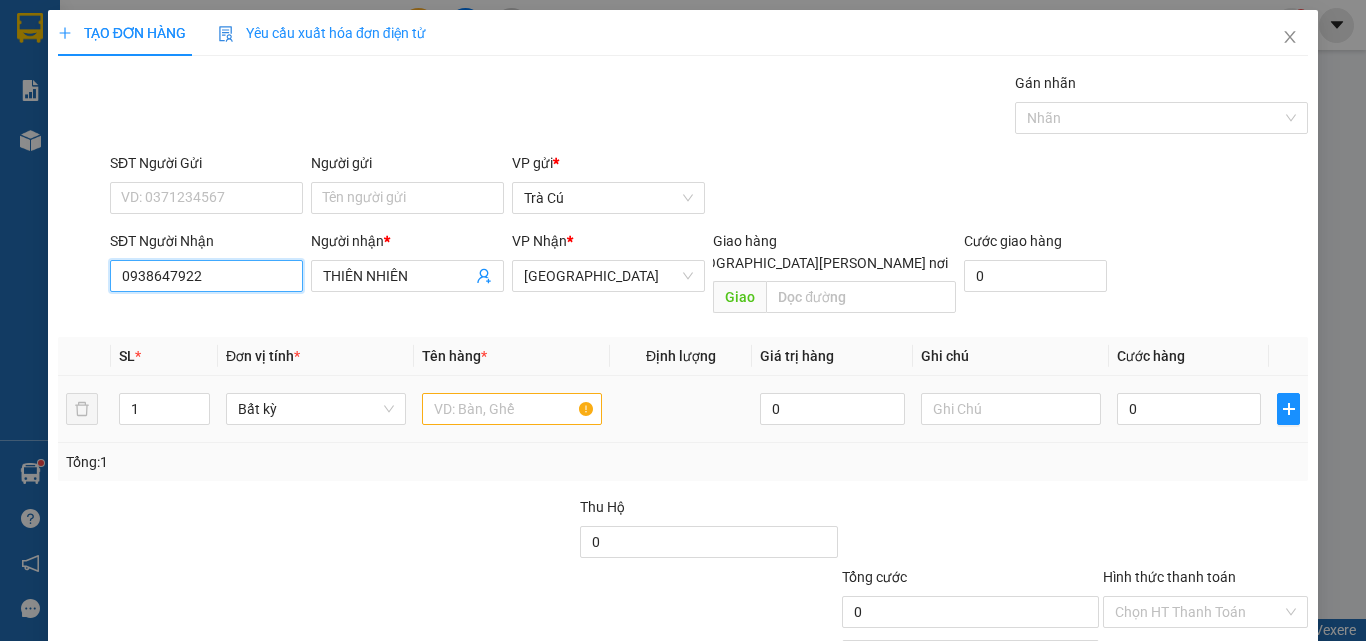 type on "0938647922" 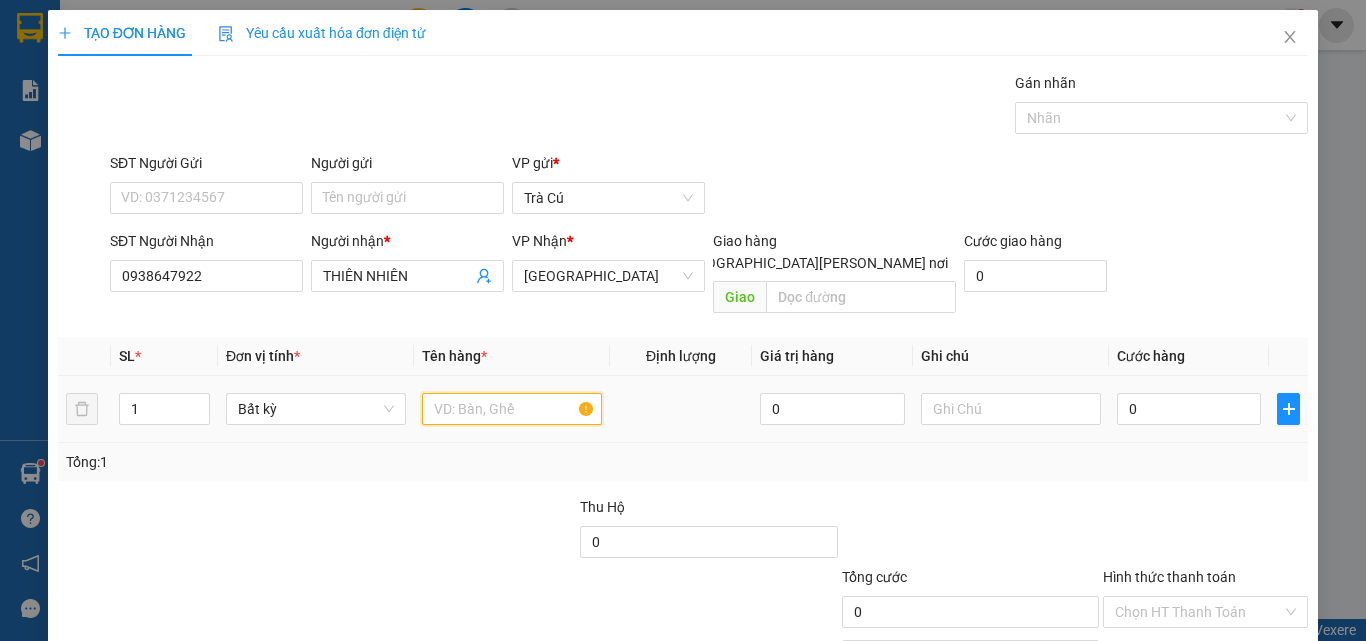 click at bounding box center [512, 409] 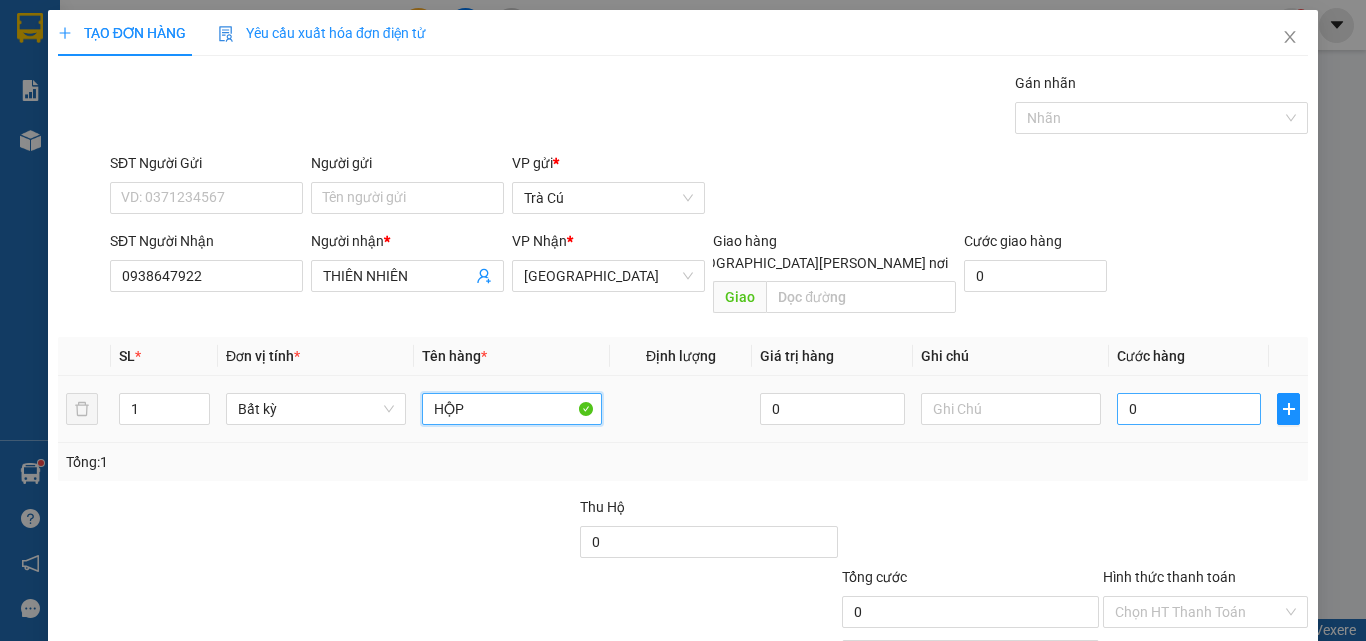type on "HỘP" 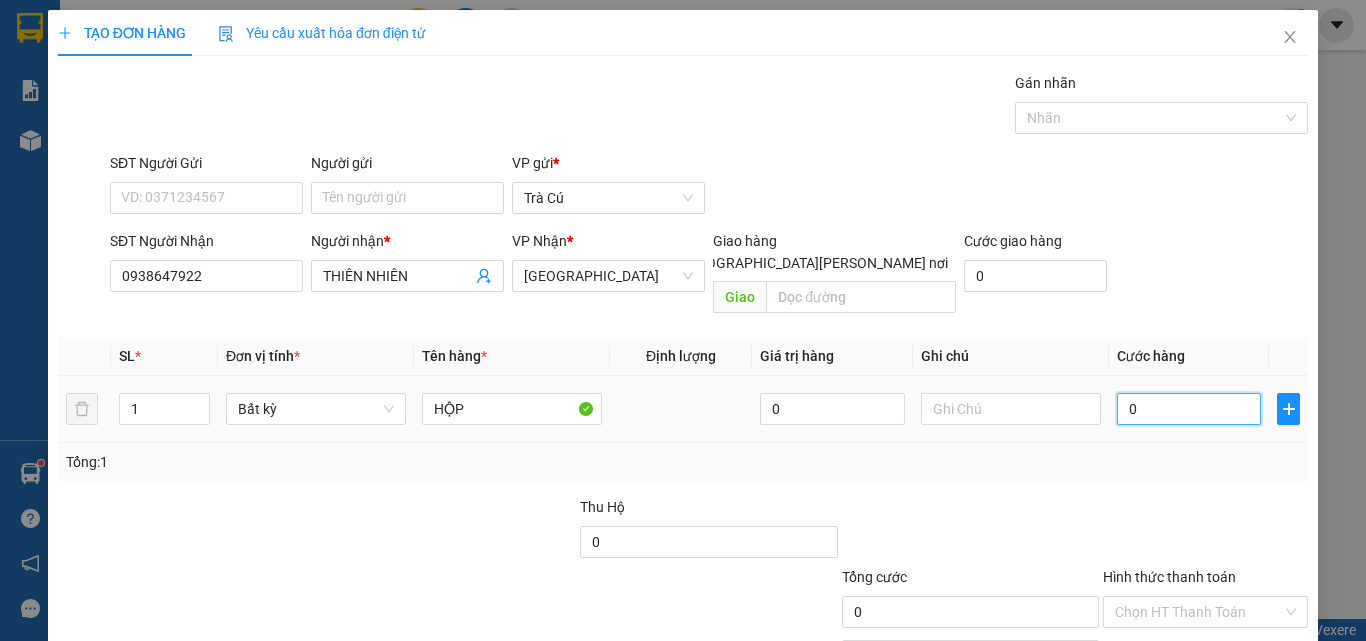 click on "0" at bounding box center [1189, 409] 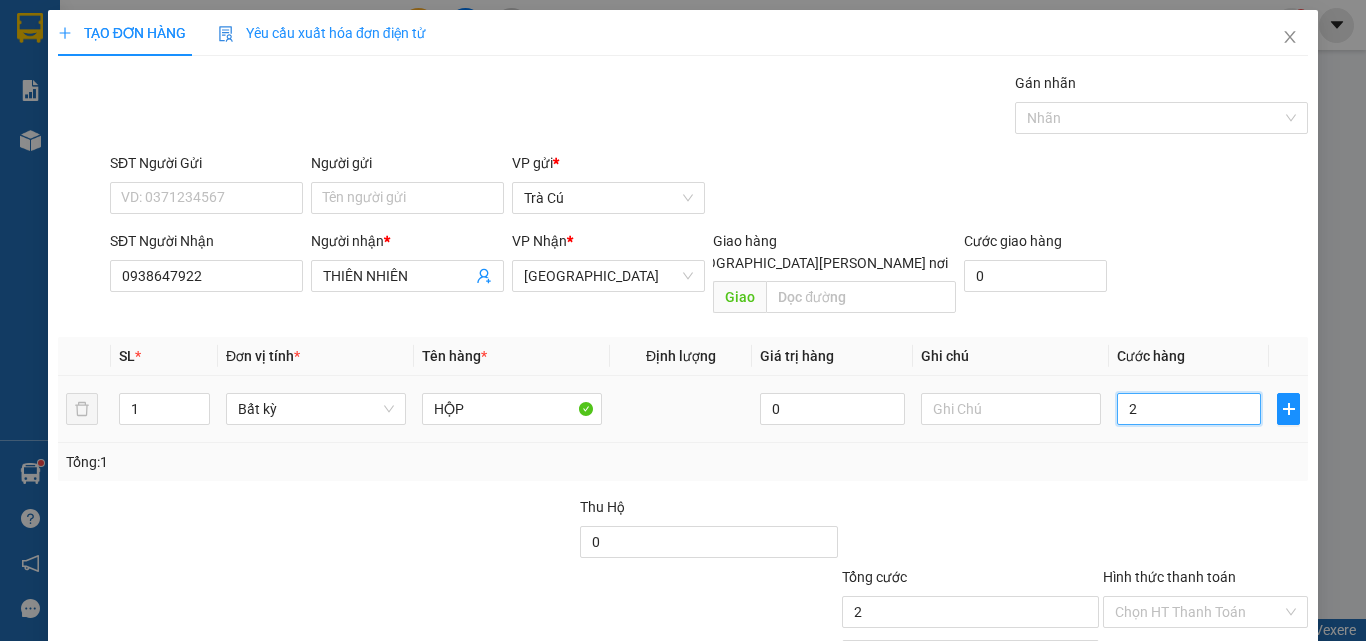 type on "20" 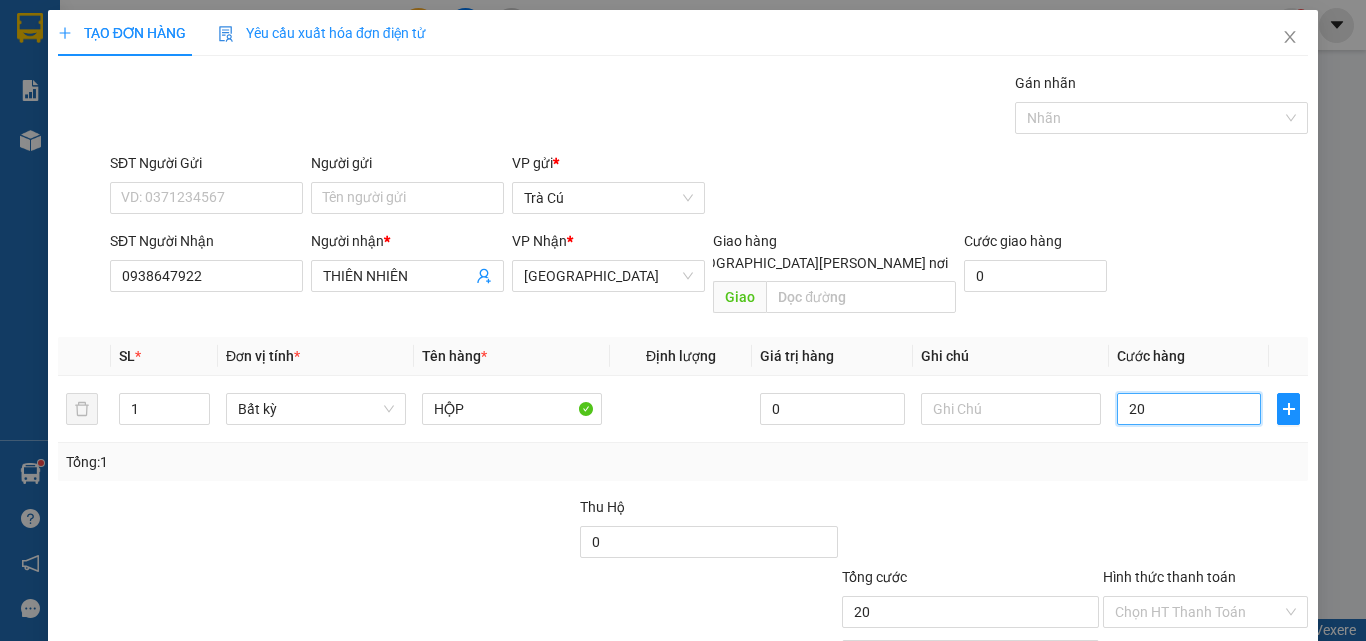 scroll, scrollTop: 99, scrollLeft: 0, axis: vertical 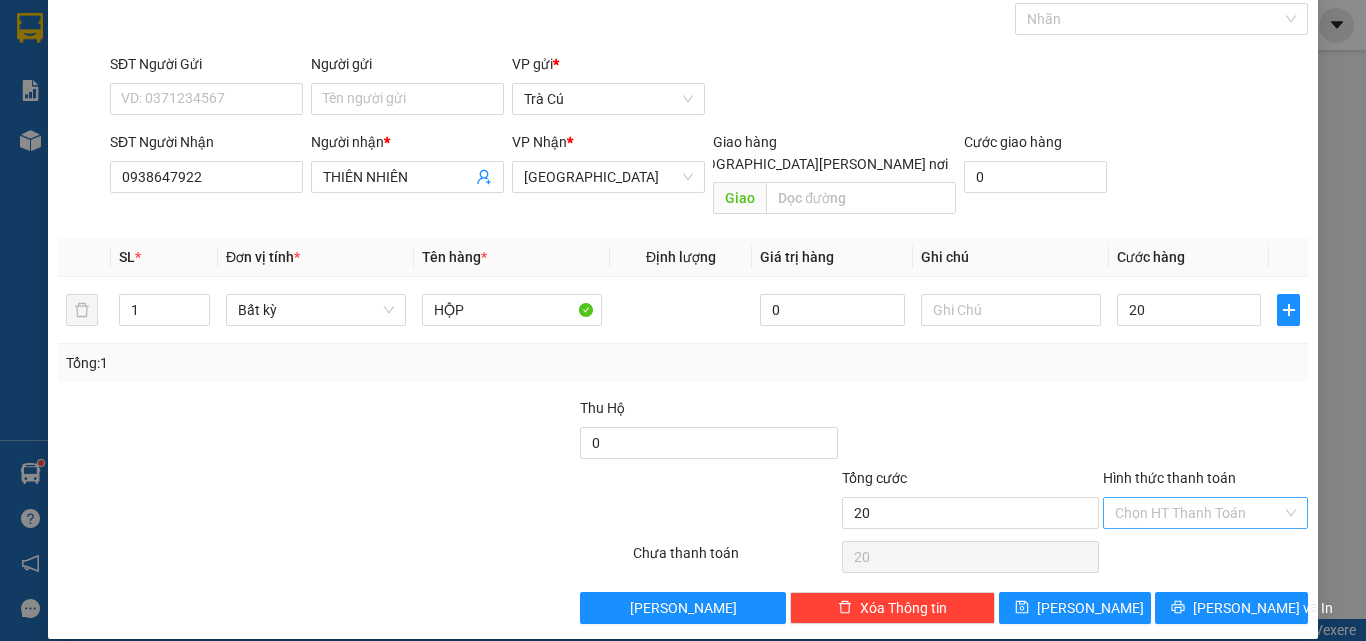 click on "Hình thức thanh toán" at bounding box center [1198, 513] 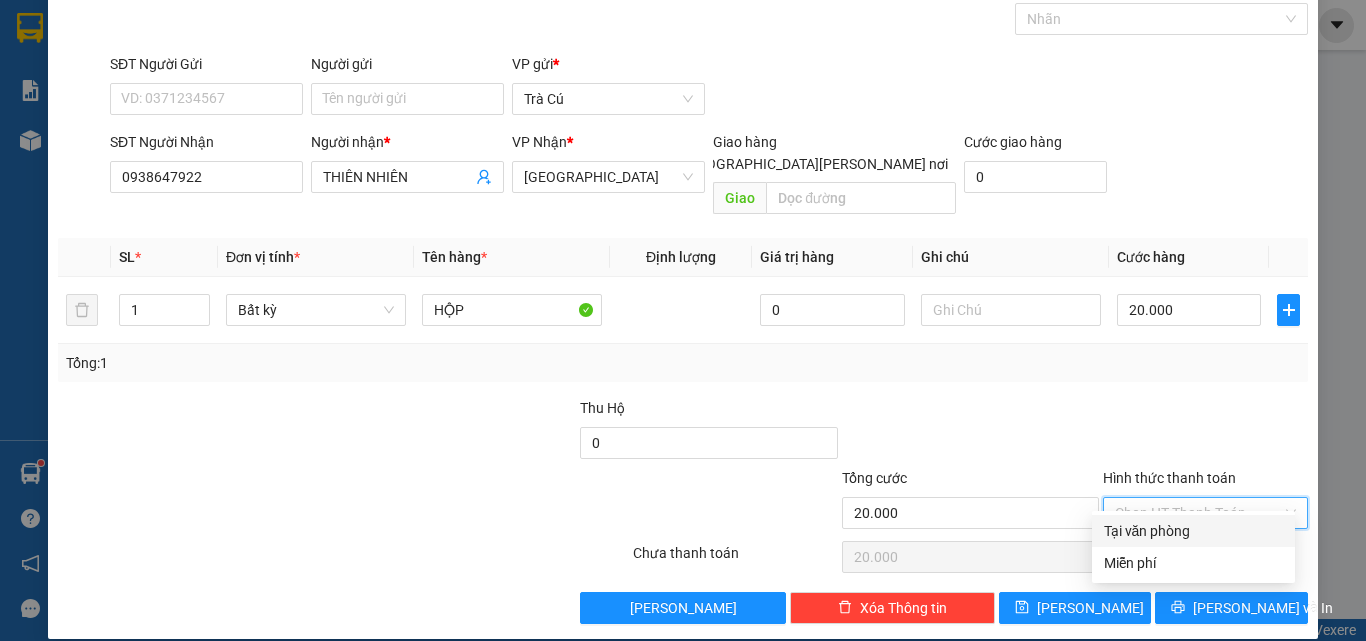 click on "Tại văn phòng" at bounding box center [1193, 531] 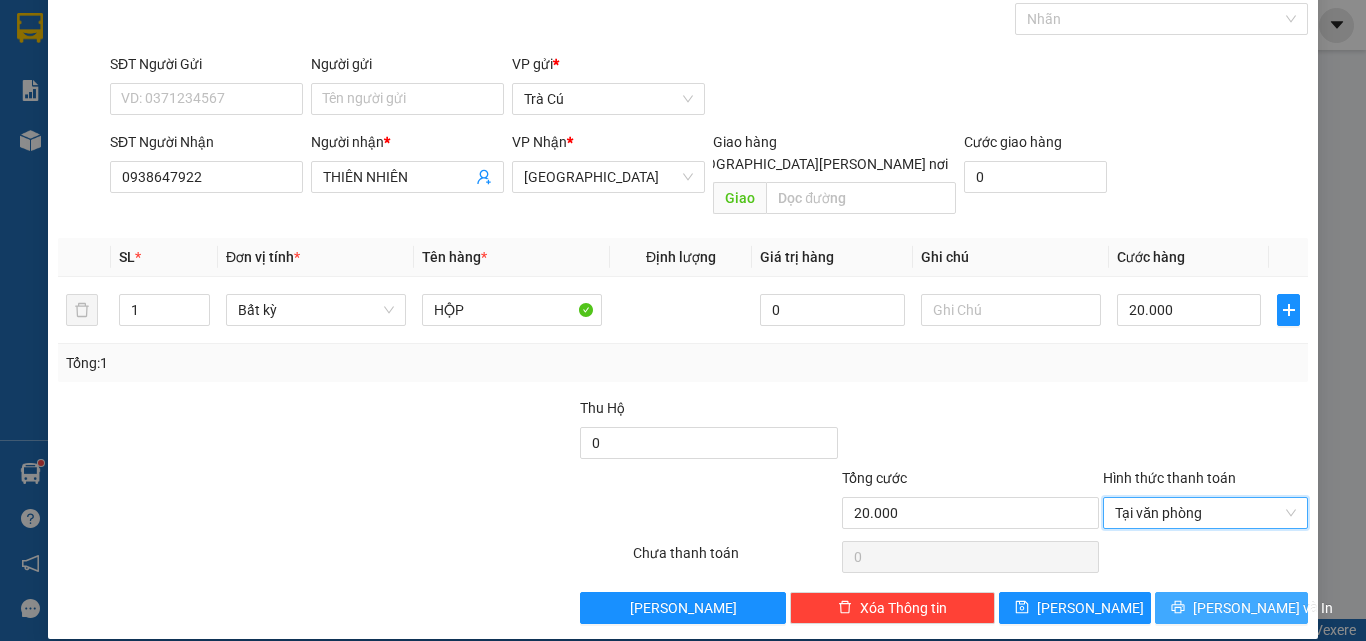 click on "[PERSON_NAME] và In" at bounding box center [1263, 608] 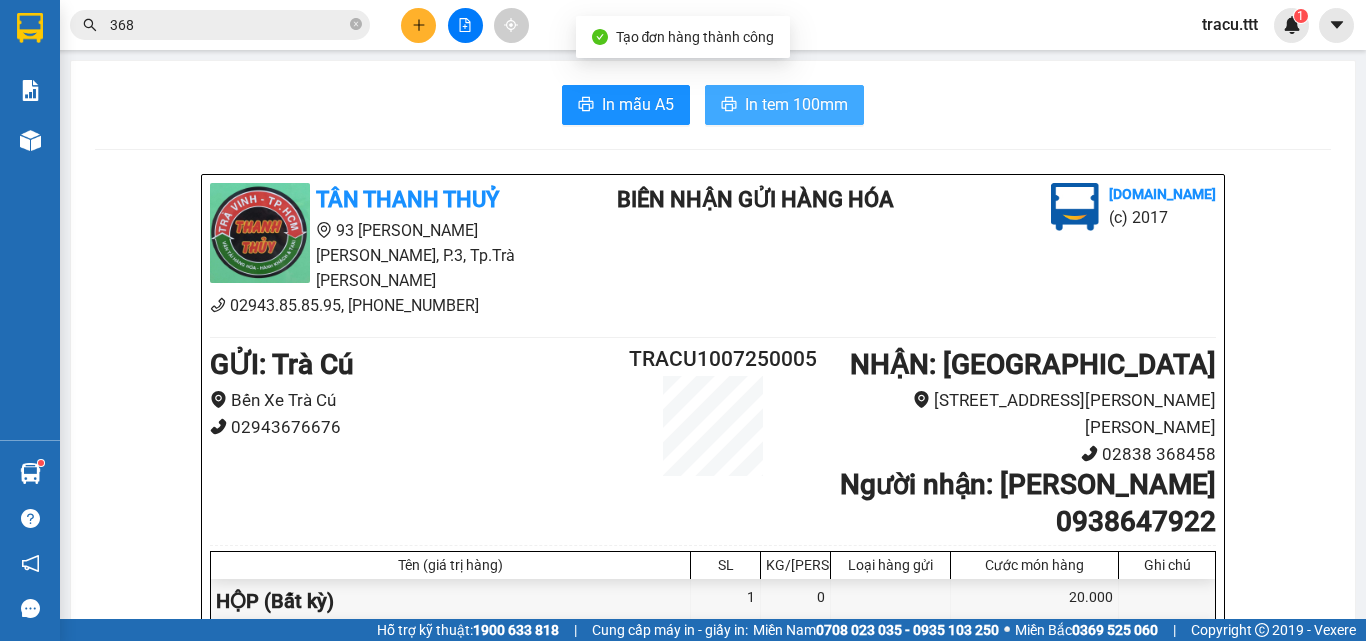 click on "In tem 100mm" at bounding box center [796, 104] 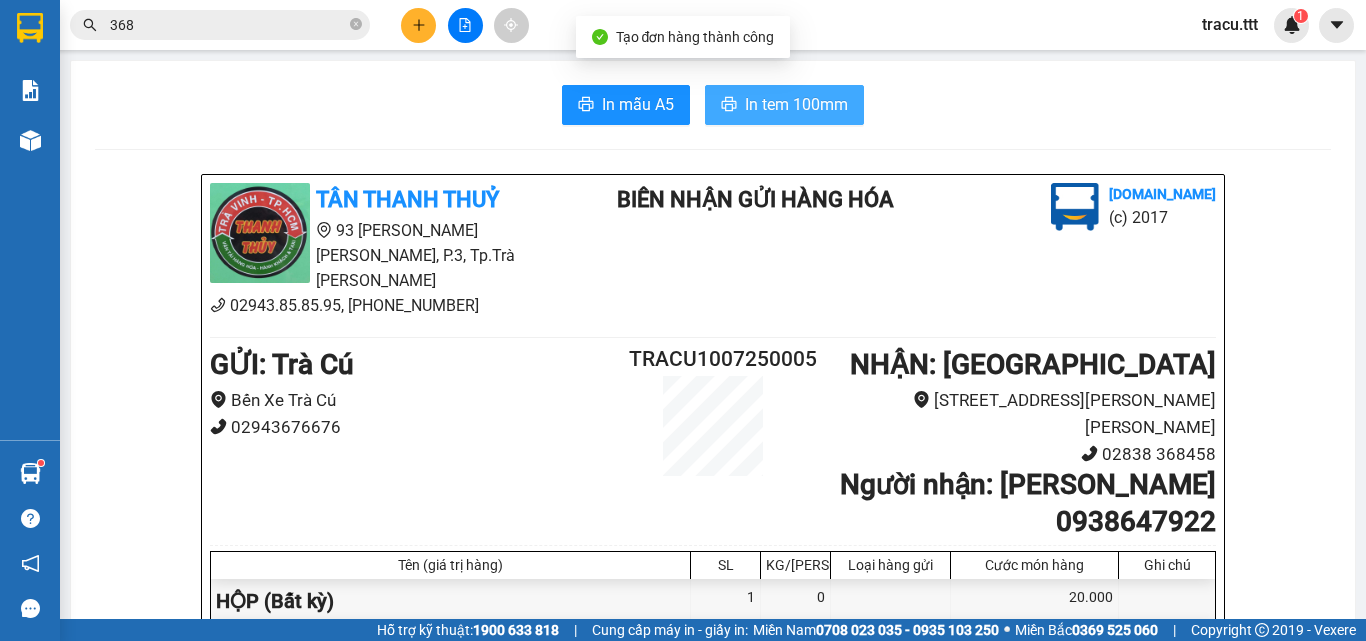scroll, scrollTop: 0, scrollLeft: 0, axis: both 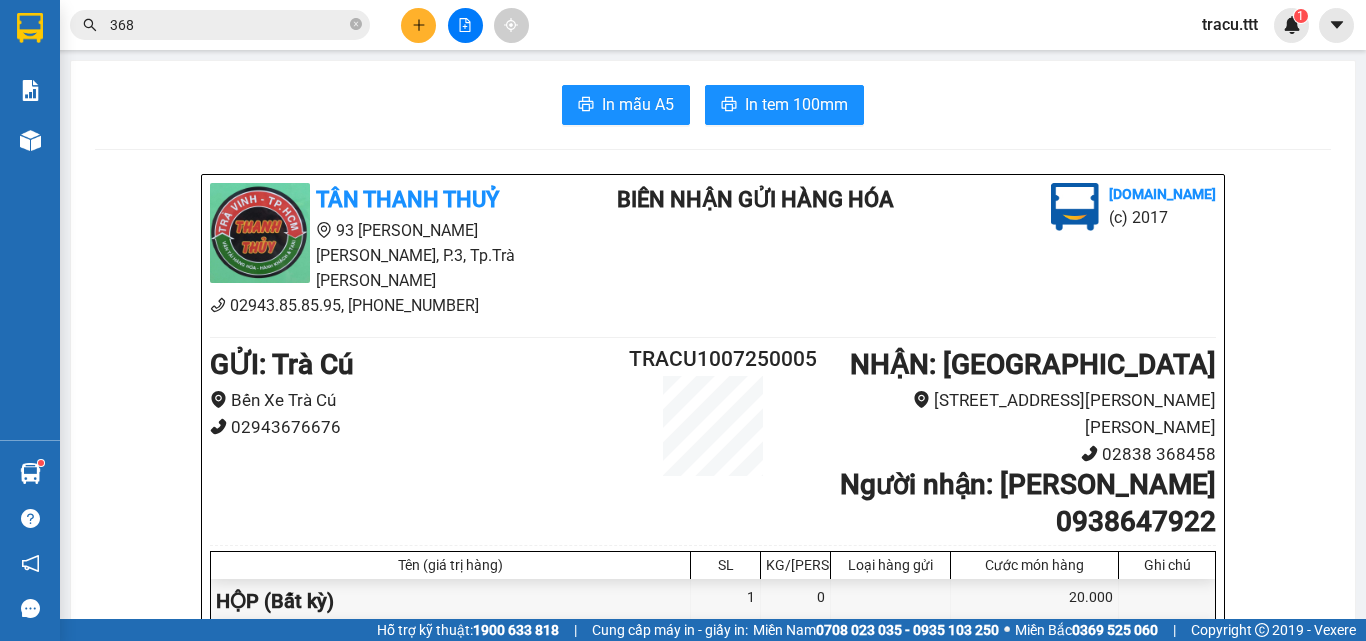click 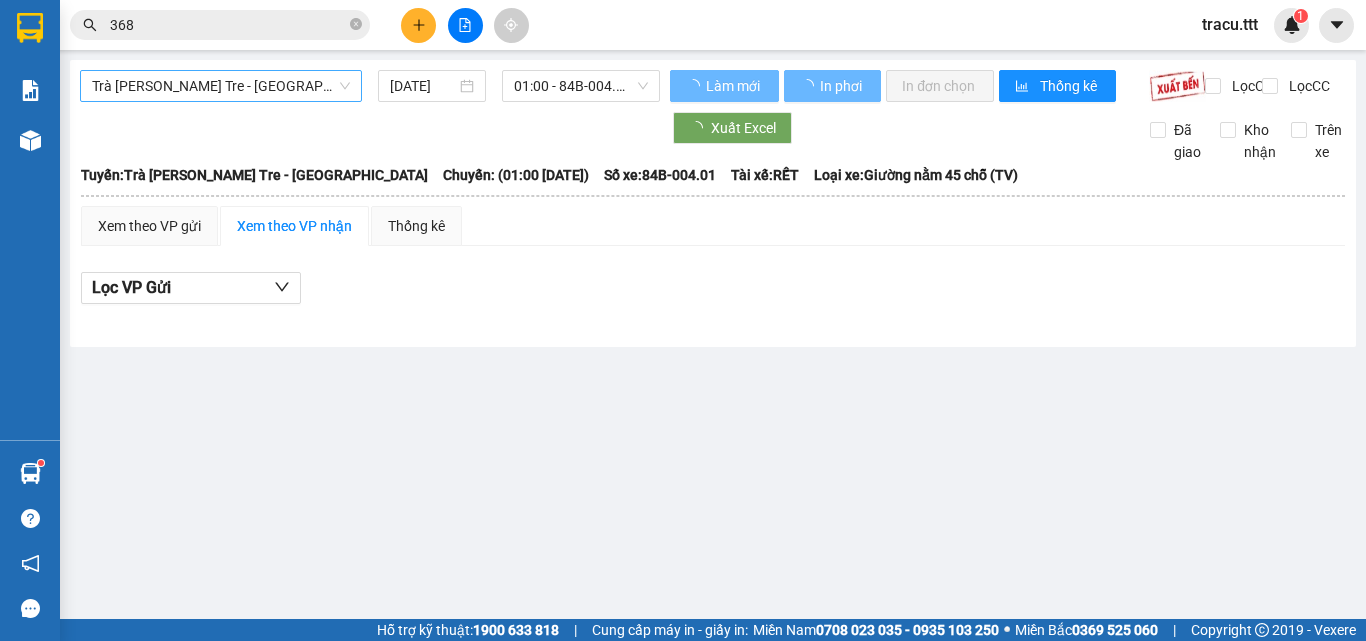 click on "Trà [PERSON_NAME] Tre - [GEOGRAPHIC_DATA]" at bounding box center (221, 86) 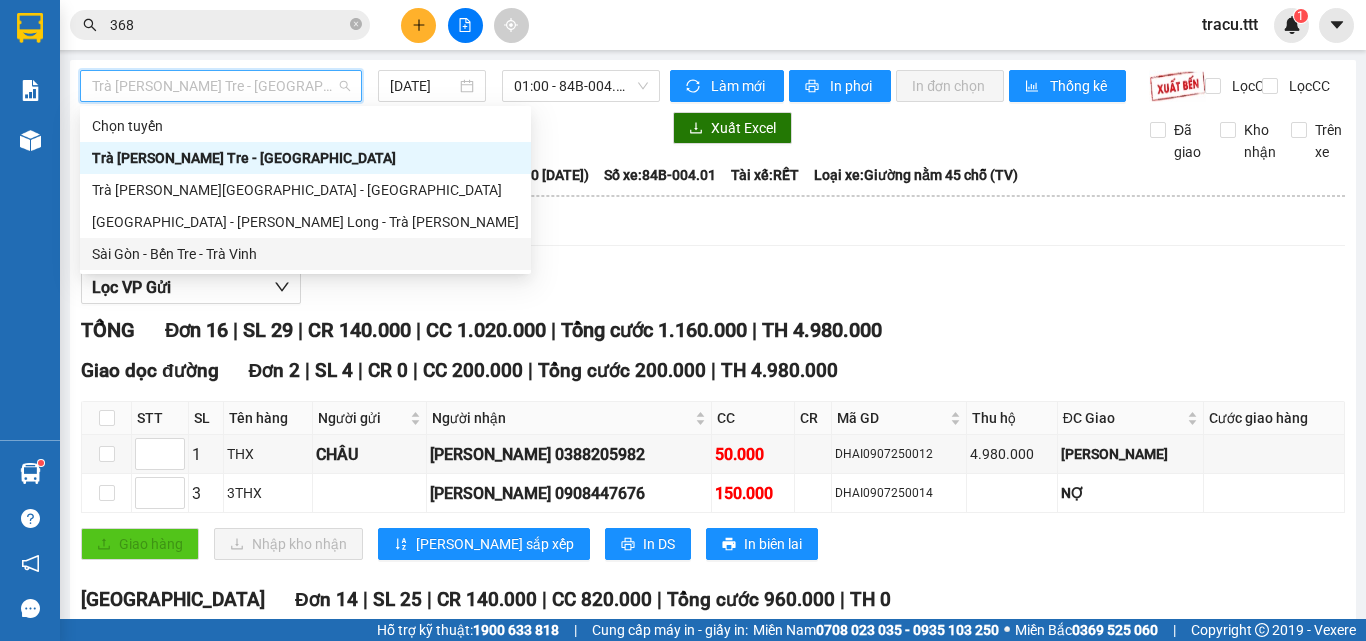 click on "Sài Gòn - Bến Tre - Trà Vinh" at bounding box center (305, 254) 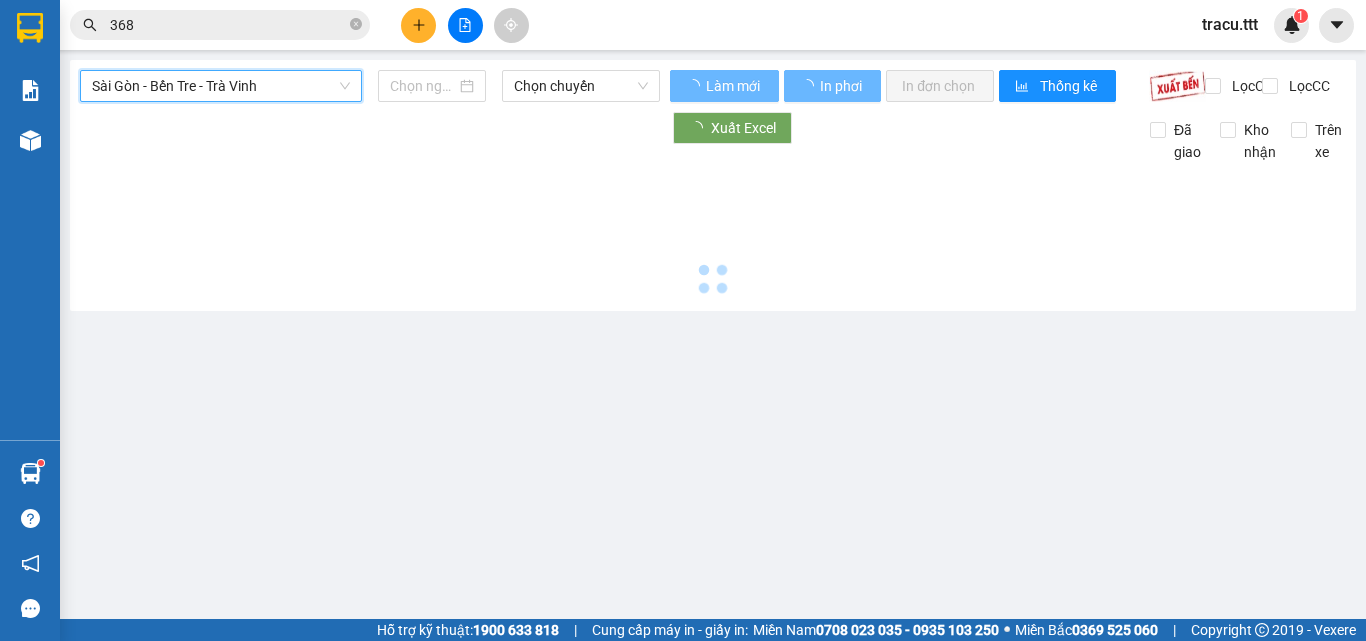 type on "[DATE]" 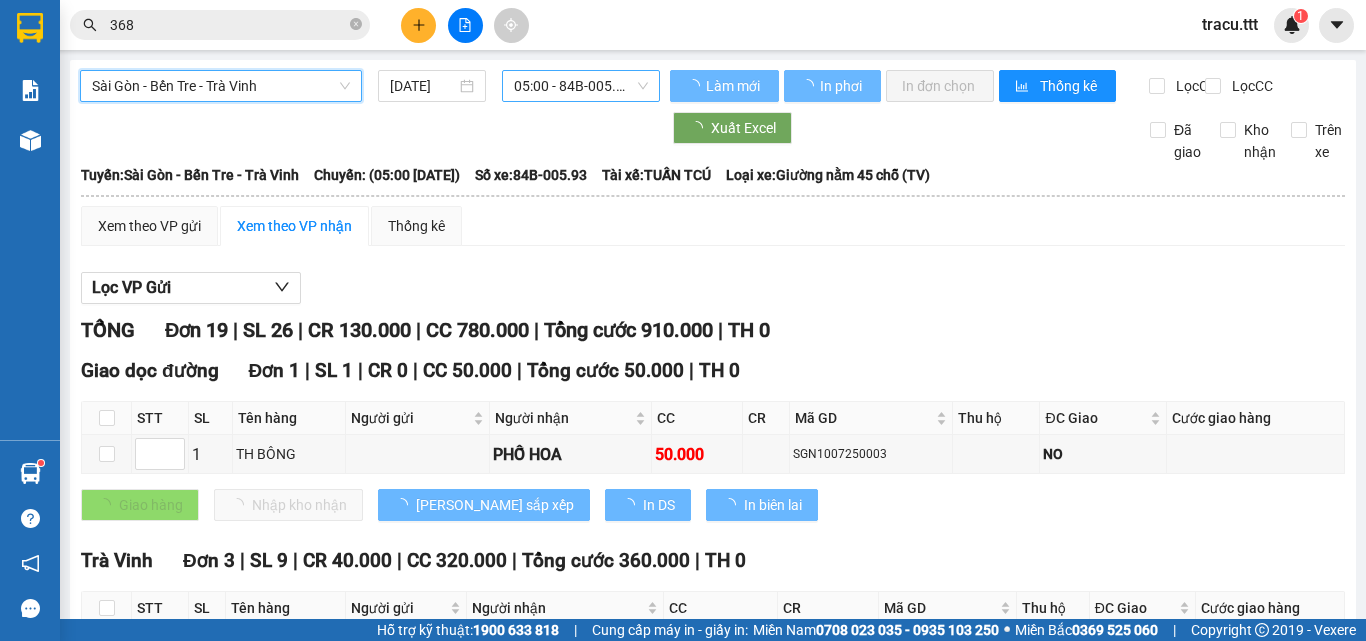 click on "05:00     - 84B-005.93" at bounding box center (581, 86) 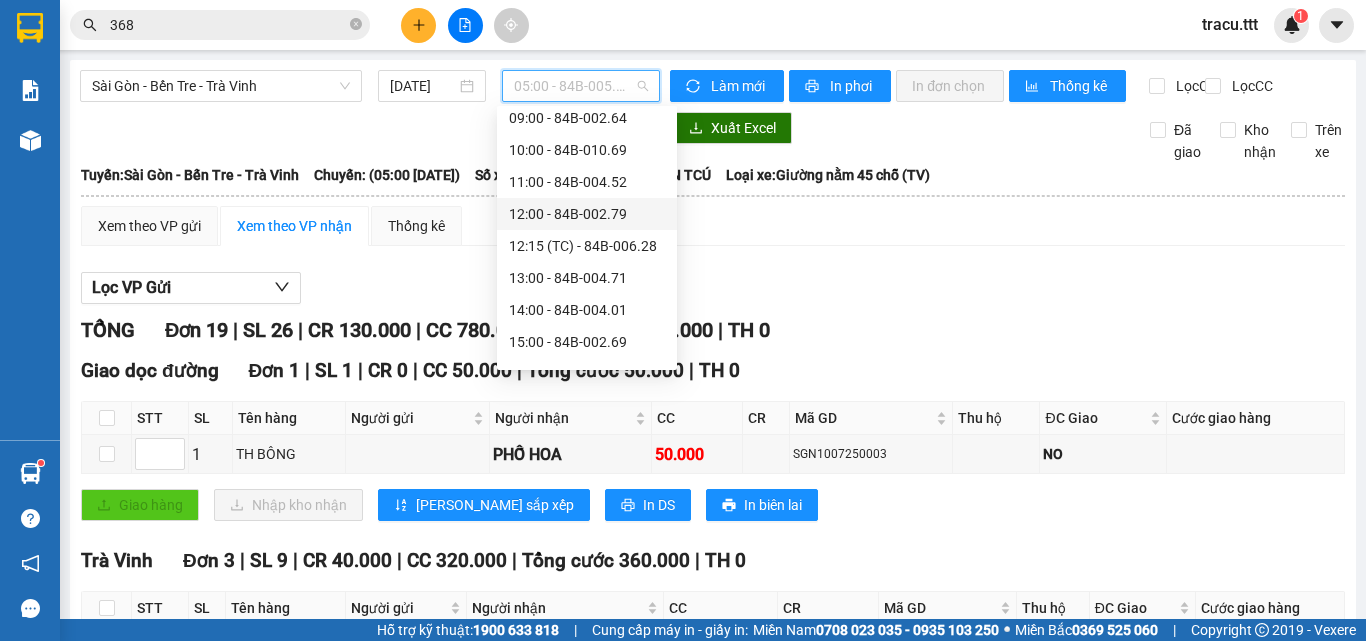 scroll, scrollTop: 0, scrollLeft: 0, axis: both 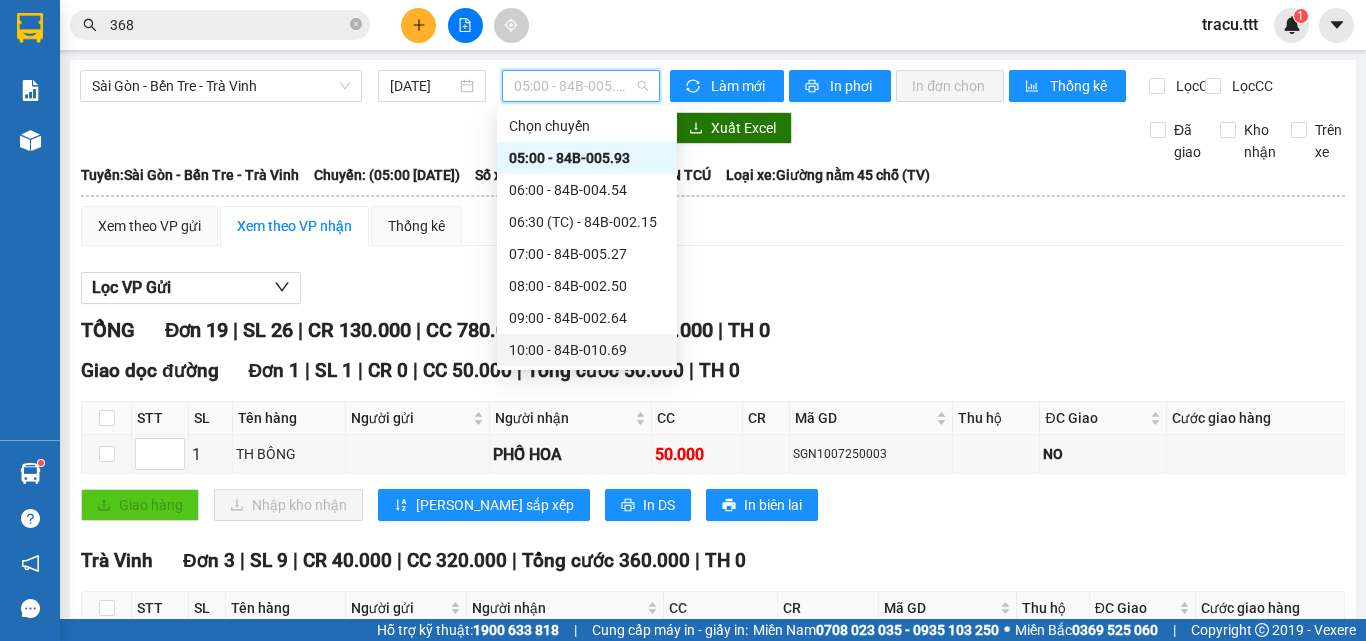click on "10:00     - 84B-010.69" at bounding box center (587, 350) 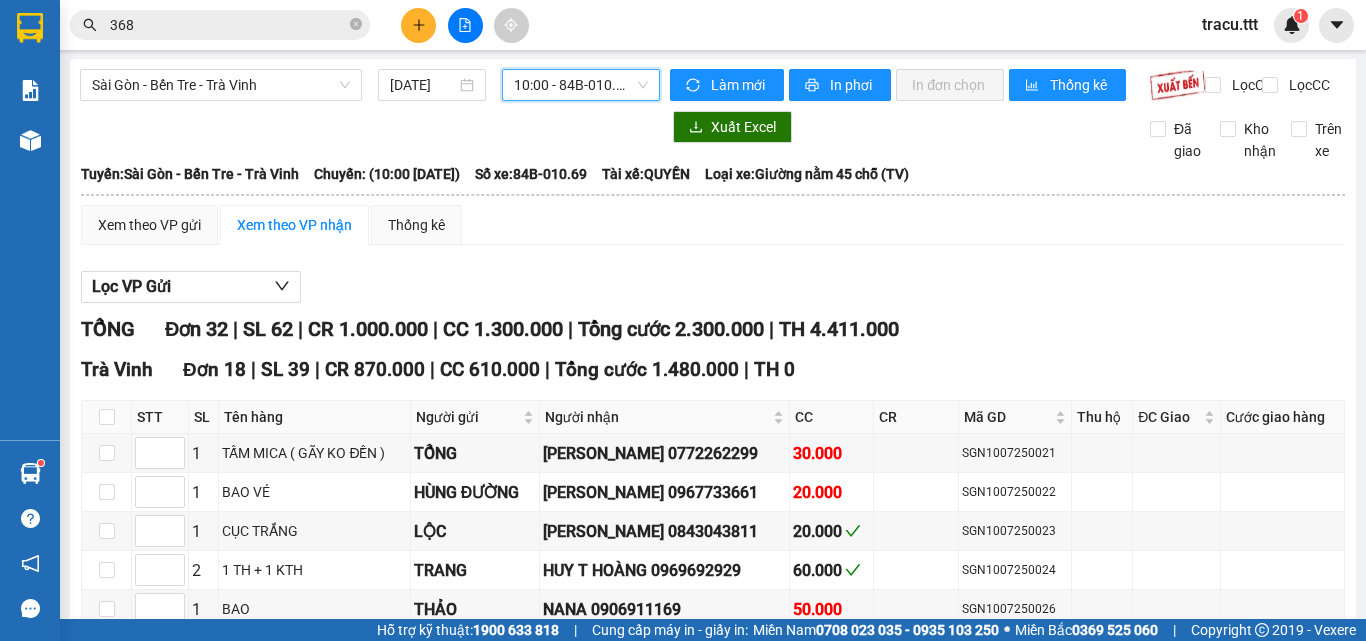 scroll, scrollTop: 0, scrollLeft: 0, axis: both 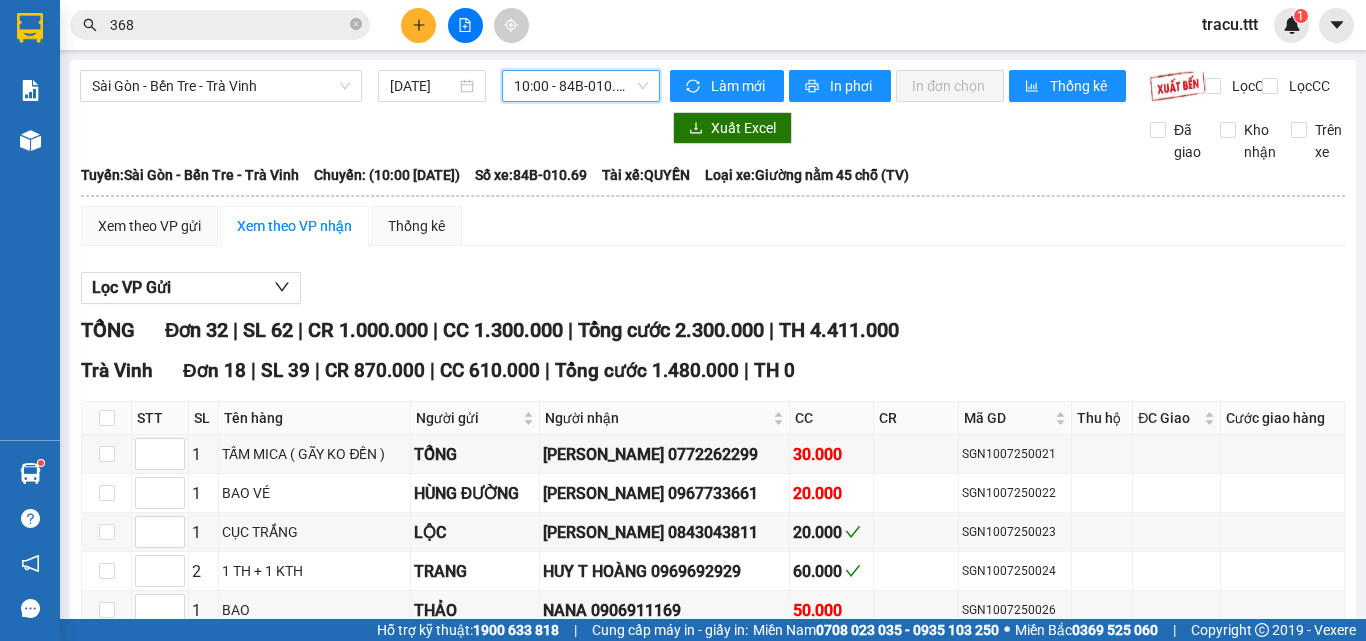 click on "10:00     - 84B-010.69" at bounding box center (581, 86) 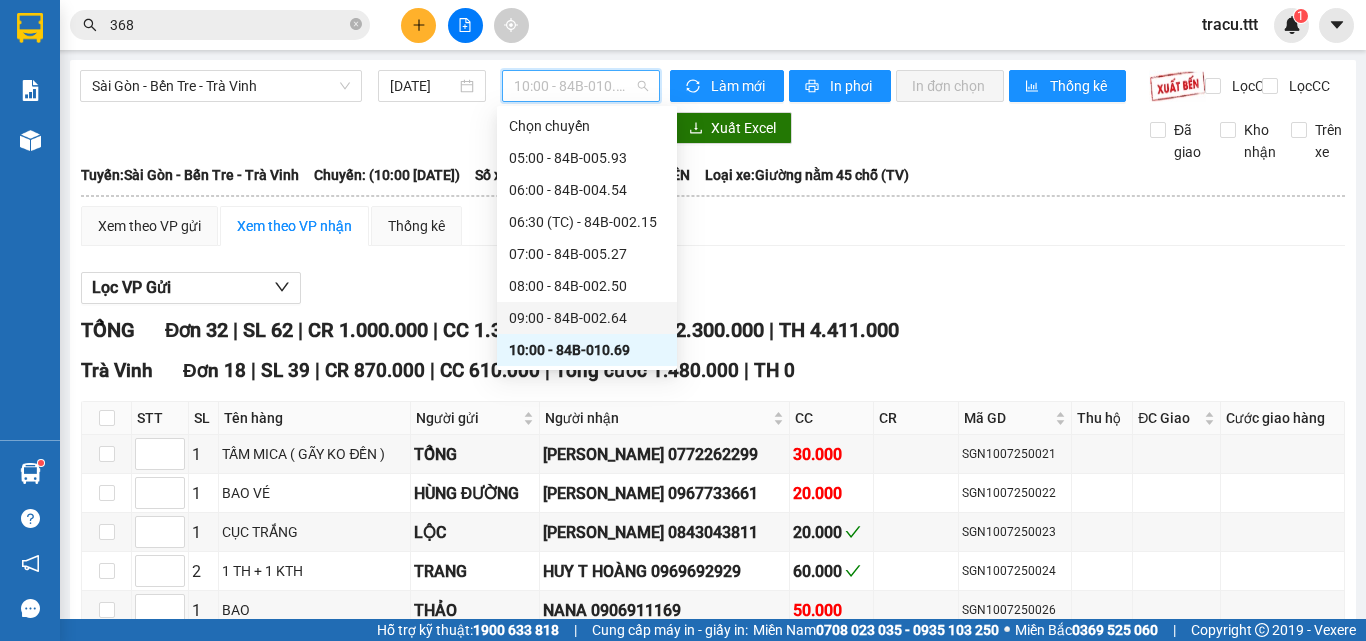 click on "09:00     - 84B-002.64" at bounding box center [587, 318] 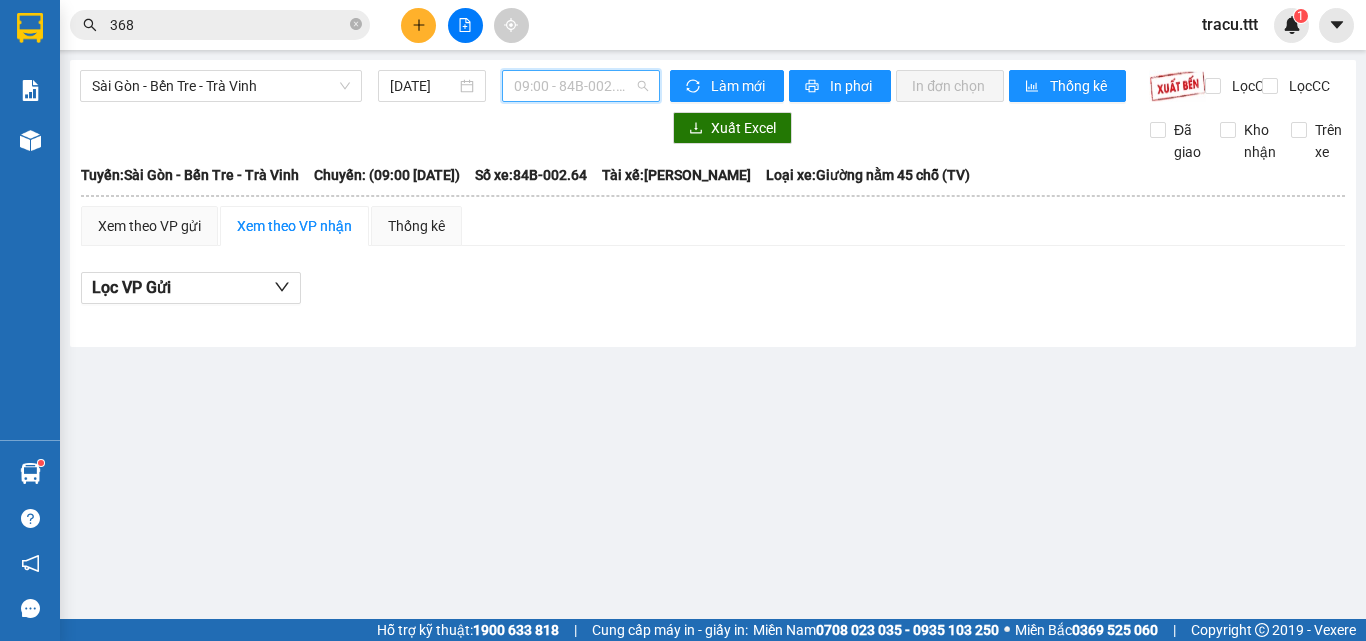 click on "09:00     - 84B-002.64" at bounding box center (581, 86) 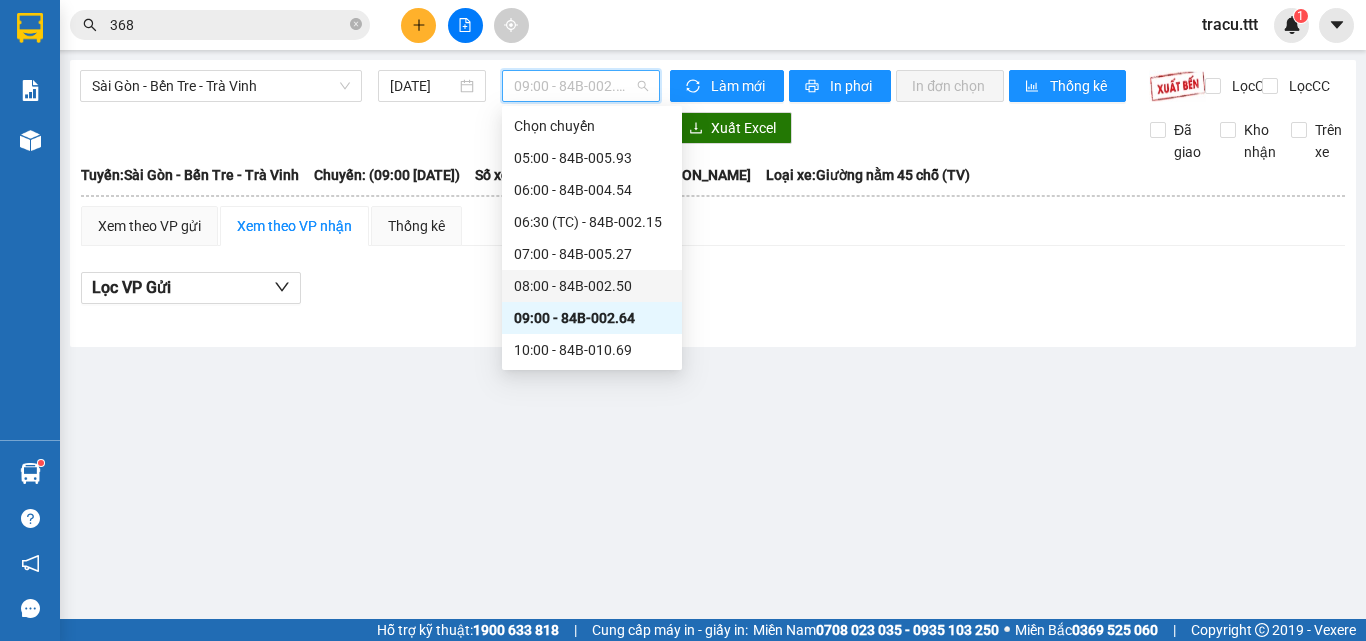 click on "08:00     - 84B-002.50" at bounding box center (592, 286) 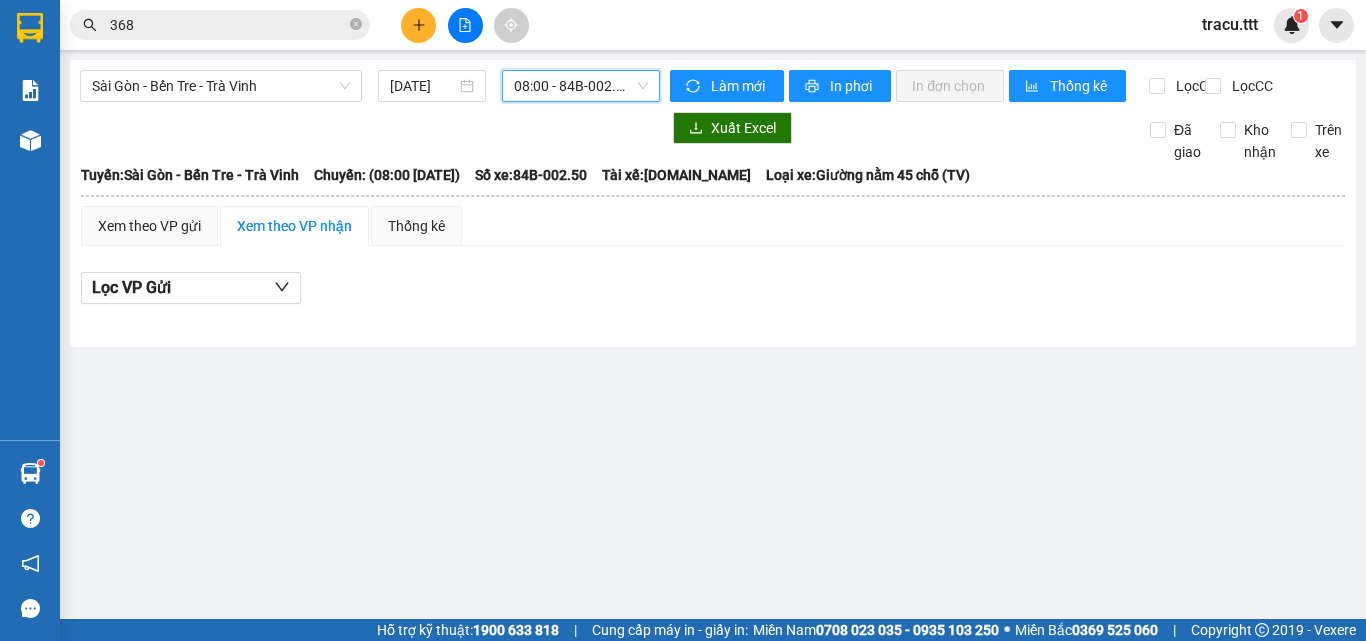 click on "08:00     - 84B-002.50" at bounding box center (581, 86) 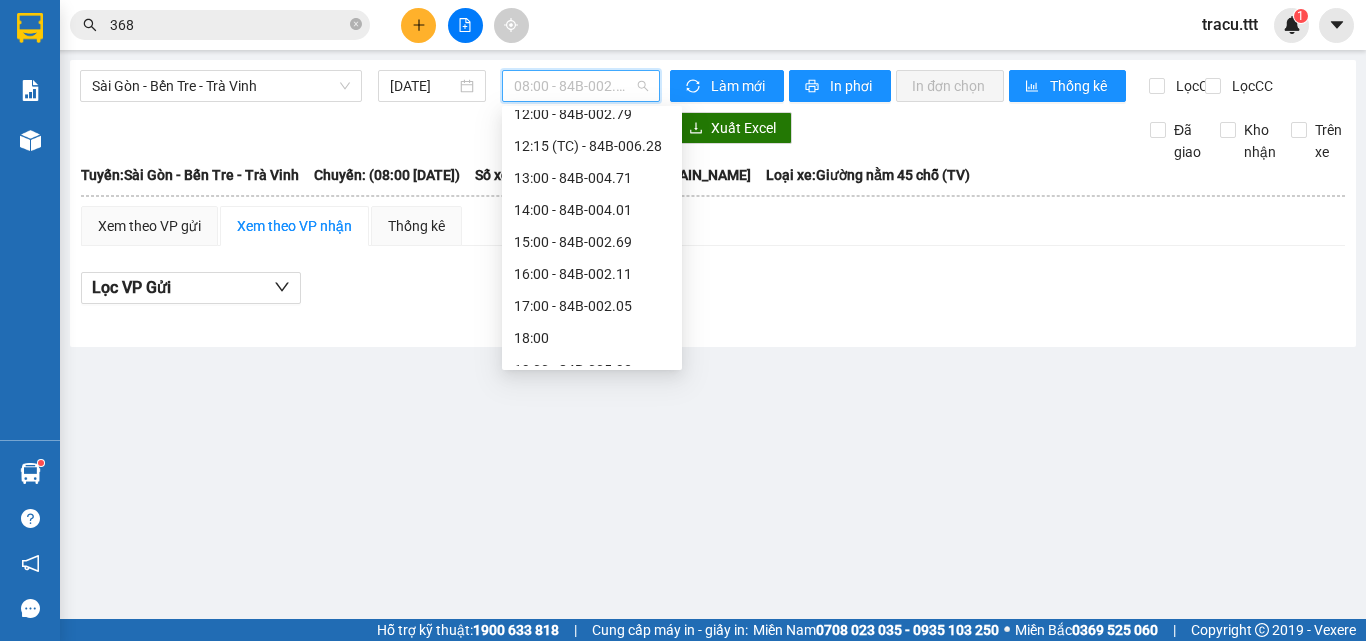 scroll, scrollTop: 100, scrollLeft: 0, axis: vertical 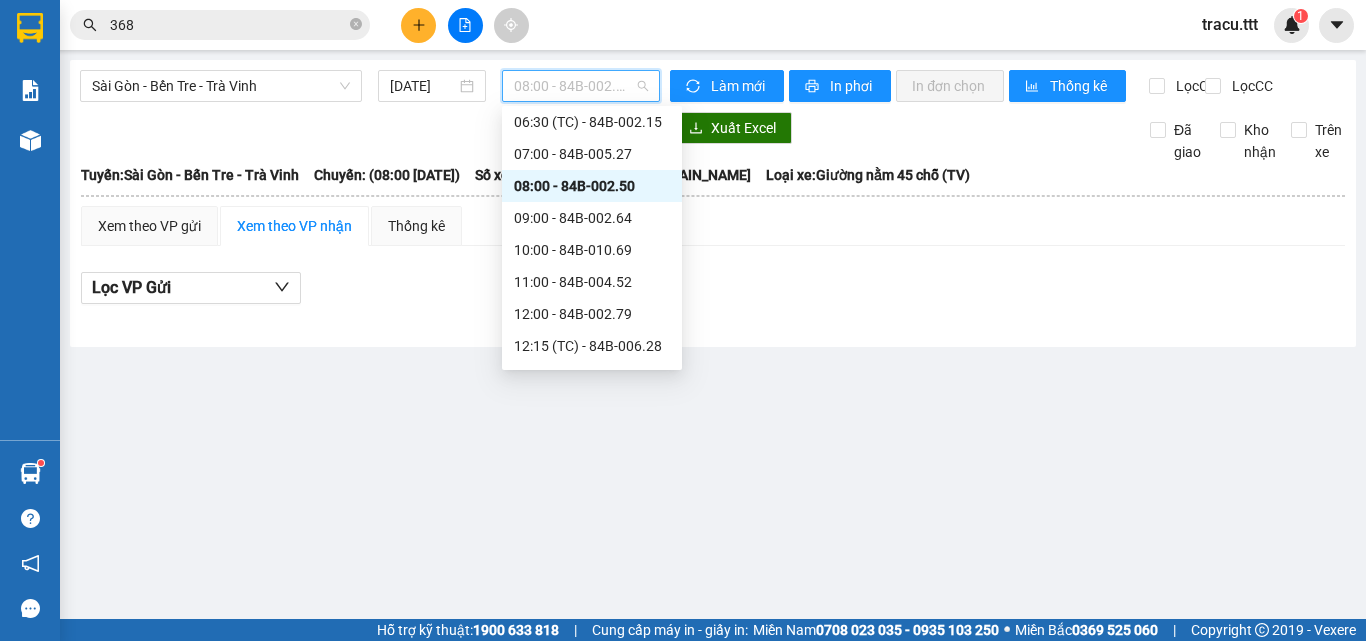 click on "08:00     - 84B-002.50" at bounding box center [592, 186] 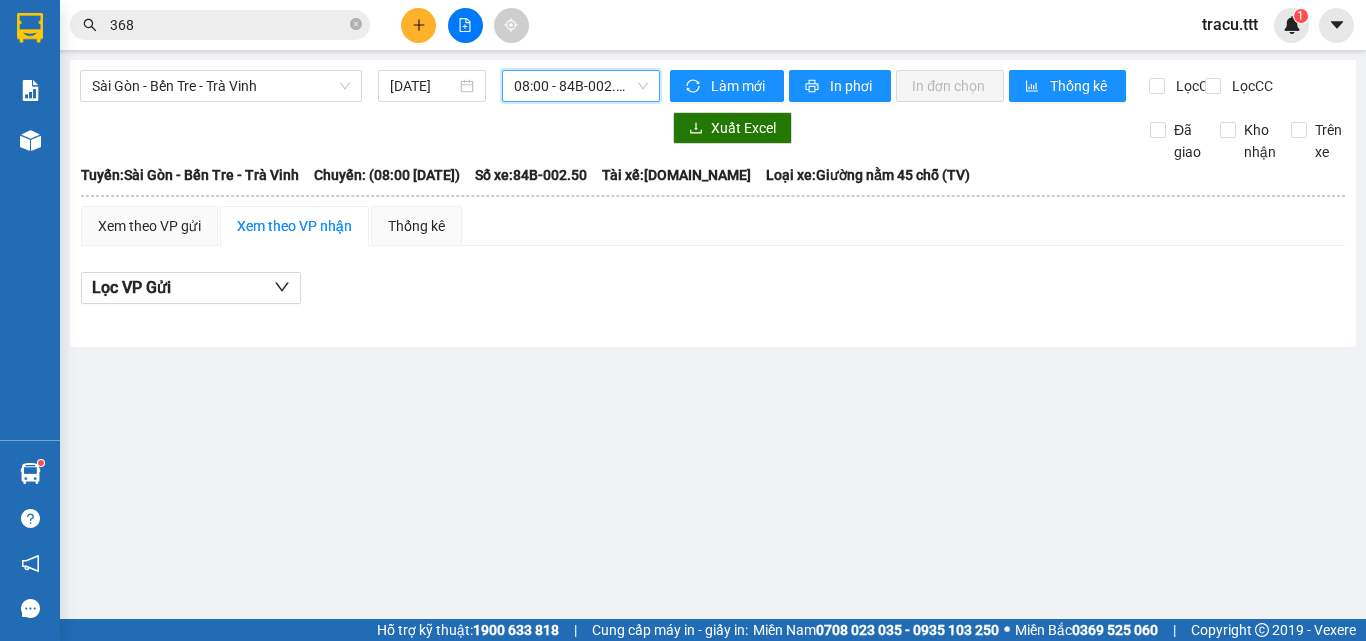 click on "08:00     - 84B-002.50" at bounding box center [581, 86] 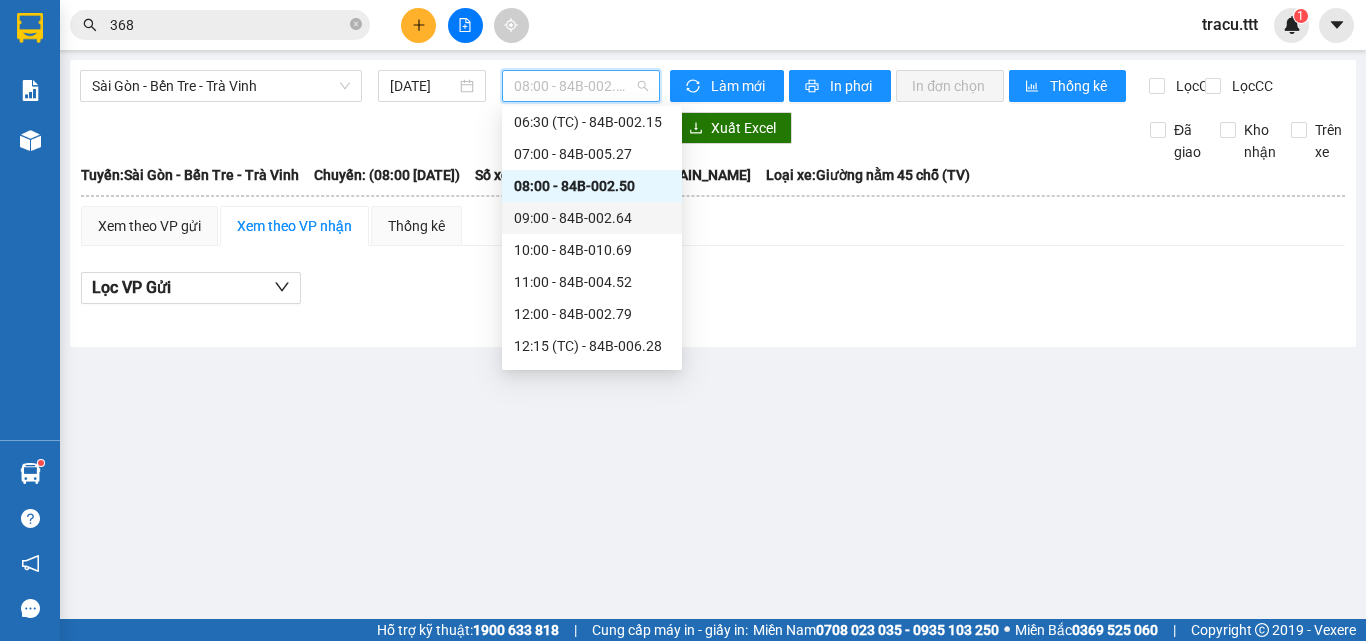 click on "09:00     - 84B-002.64" at bounding box center (592, 218) 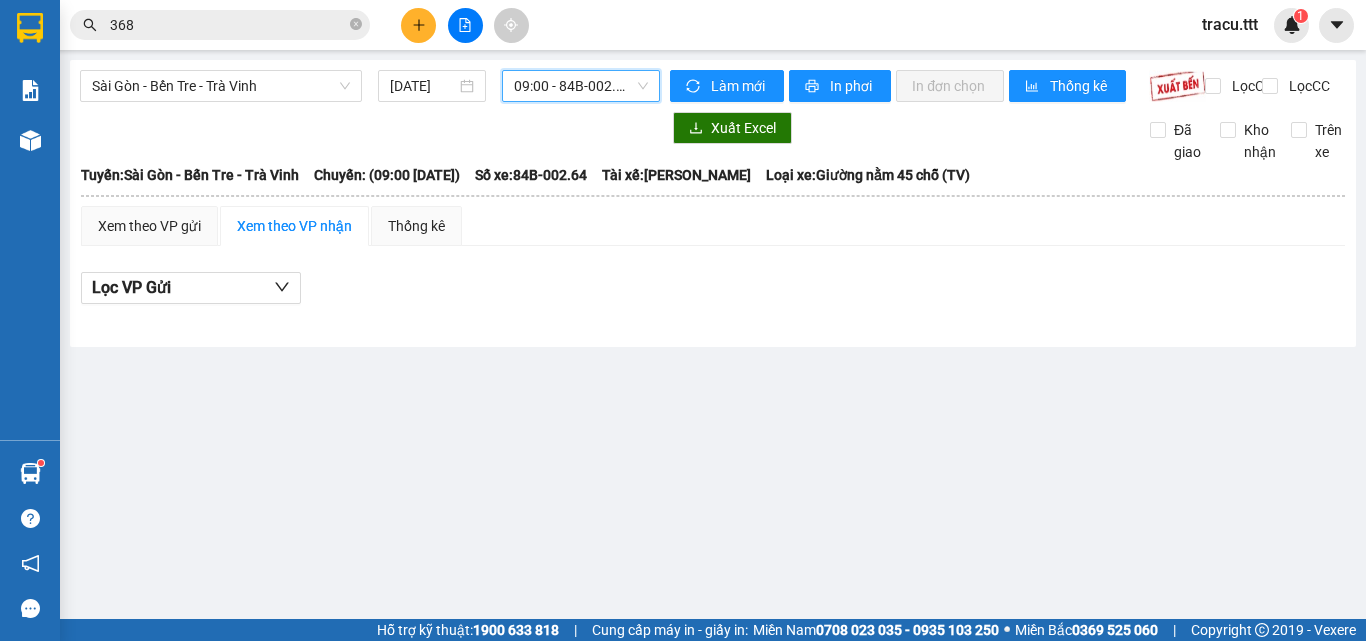 click on "09:00     - 84B-002.64" at bounding box center (581, 86) 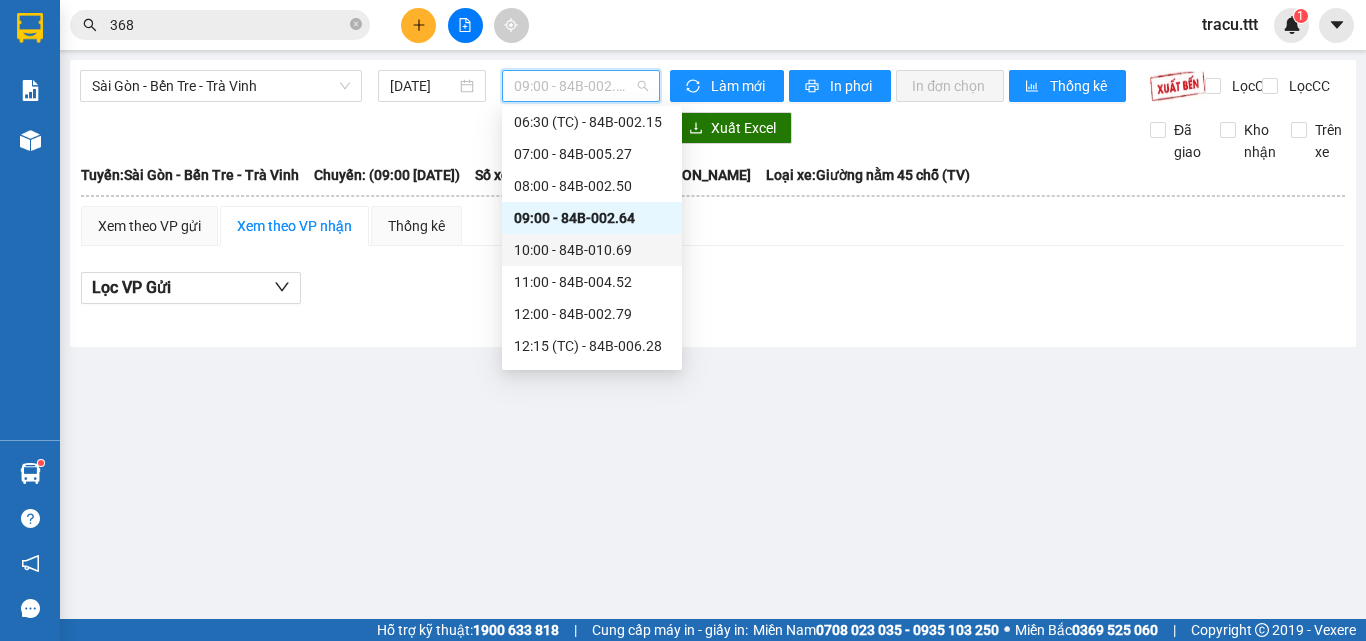 click on "10:00     - 84B-010.69" at bounding box center [592, 250] 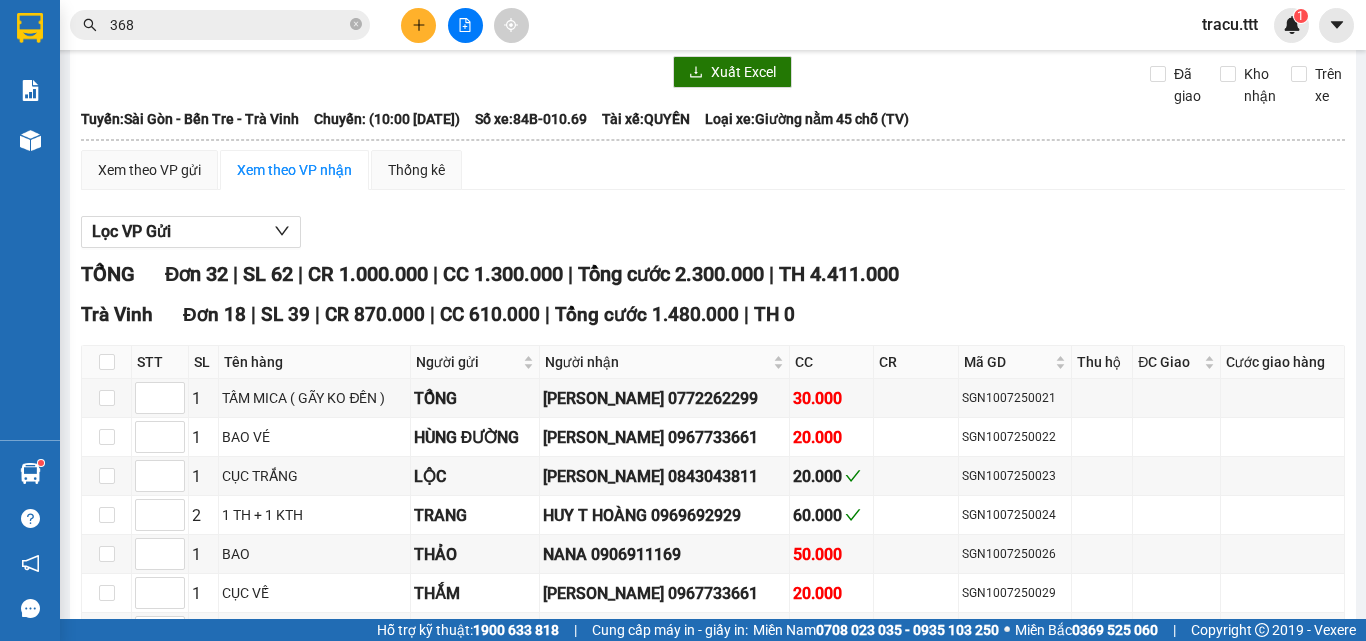 scroll, scrollTop: 0, scrollLeft: 0, axis: both 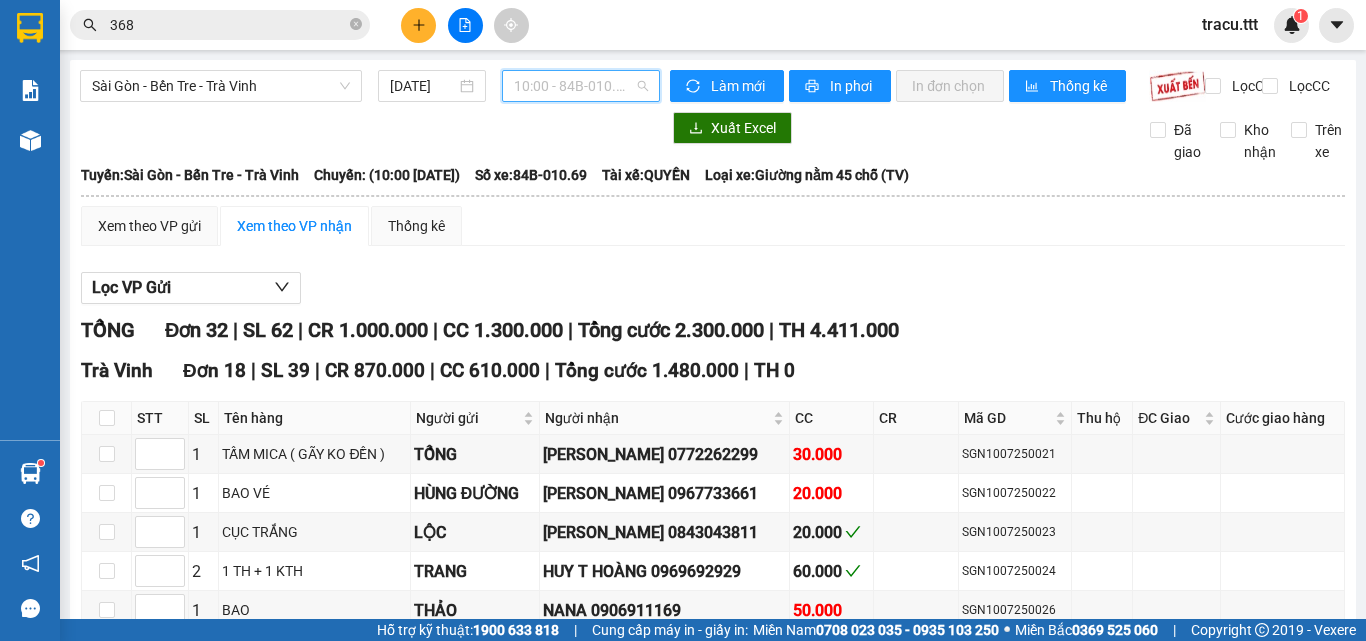 click on "10:00     - 84B-010.69" at bounding box center [581, 86] 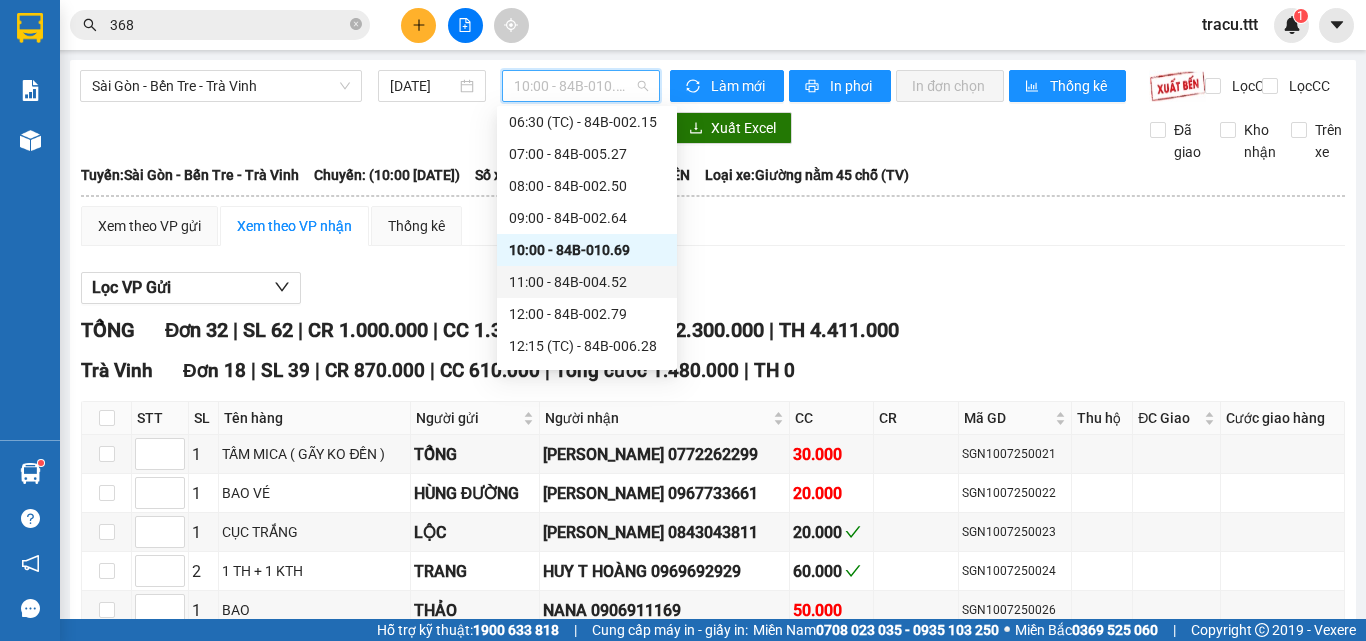 click on "11:00     - 84B-004.52" at bounding box center (587, 282) 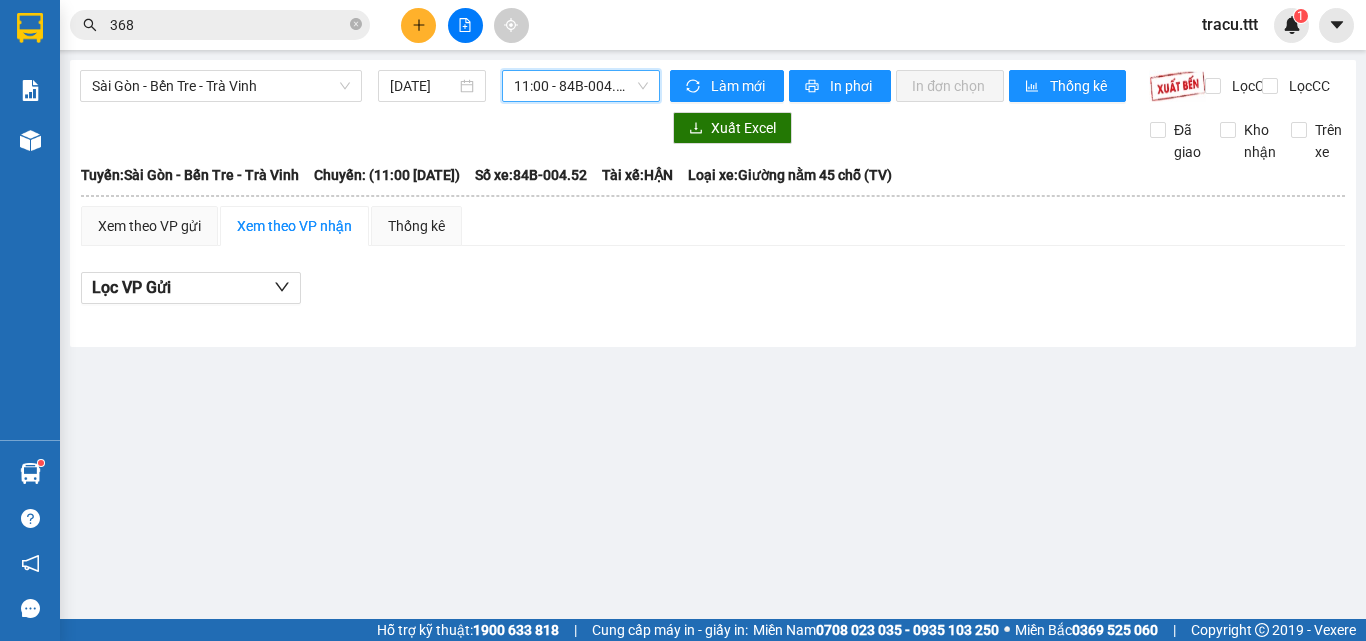 click on "11:00     - 84B-004.52" at bounding box center (581, 86) 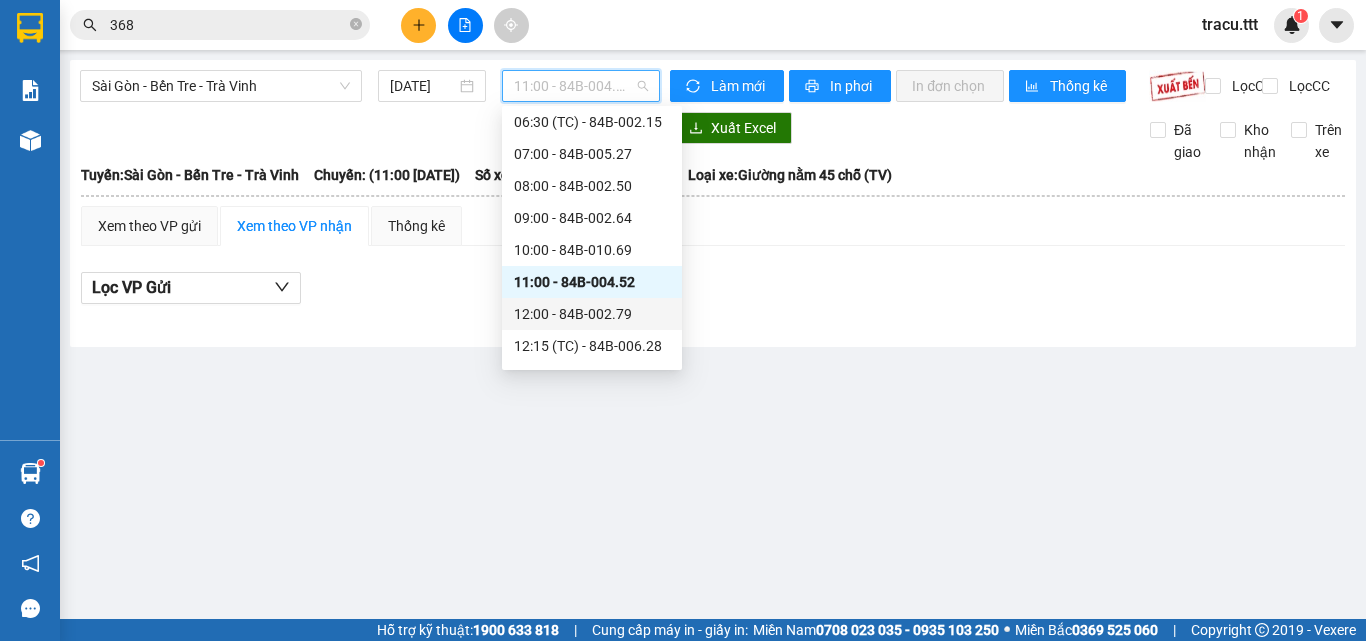 click on "12:00     - 84B-002.79" at bounding box center [592, 314] 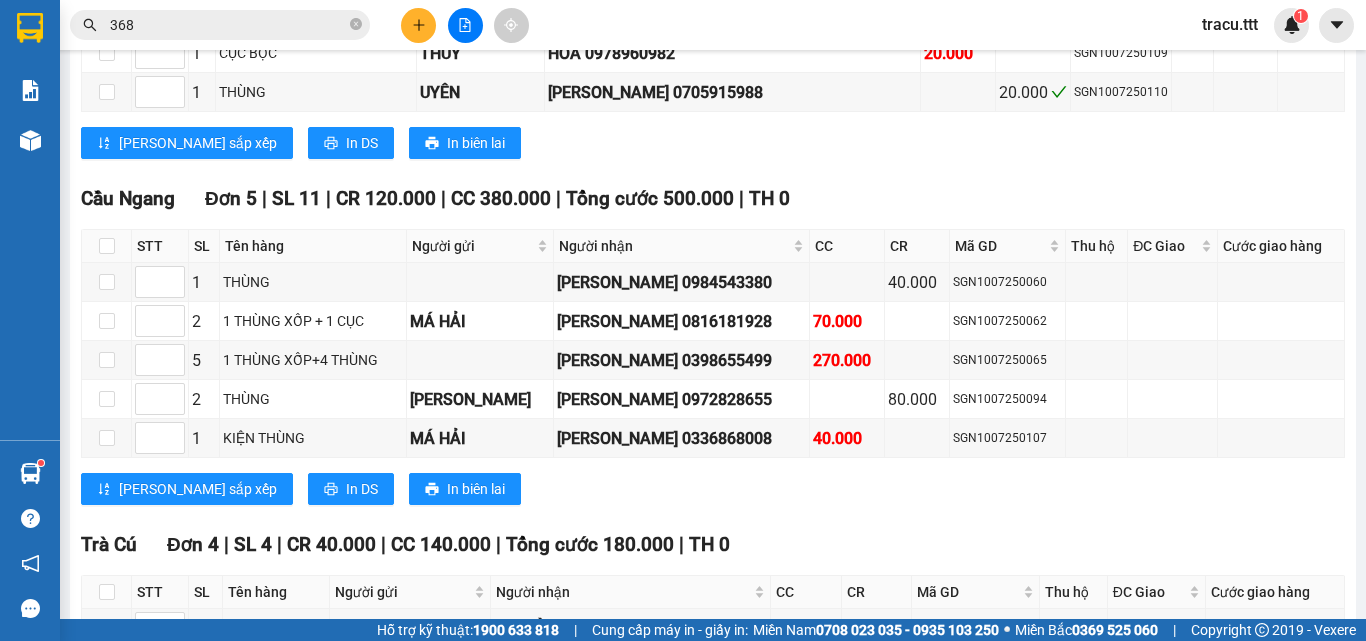 scroll, scrollTop: 2100, scrollLeft: 0, axis: vertical 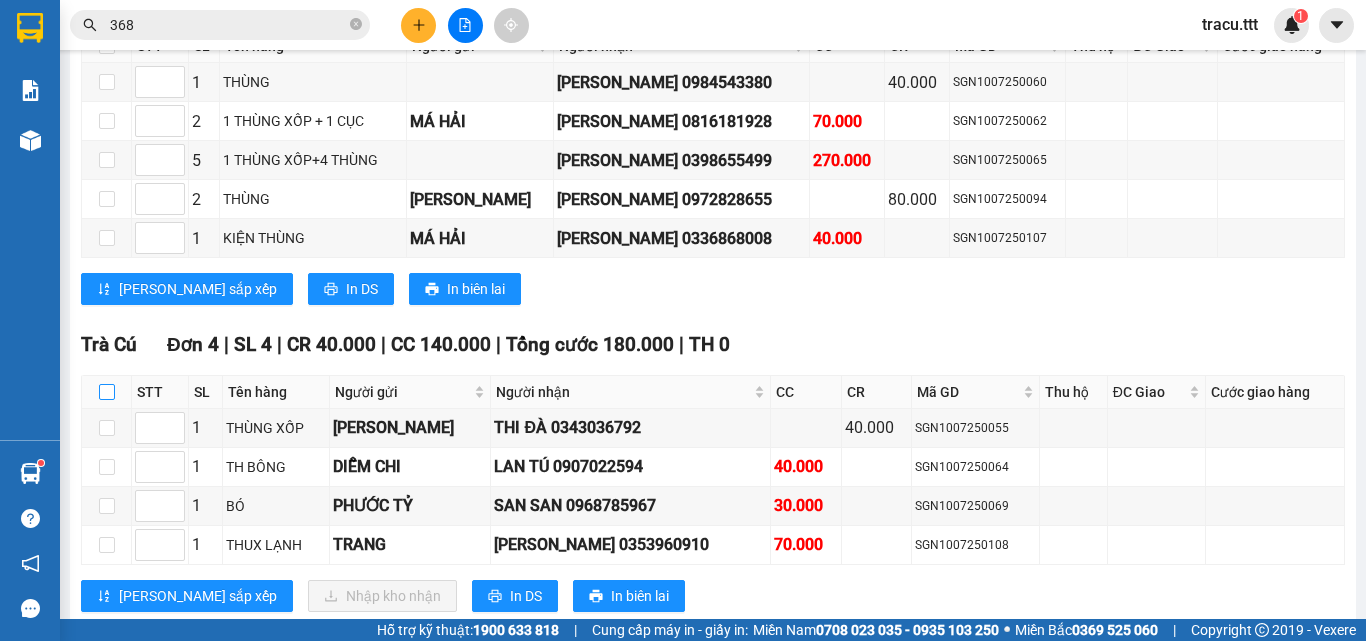 click at bounding box center (107, 392) 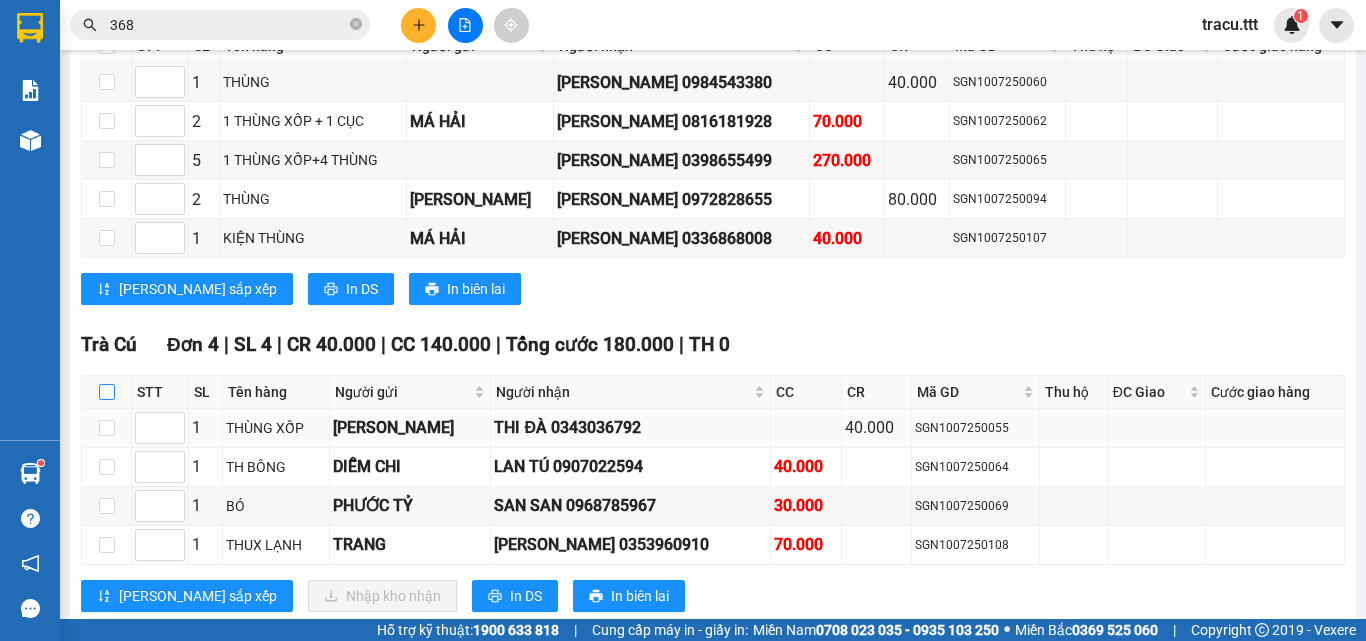 checkbox on "true" 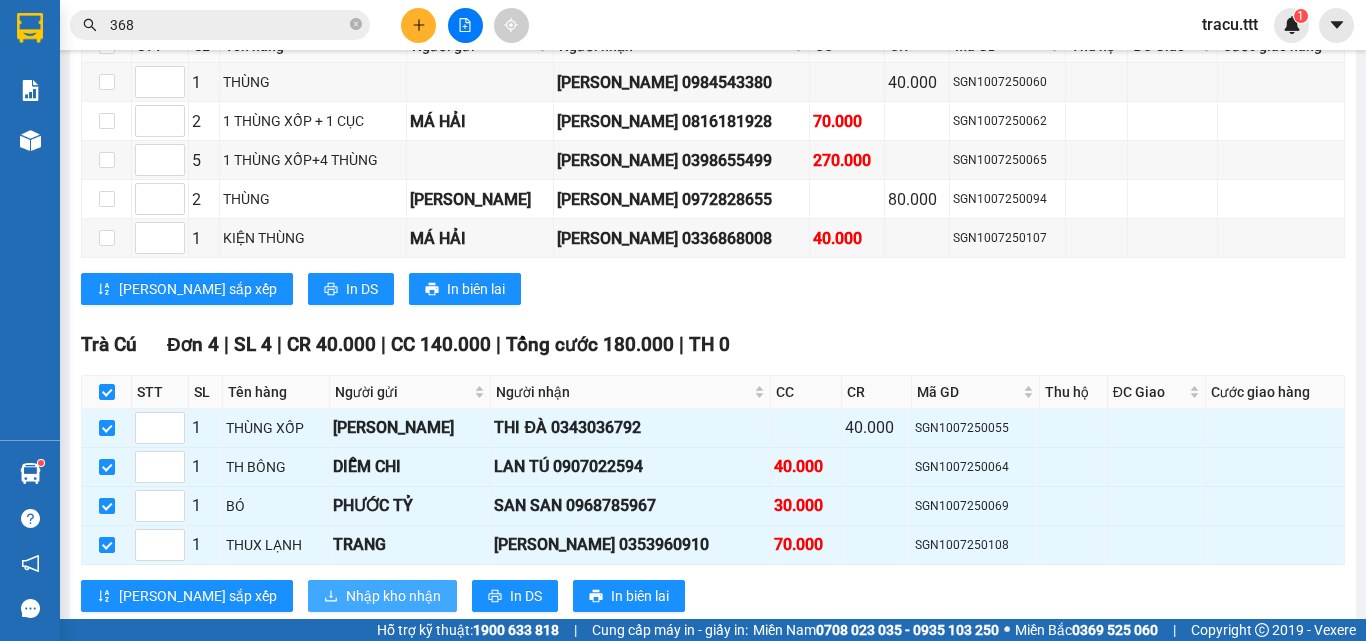 click on "Nhập kho nhận" at bounding box center (393, 596) 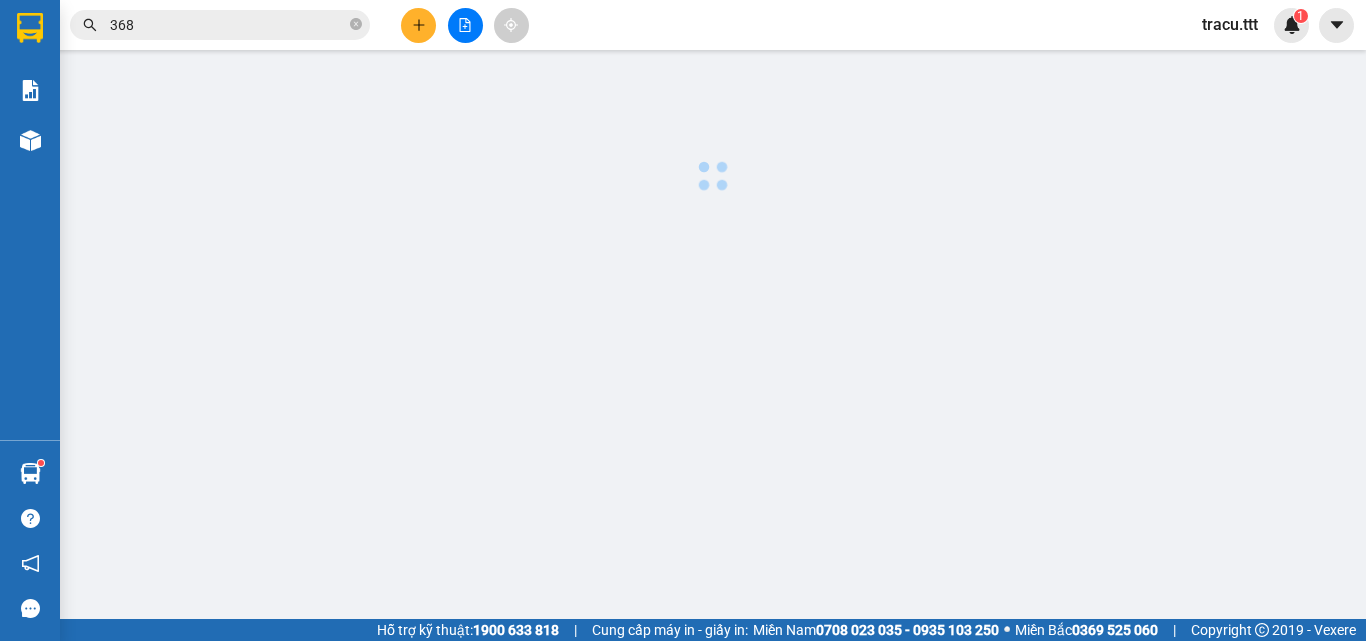 scroll, scrollTop: 0, scrollLeft: 0, axis: both 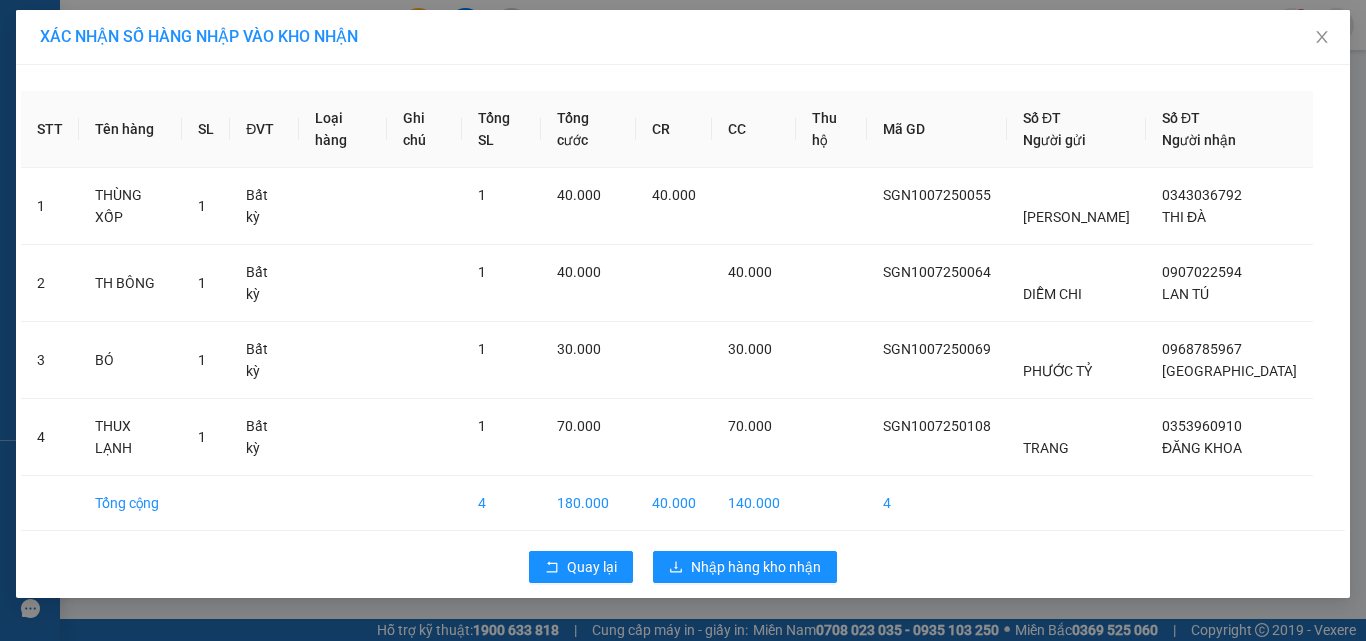 click on "Quay lại Nhập hàng kho nhận" at bounding box center (683, 567) 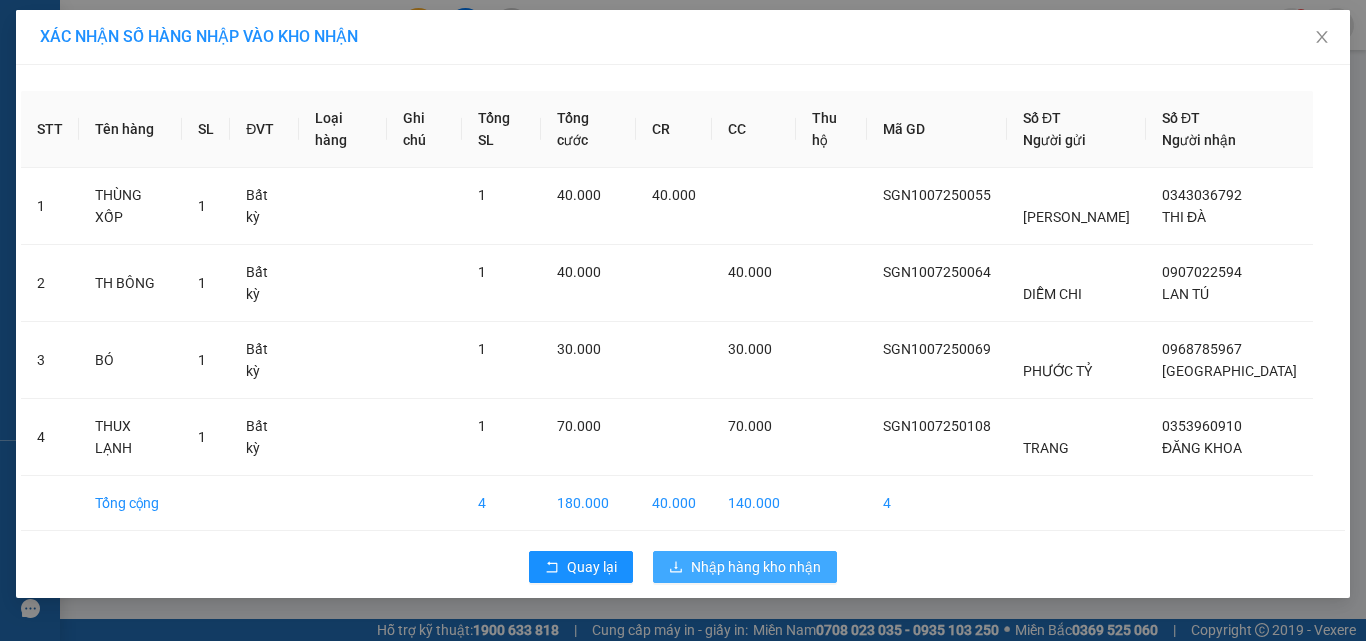 click on "Nhập hàng kho nhận" at bounding box center (756, 567) 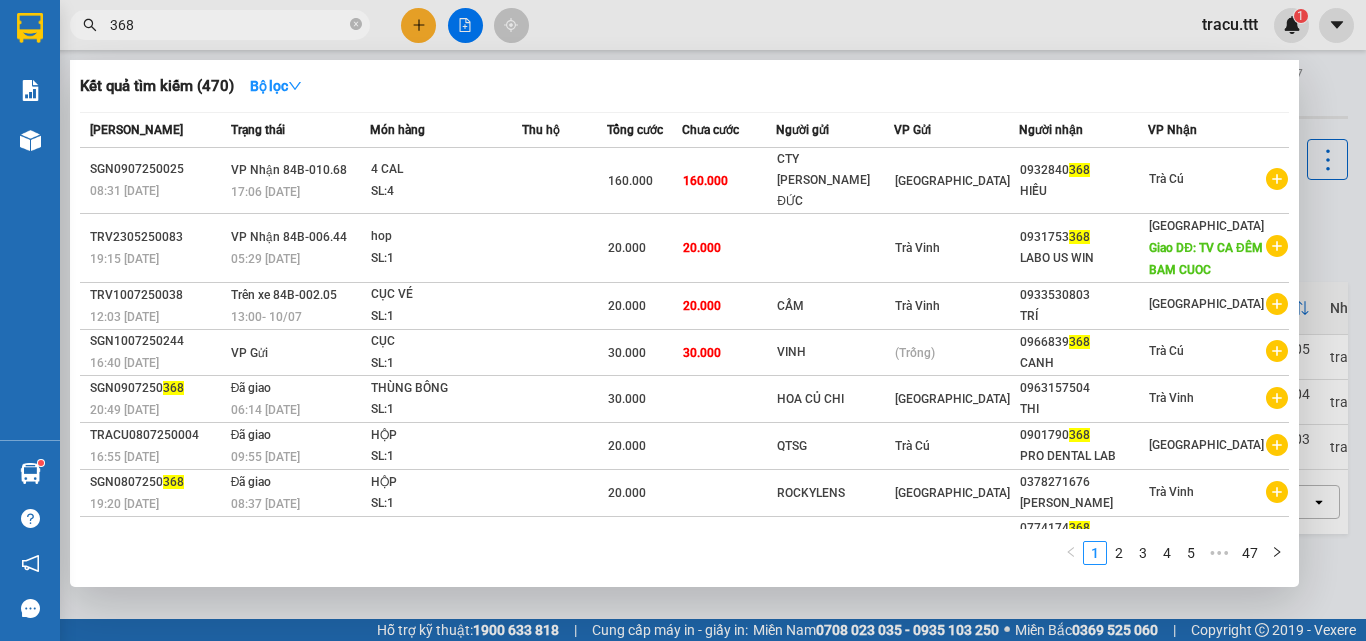click at bounding box center (356, 25) 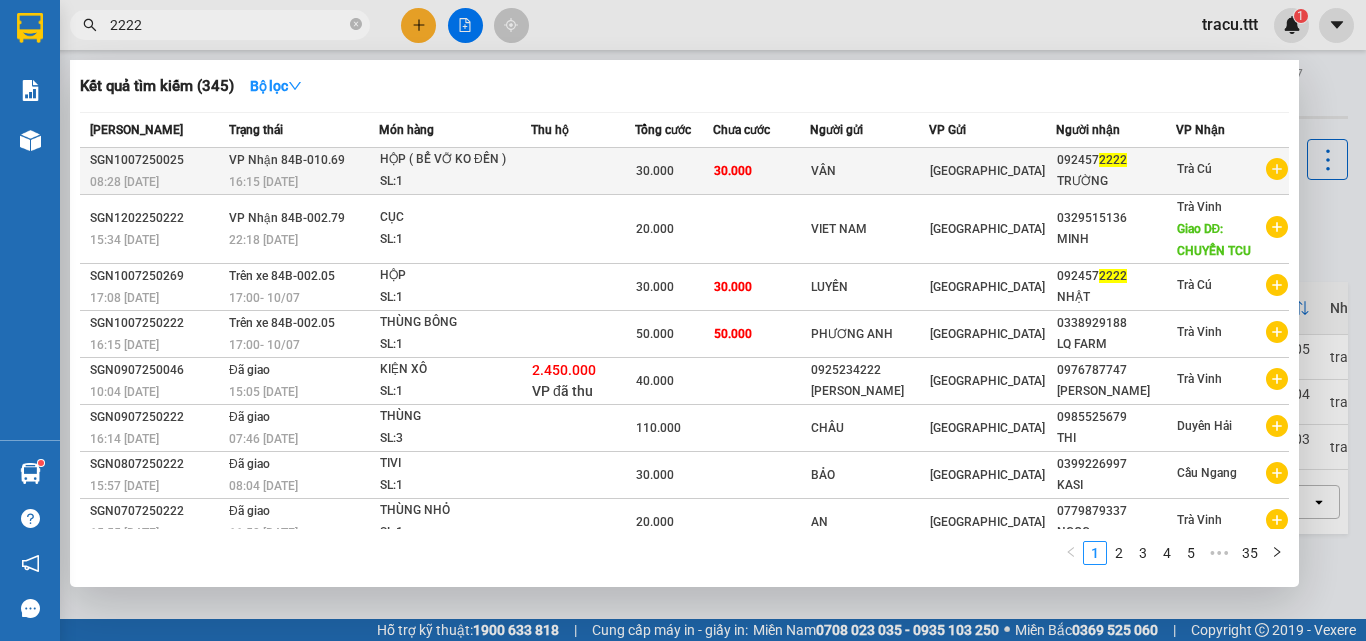 type on "2222" 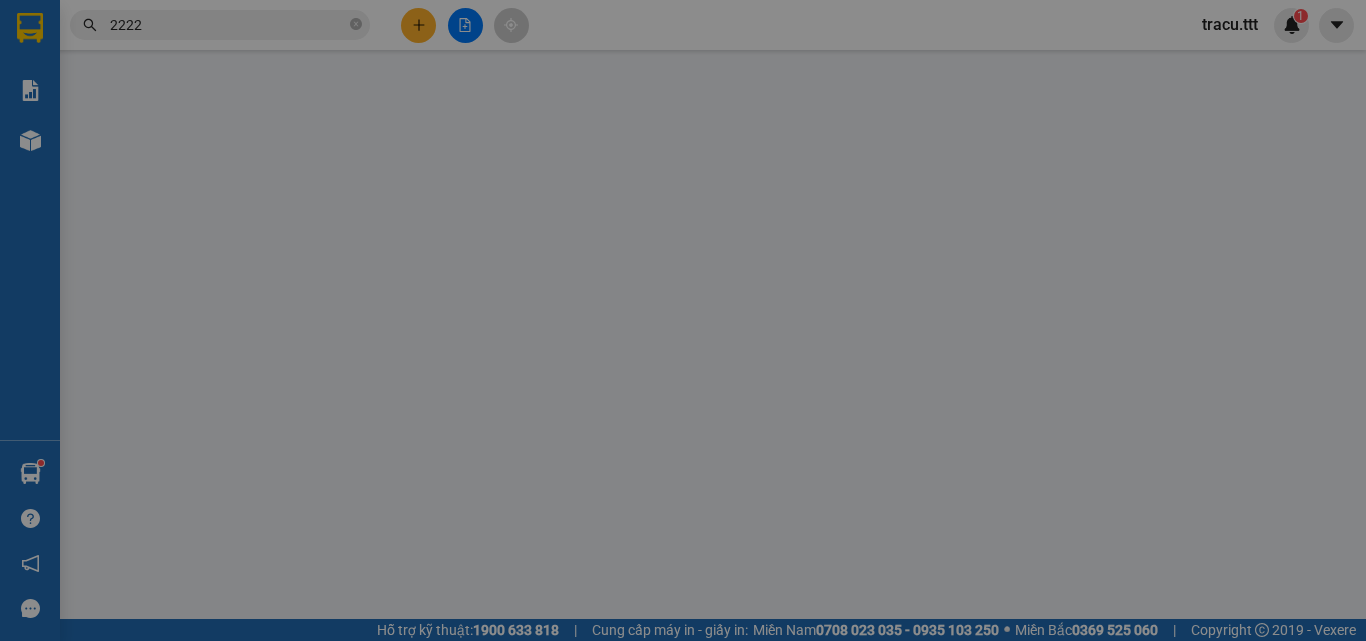 type on "VÂN" 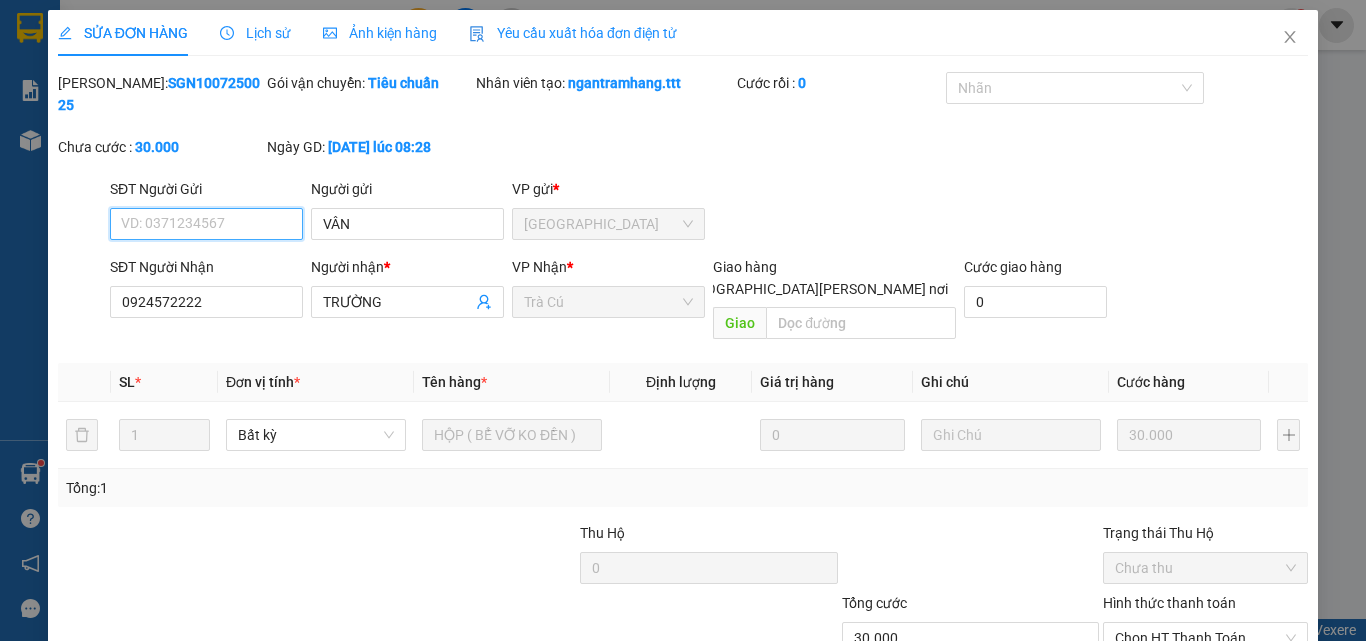 scroll, scrollTop: 93, scrollLeft: 0, axis: vertical 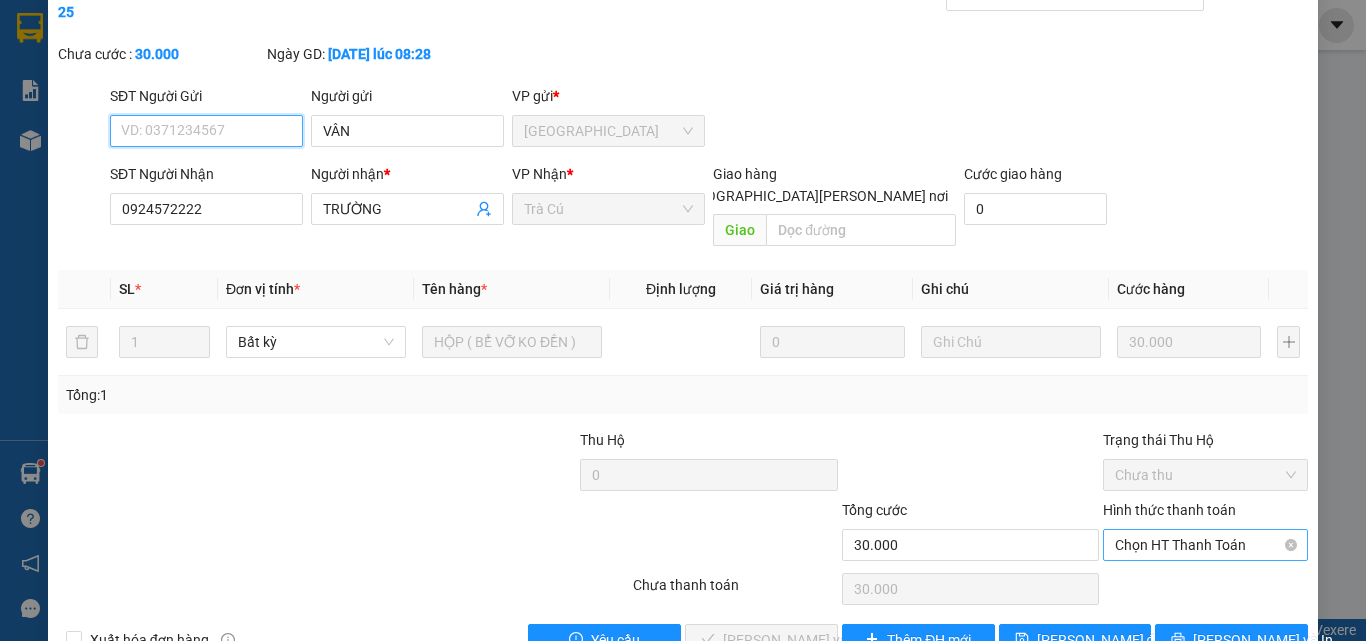 click on "Chọn HT Thanh Toán" at bounding box center (1205, 545) 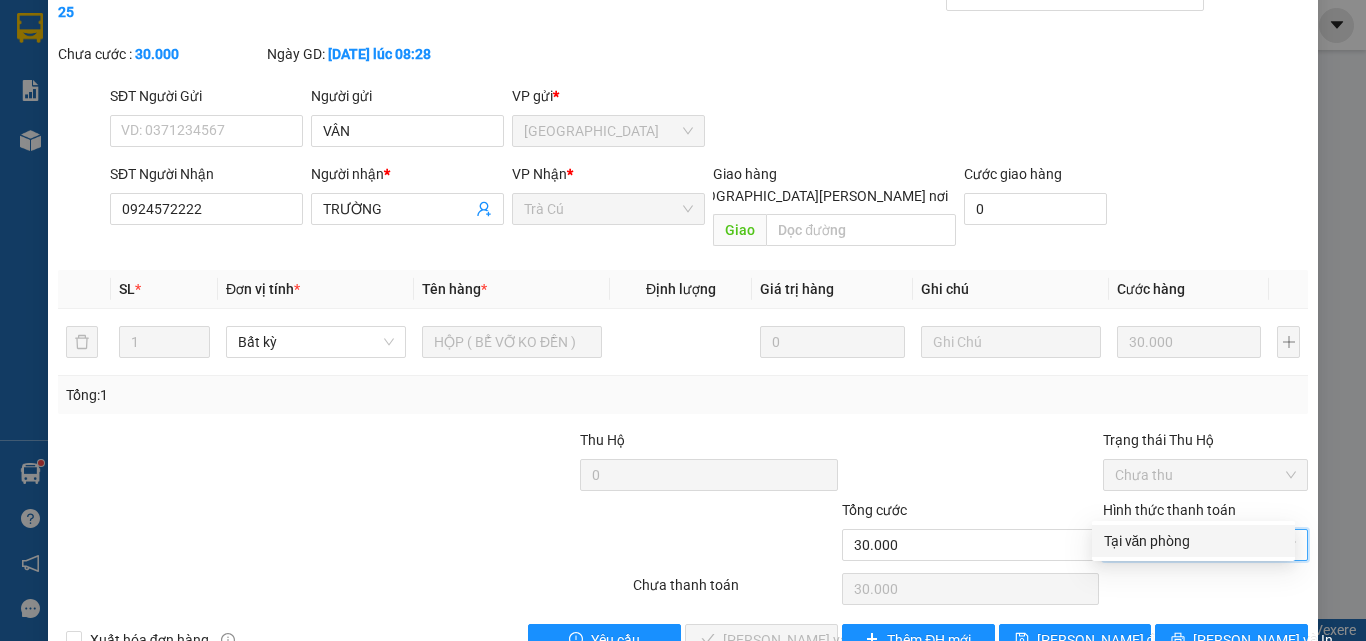 click on "Tại văn phòng" at bounding box center (1193, 541) 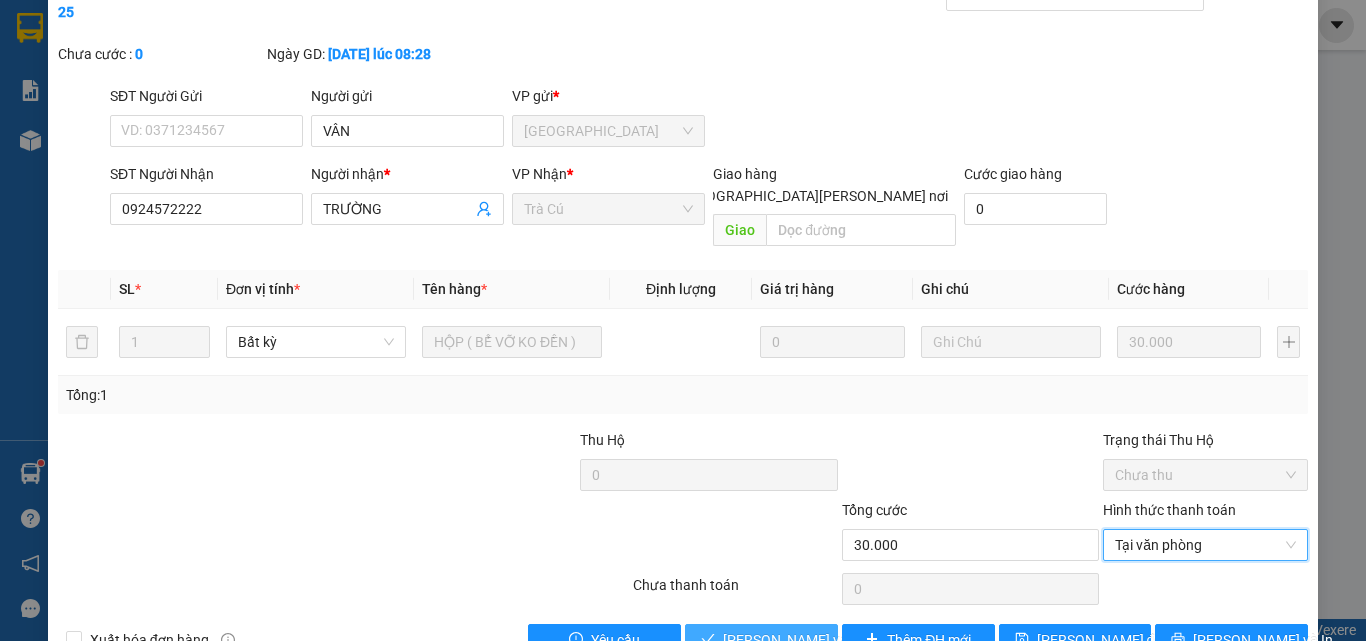 click on "[PERSON_NAME] và [PERSON_NAME] hàng" at bounding box center [858, 640] 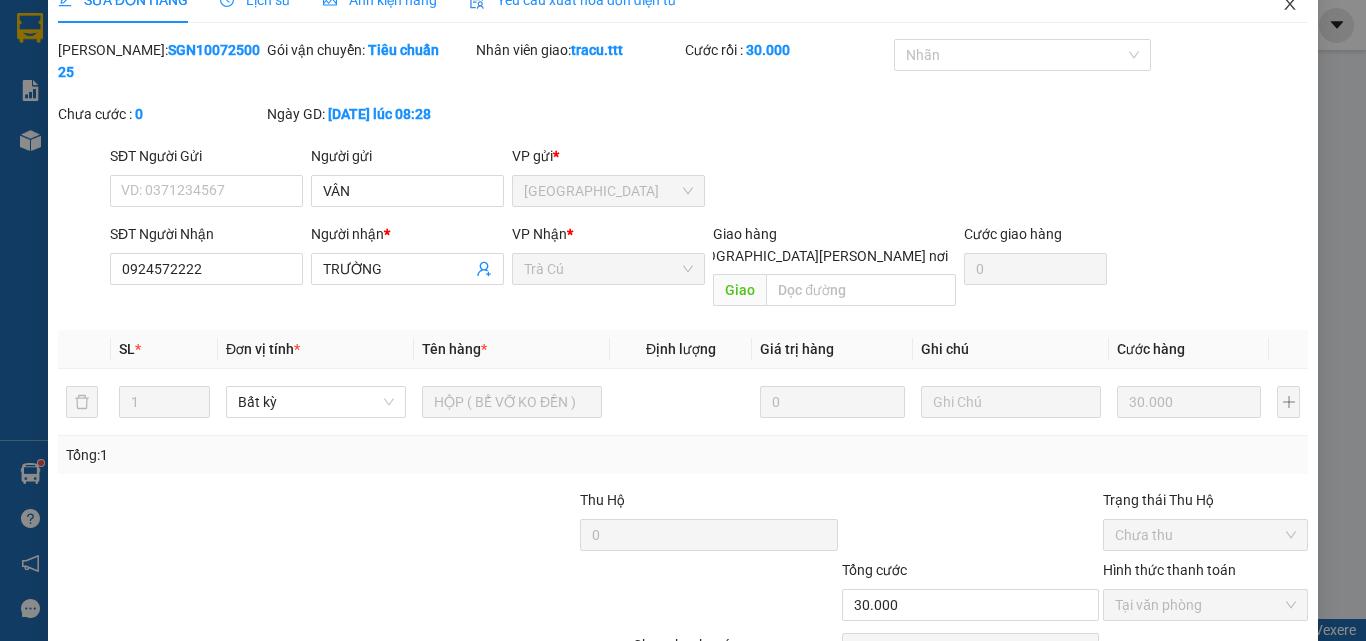 scroll, scrollTop: 0, scrollLeft: 0, axis: both 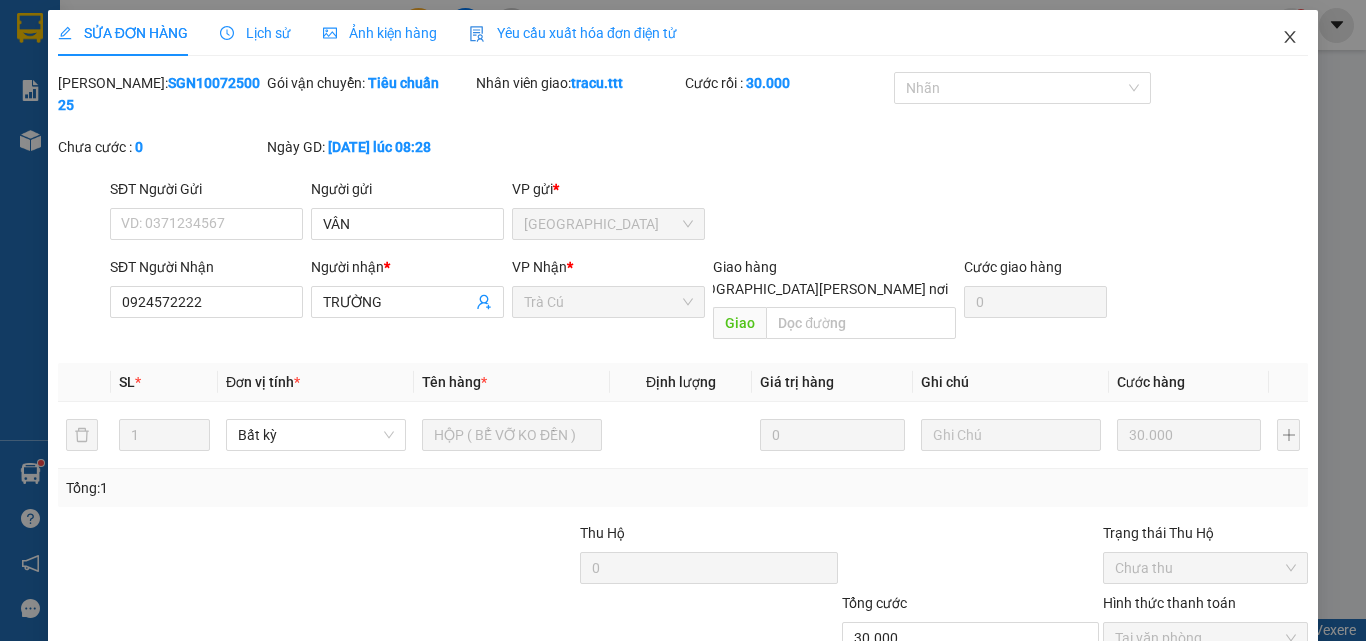 drag, startPoint x: 1277, startPoint y: 39, endPoint x: 527, endPoint y: 16, distance: 750.3526 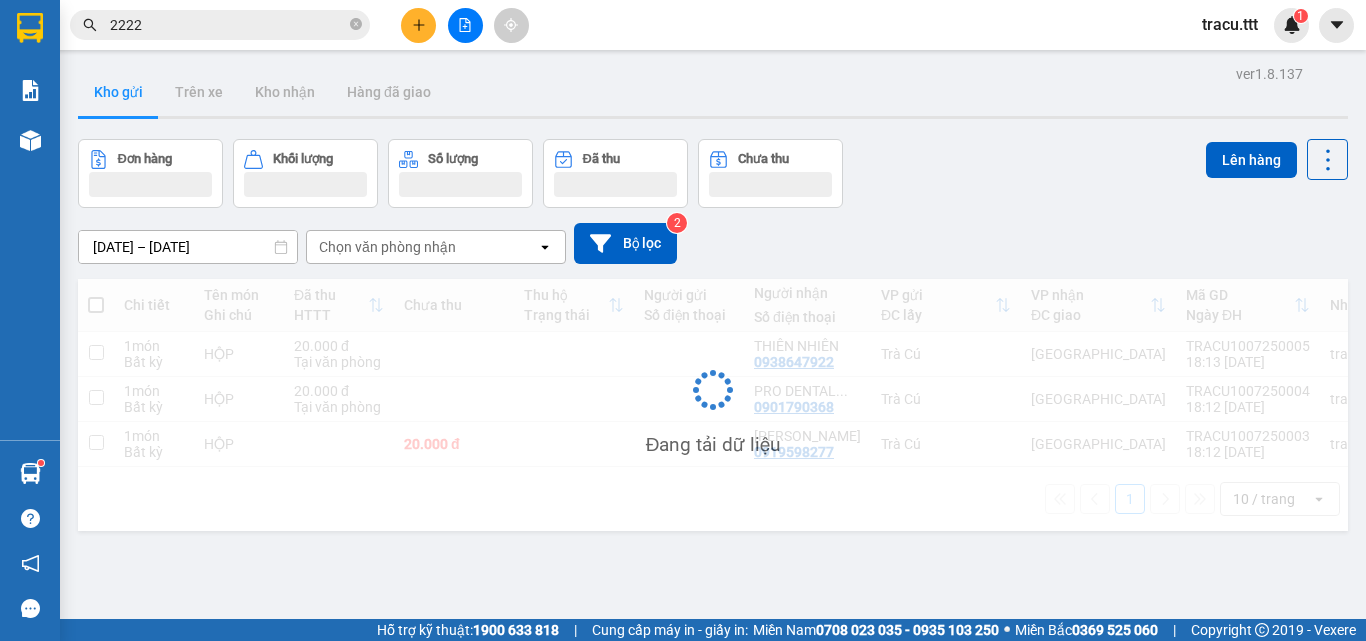 click at bounding box center [418, 25] 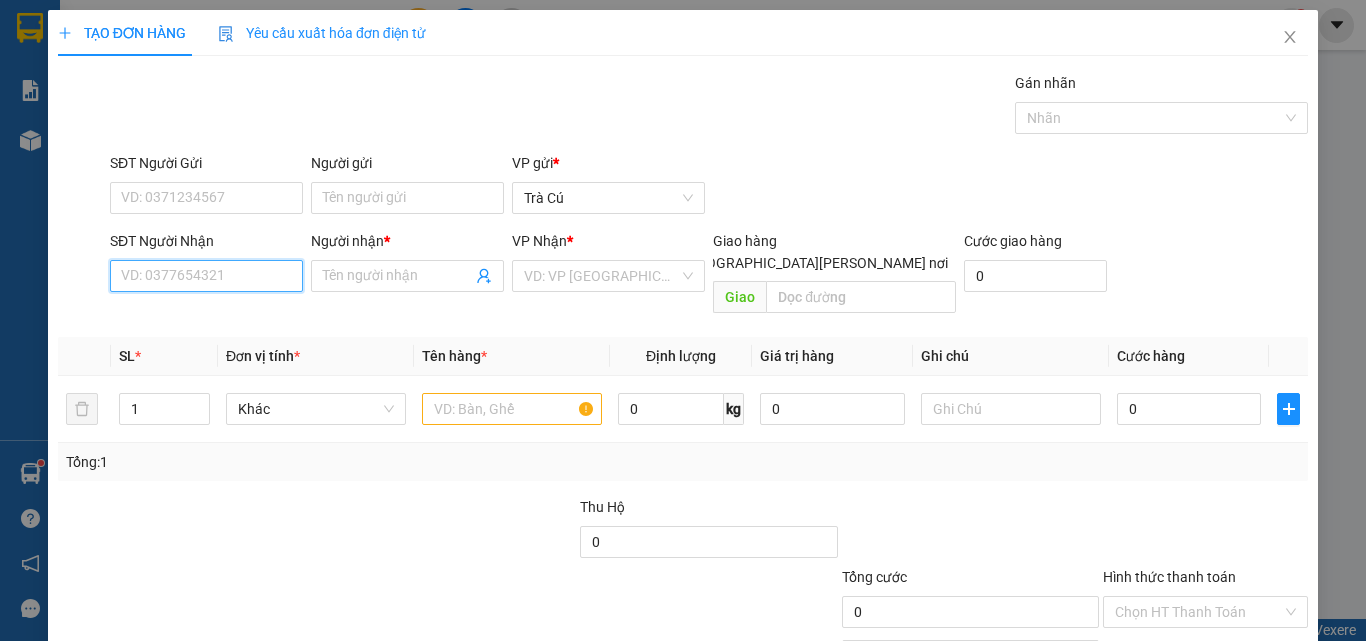 click on "SĐT Người Nhận" at bounding box center (206, 276) 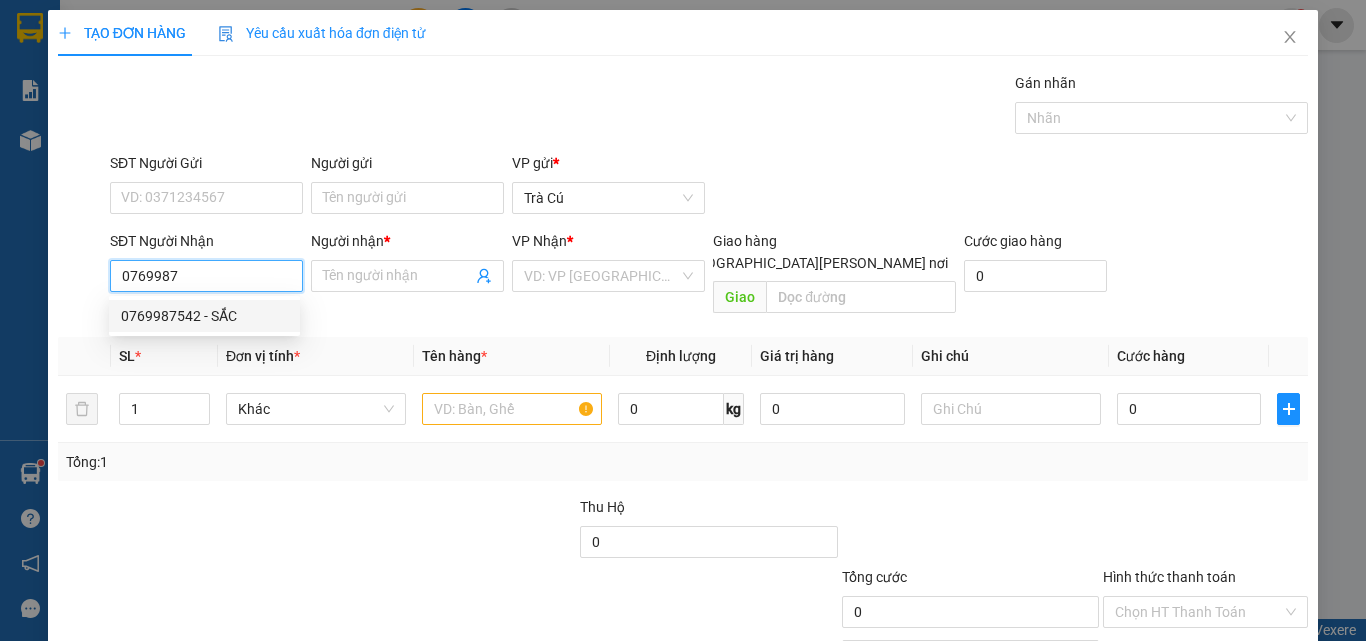 drag, startPoint x: 194, startPoint y: 307, endPoint x: 211, endPoint y: 316, distance: 19.235384 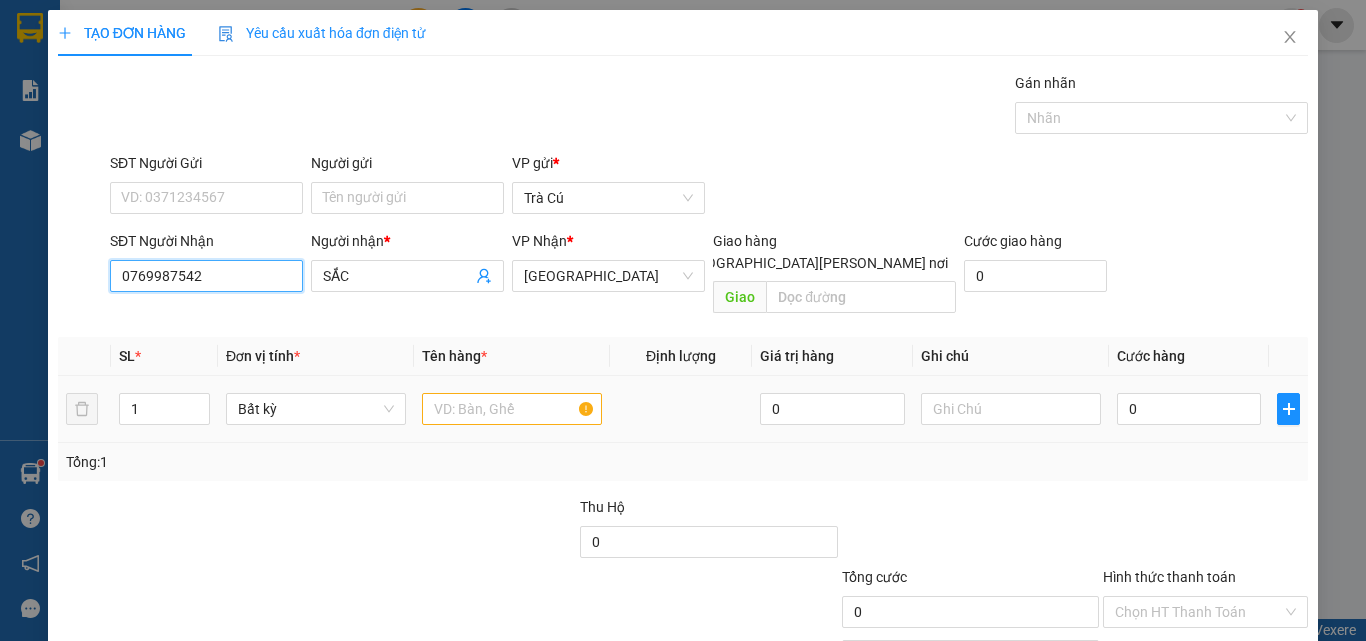 type on "0769987542" 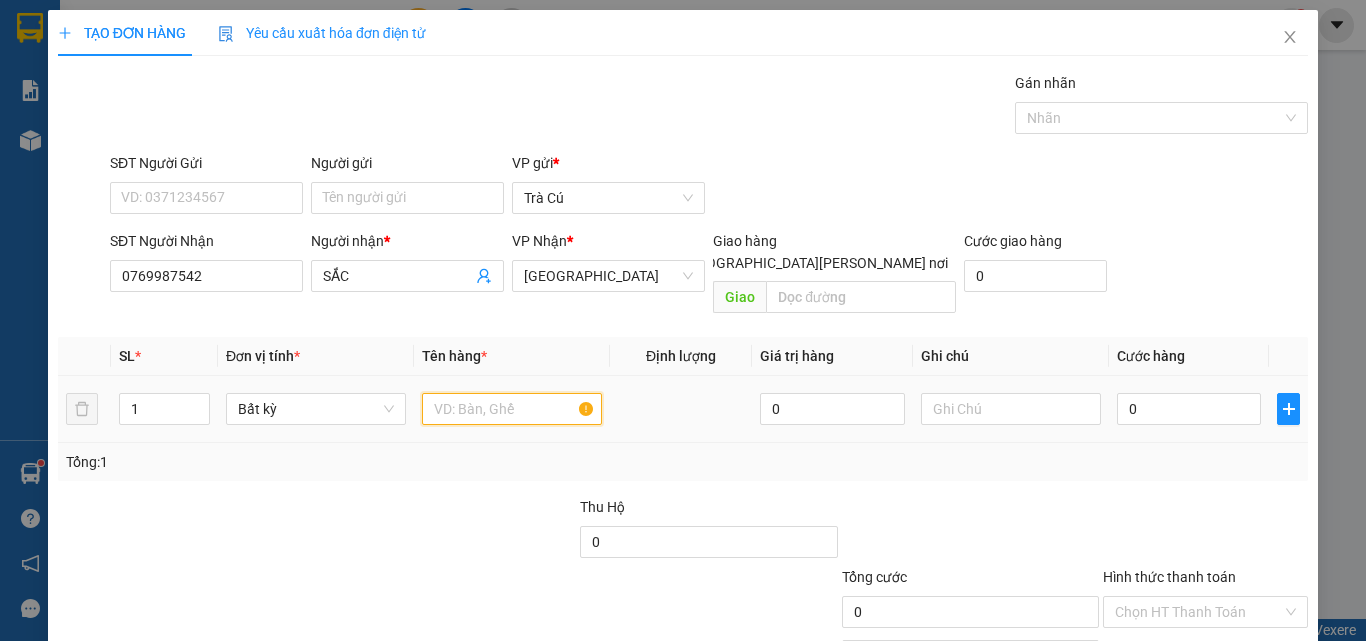 click at bounding box center (512, 409) 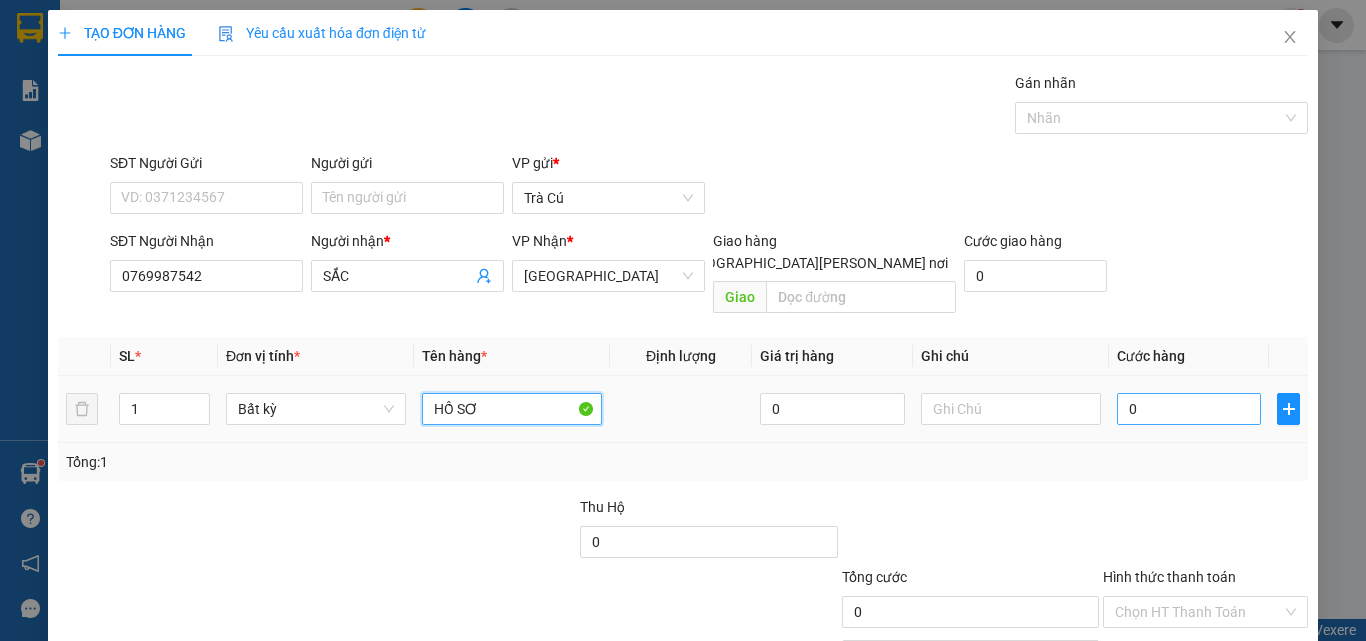 type on "HỒ SƠ" 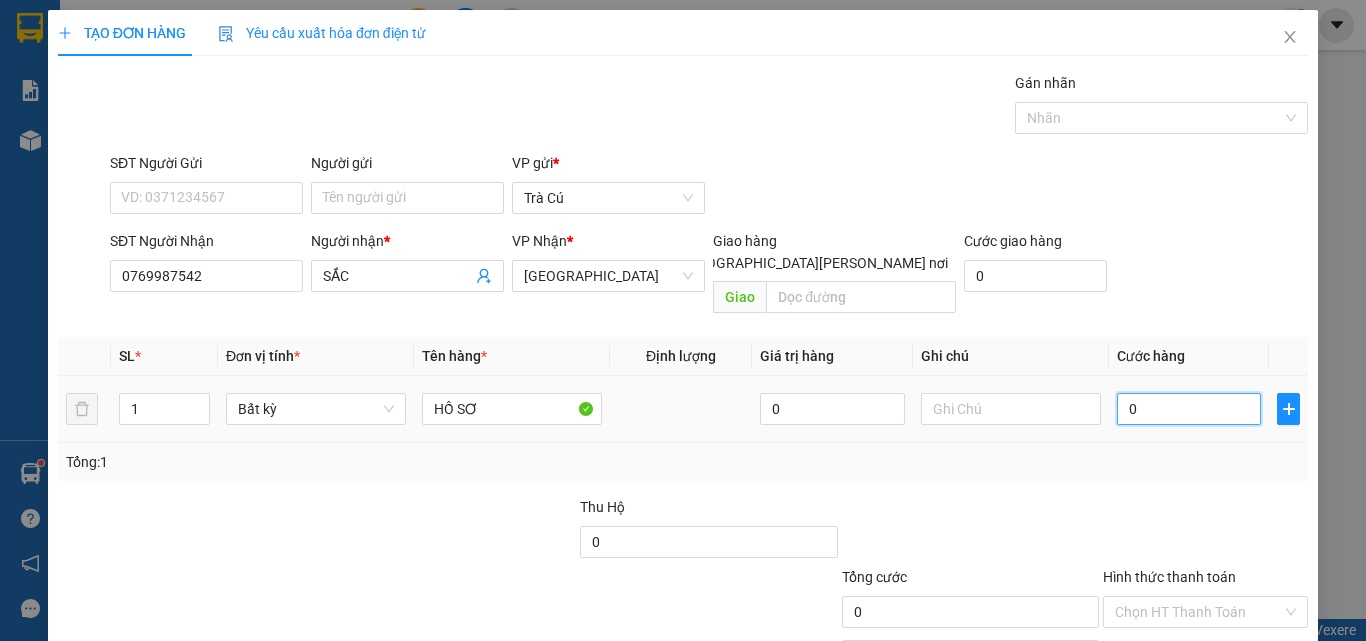 click on "0" at bounding box center [1189, 409] 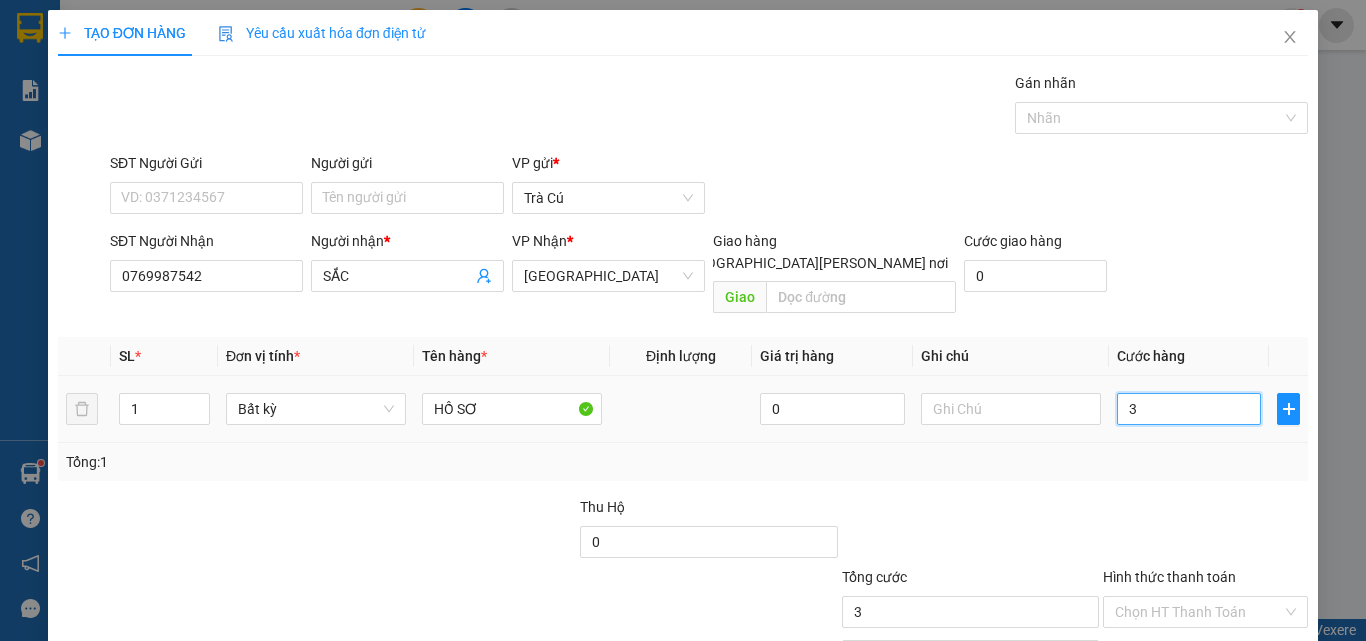 type on "30" 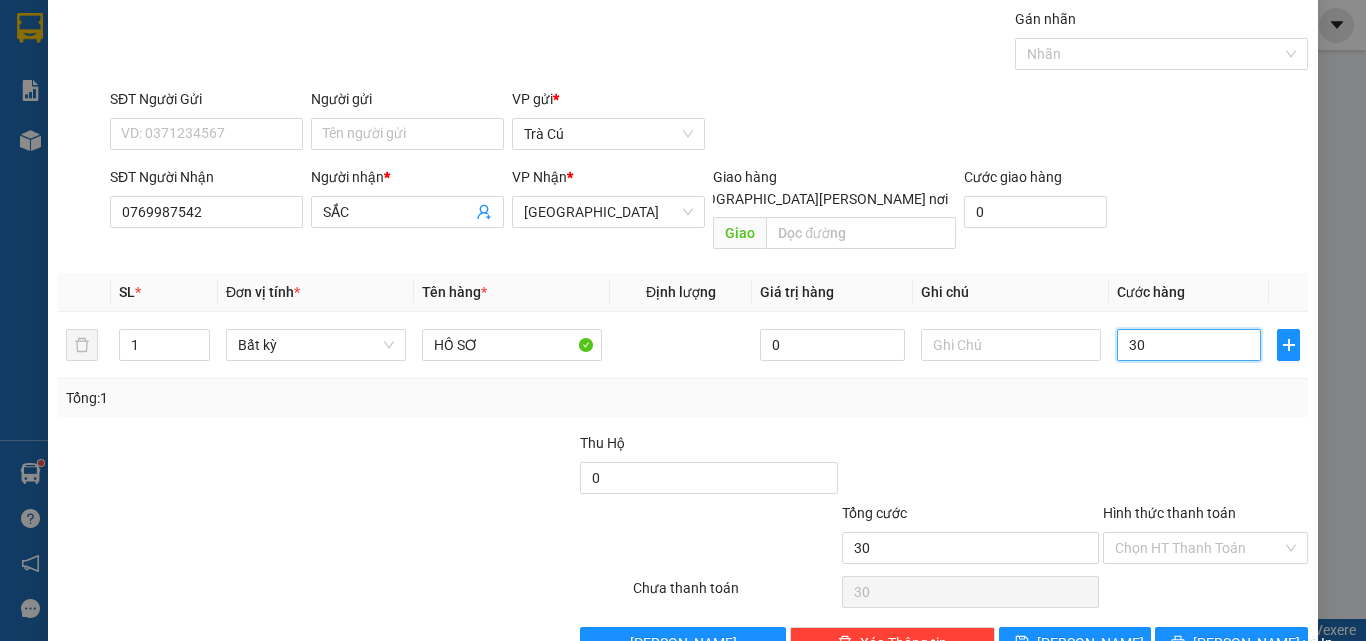 scroll, scrollTop: 99, scrollLeft: 0, axis: vertical 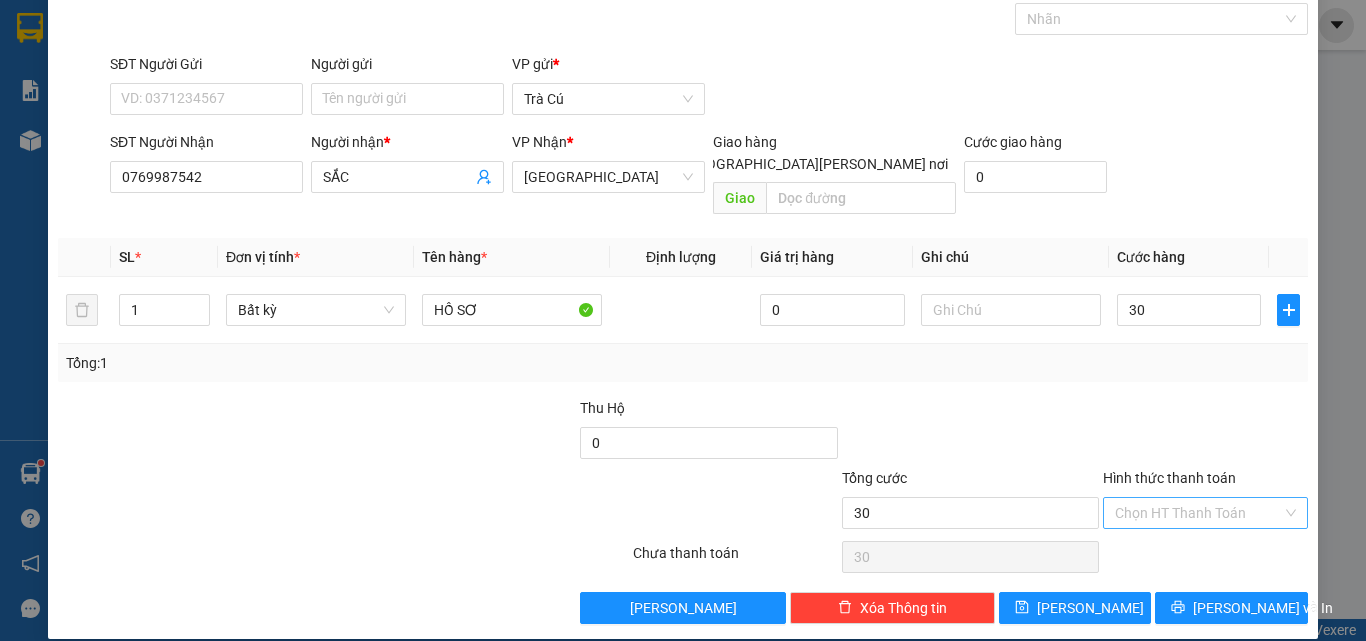 click on "Hình thức thanh toán" at bounding box center (1198, 513) 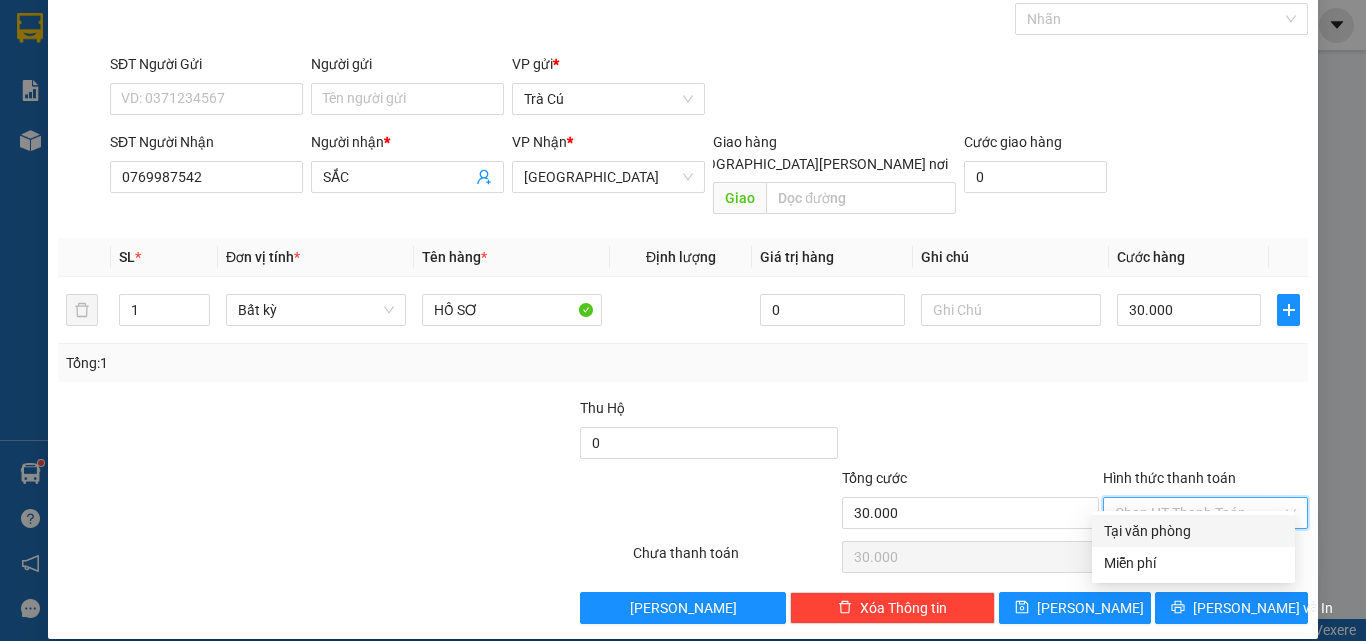 click on "Tại văn phòng" at bounding box center [1193, 531] 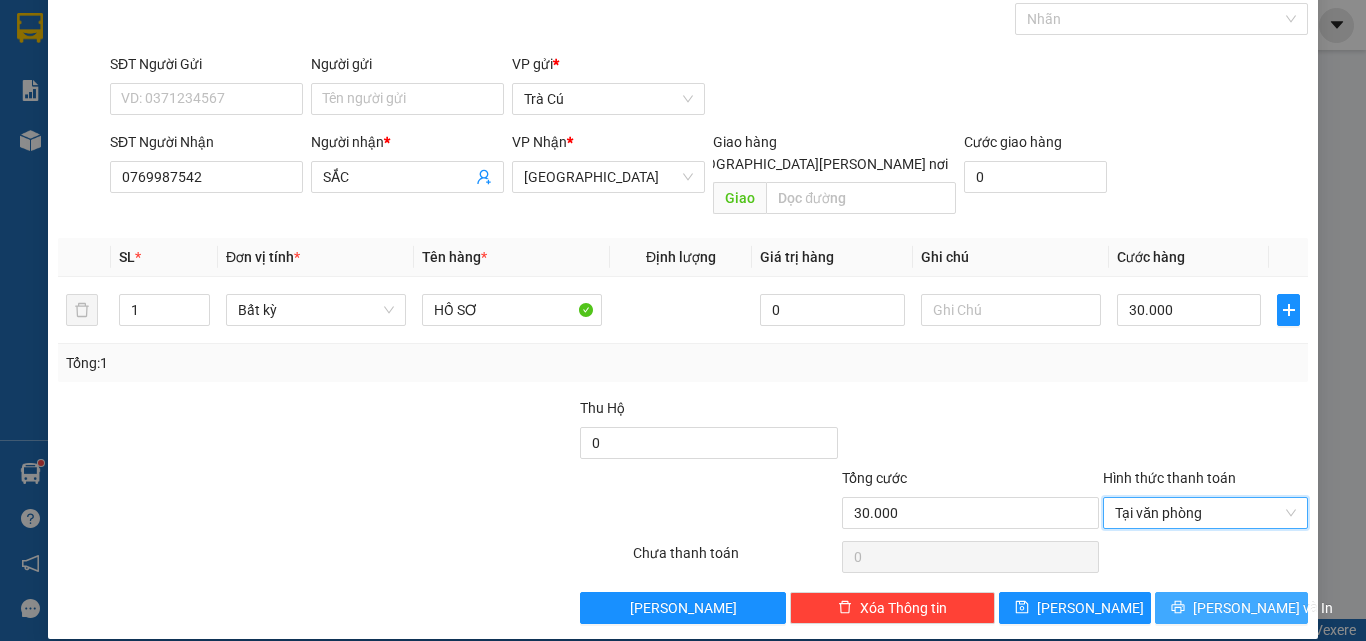 click on "[PERSON_NAME] và In" at bounding box center [1263, 608] 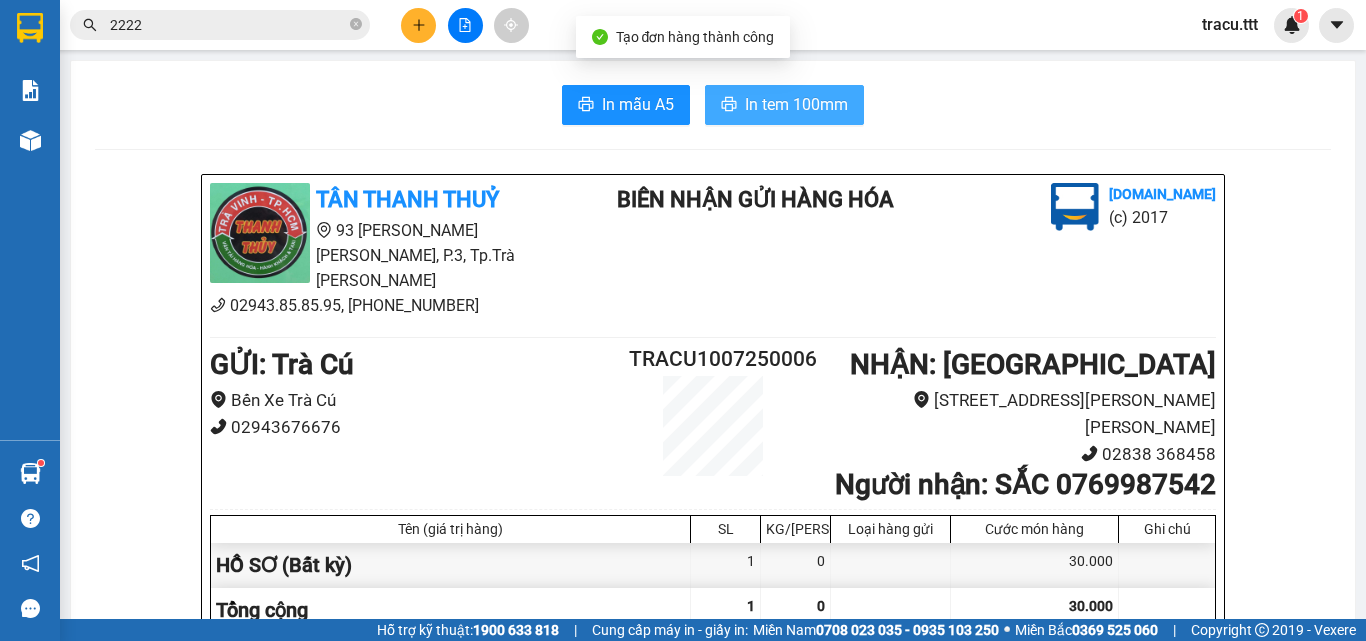 click on "In tem 100mm" at bounding box center [796, 104] 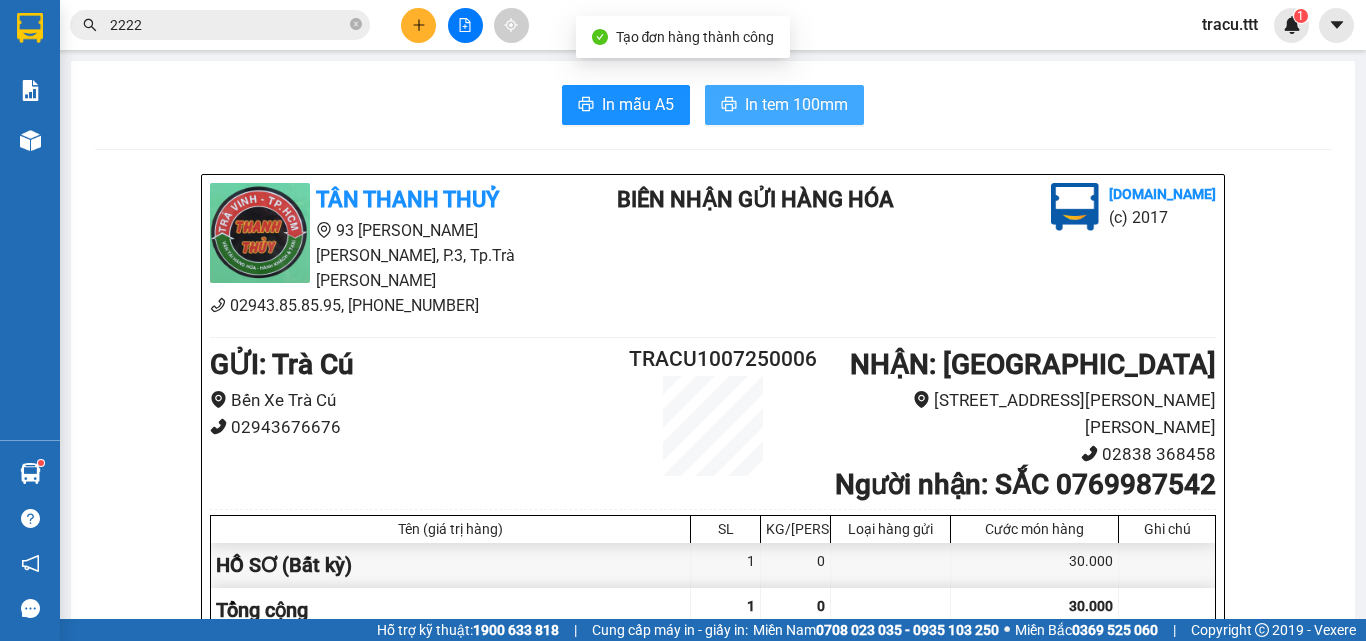 scroll, scrollTop: 0, scrollLeft: 0, axis: both 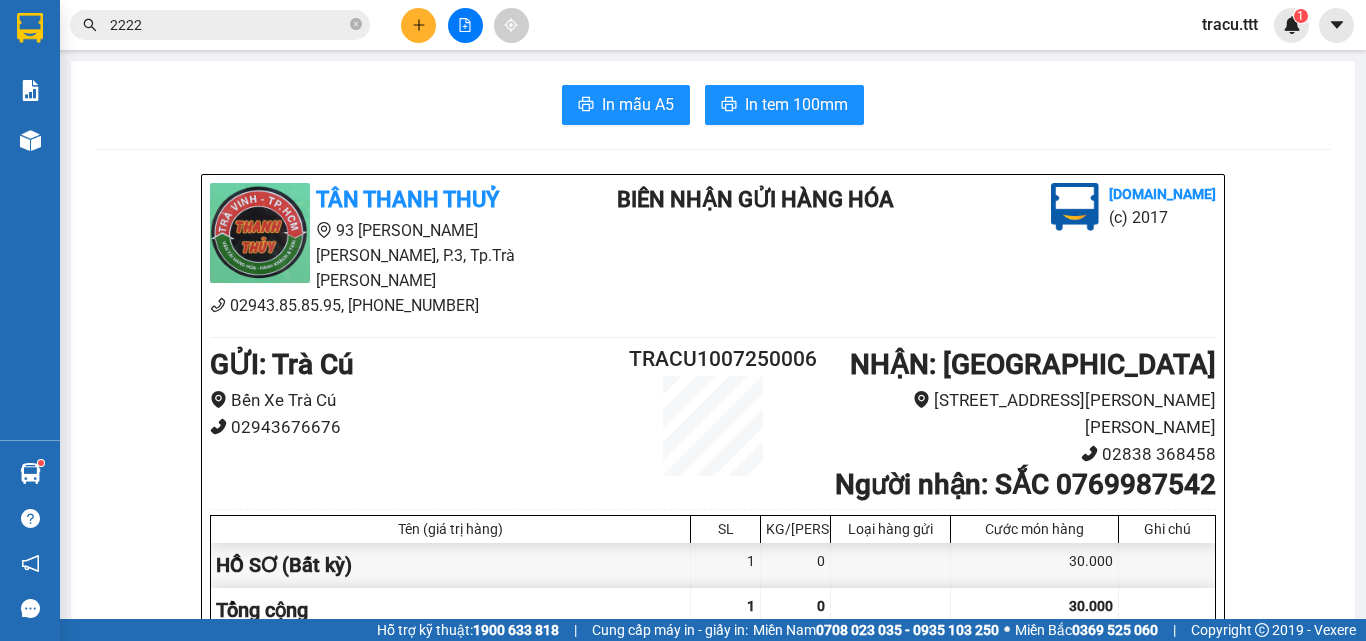 click on "2222" at bounding box center [228, 25] 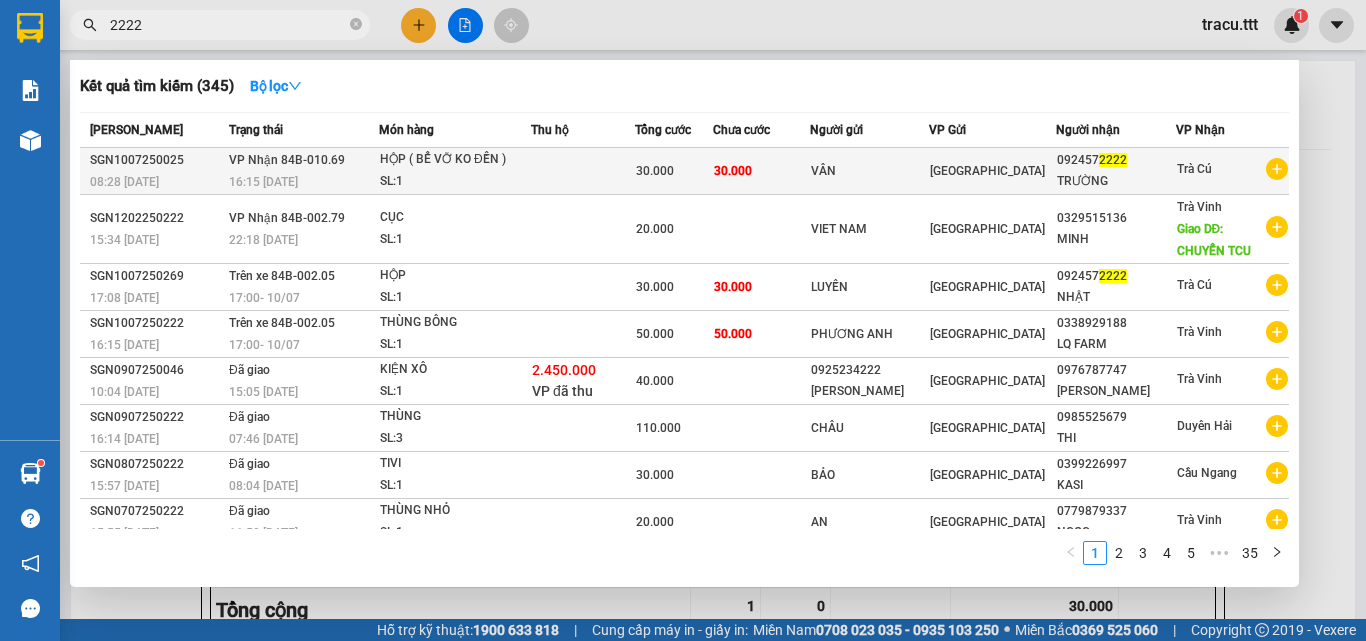 click on "VÂN" at bounding box center [870, 171] 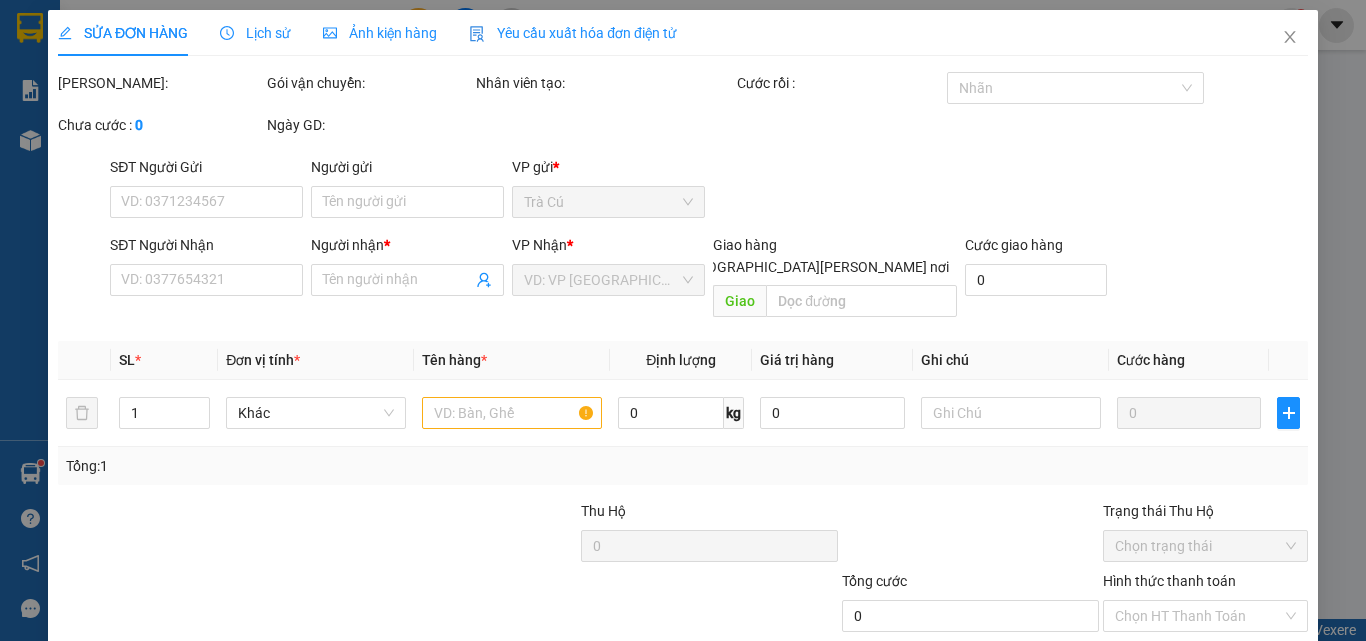 type on "VÂN" 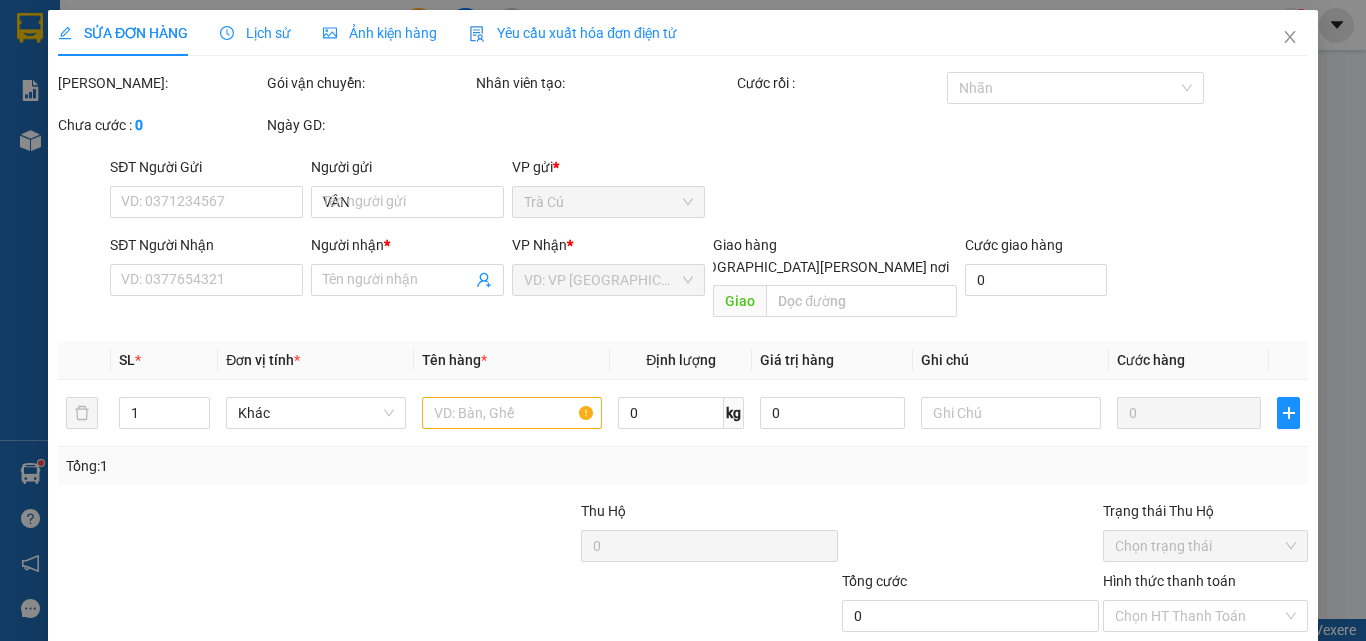 type on "0924572222" 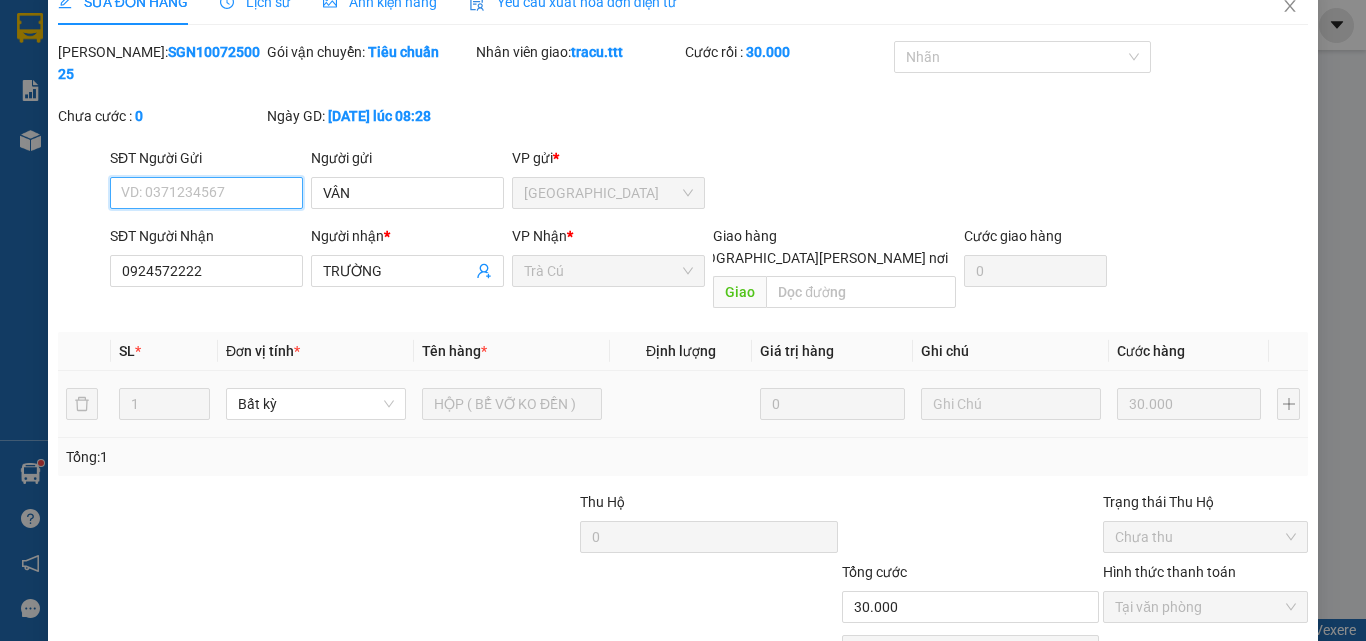 scroll, scrollTop: 0, scrollLeft: 0, axis: both 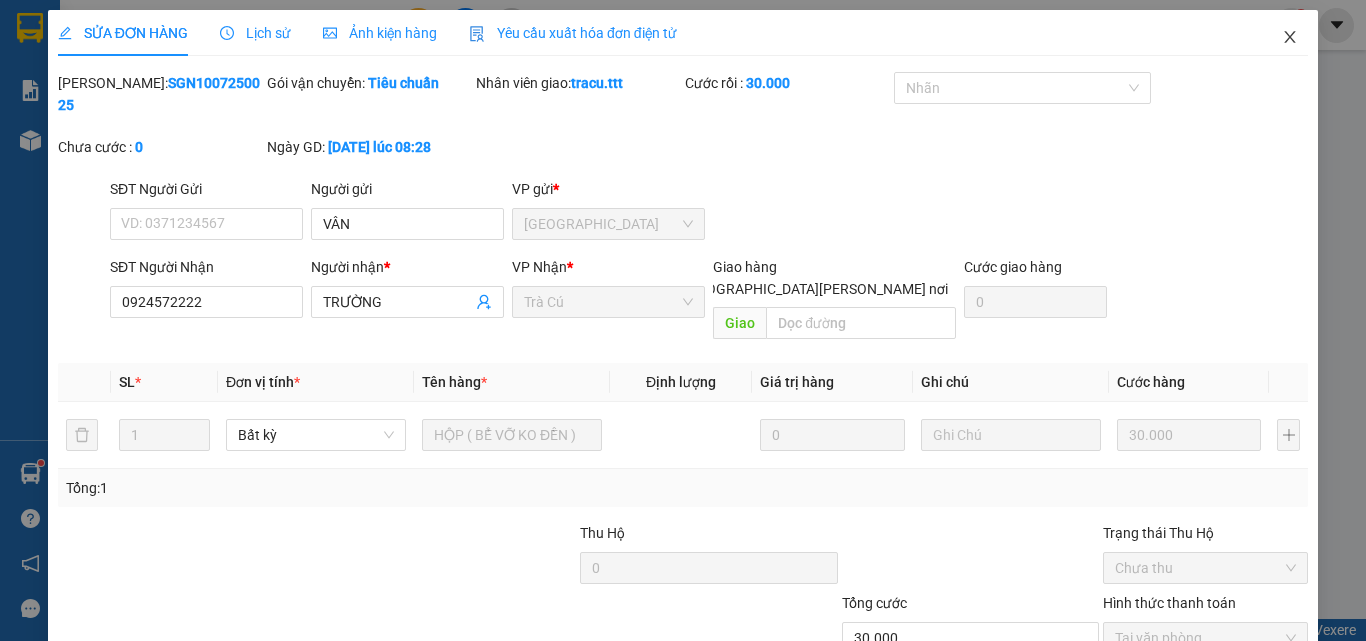 click 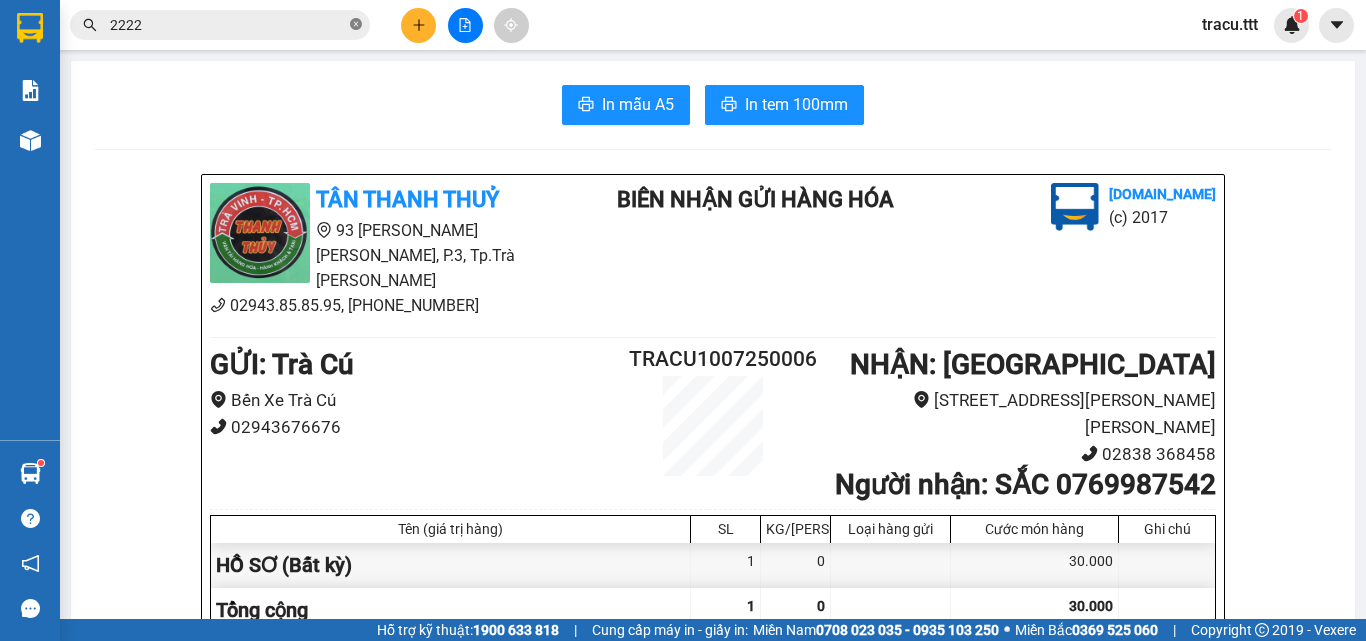 click 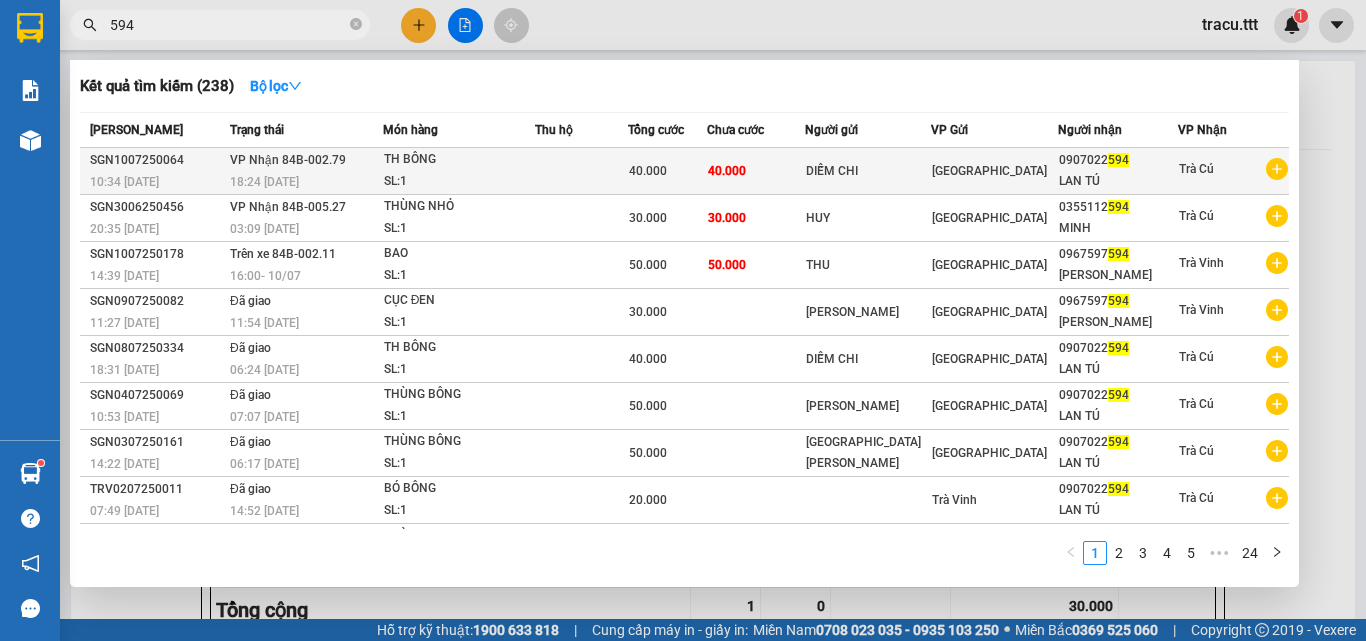 type on "594" 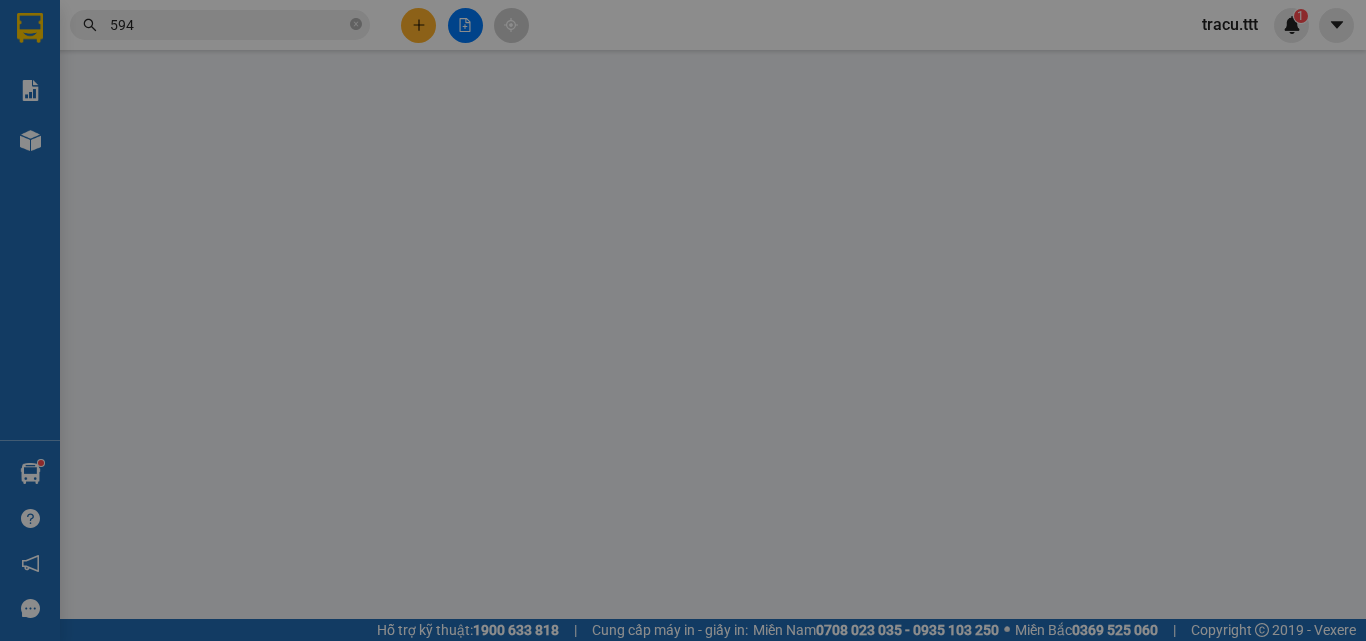 type on "DIỄM CHI" 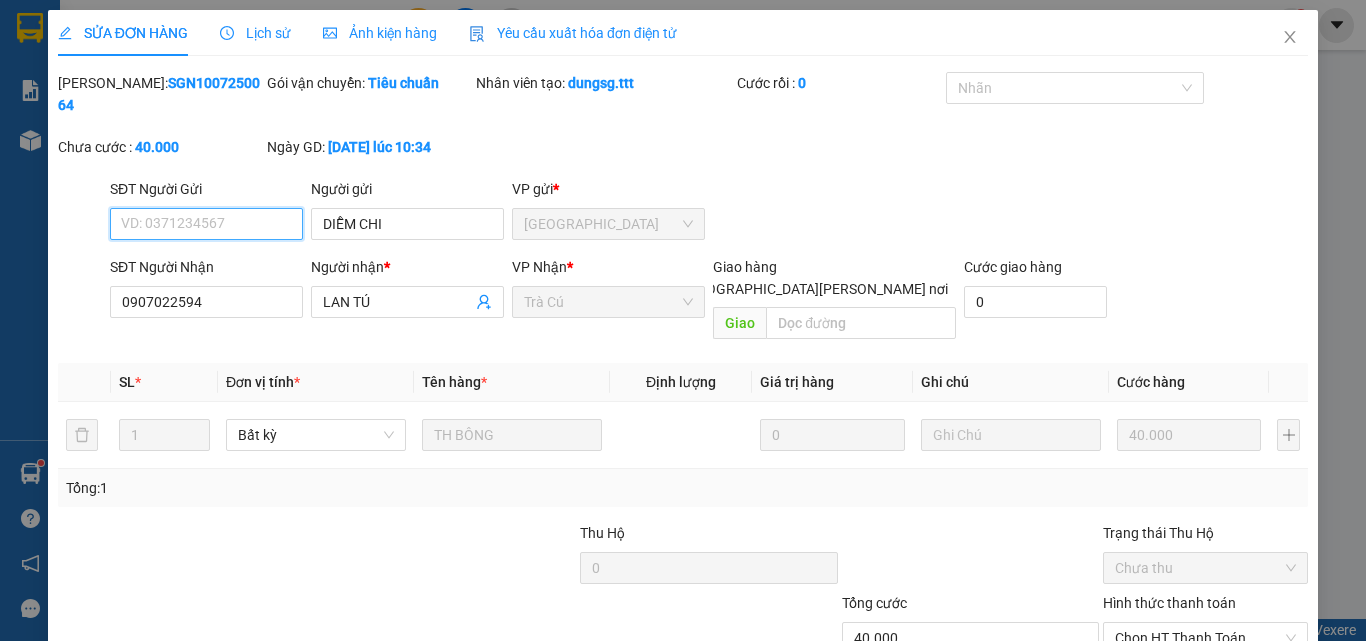 scroll, scrollTop: 93, scrollLeft: 0, axis: vertical 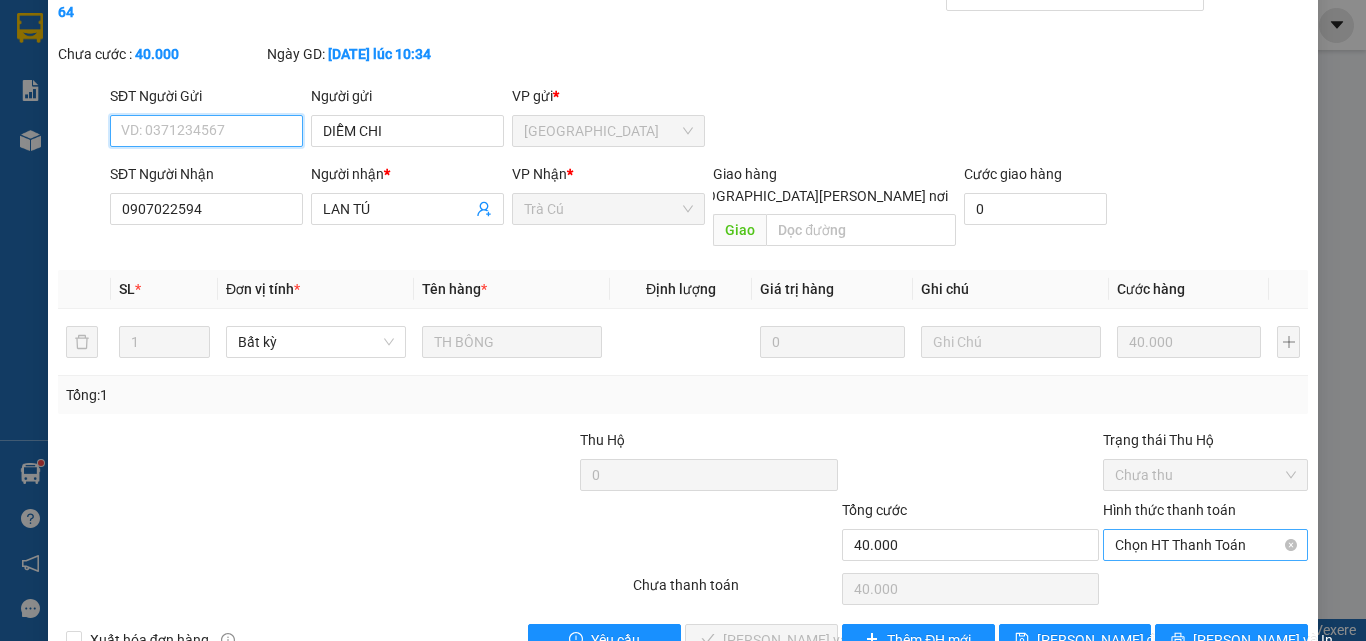 click on "Chọn HT Thanh Toán" at bounding box center [1205, 545] 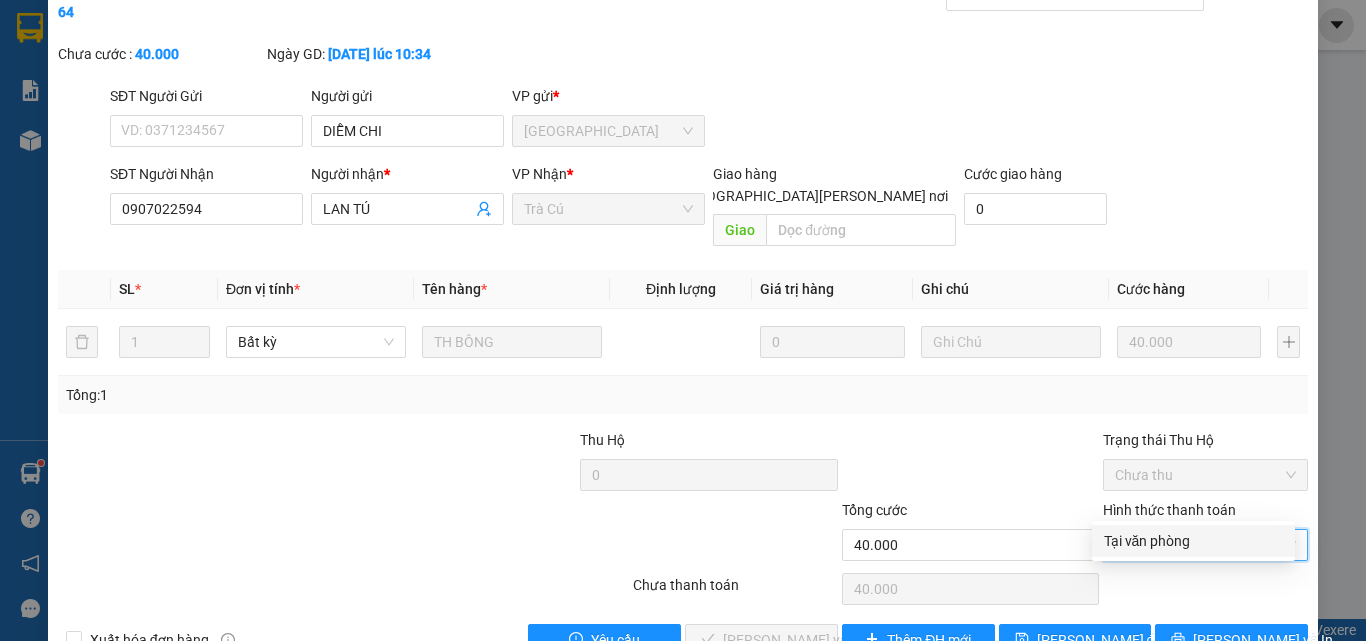 click on "Tại văn phòng" at bounding box center (1193, 541) 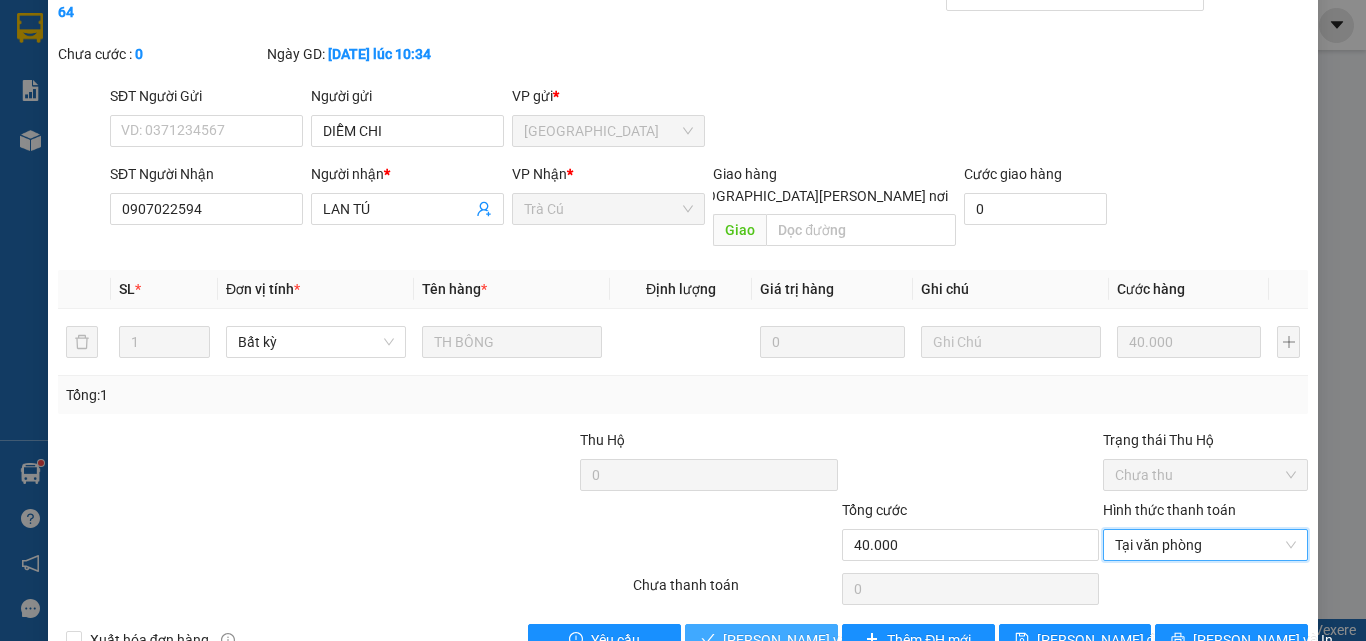 click on "[PERSON_NAME] và [PERSON_NAME] hàng" at bounding box center (761, 640) 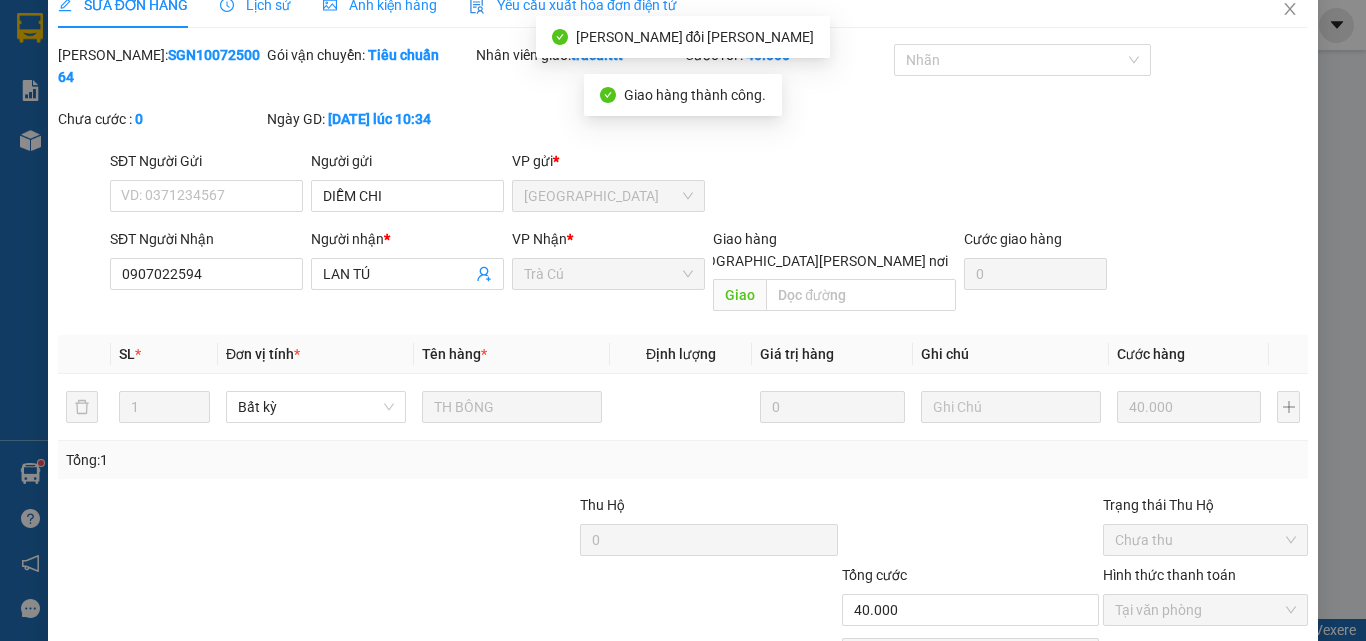 scroll, scrollTop: 0, scrollLeft: 0, axis: both 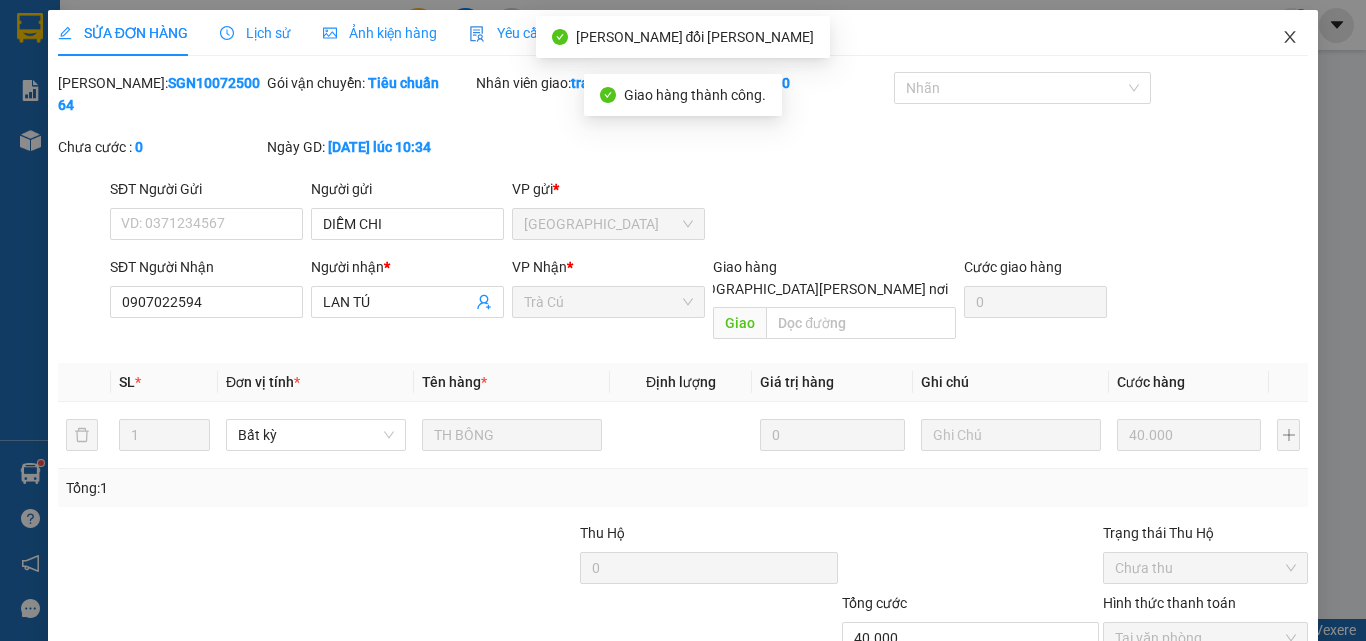 click 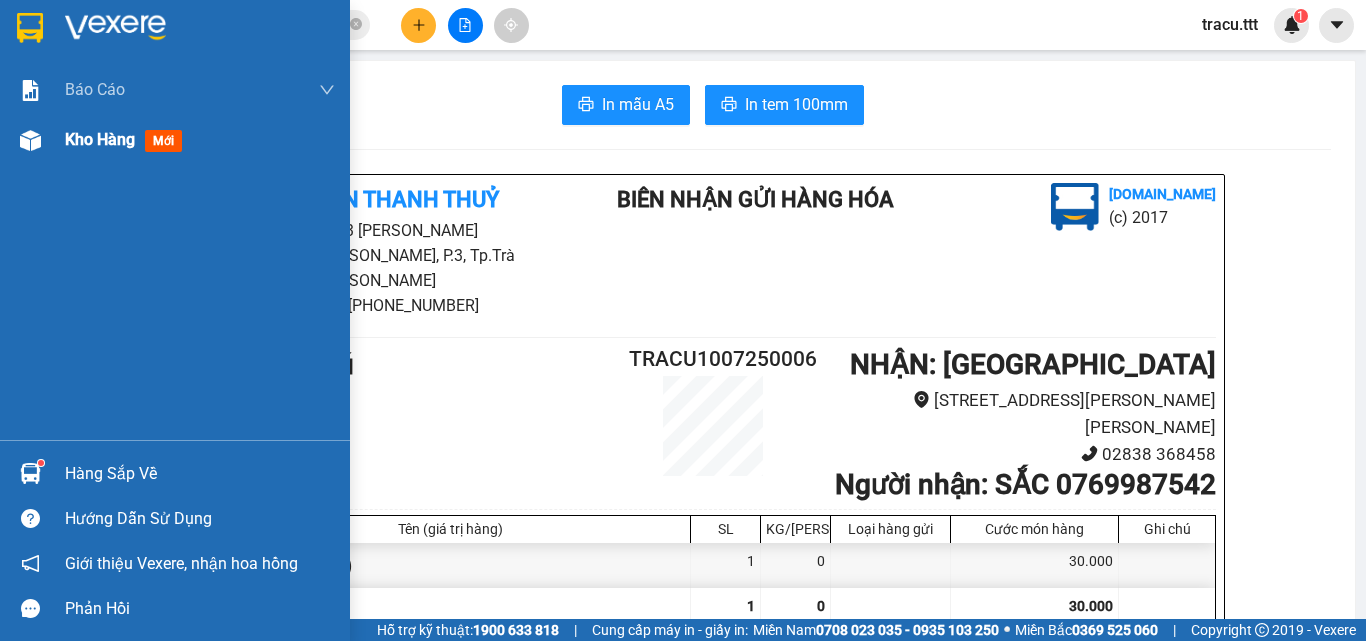 click on "Kho hàng mới" at bounding box center (200, 140) 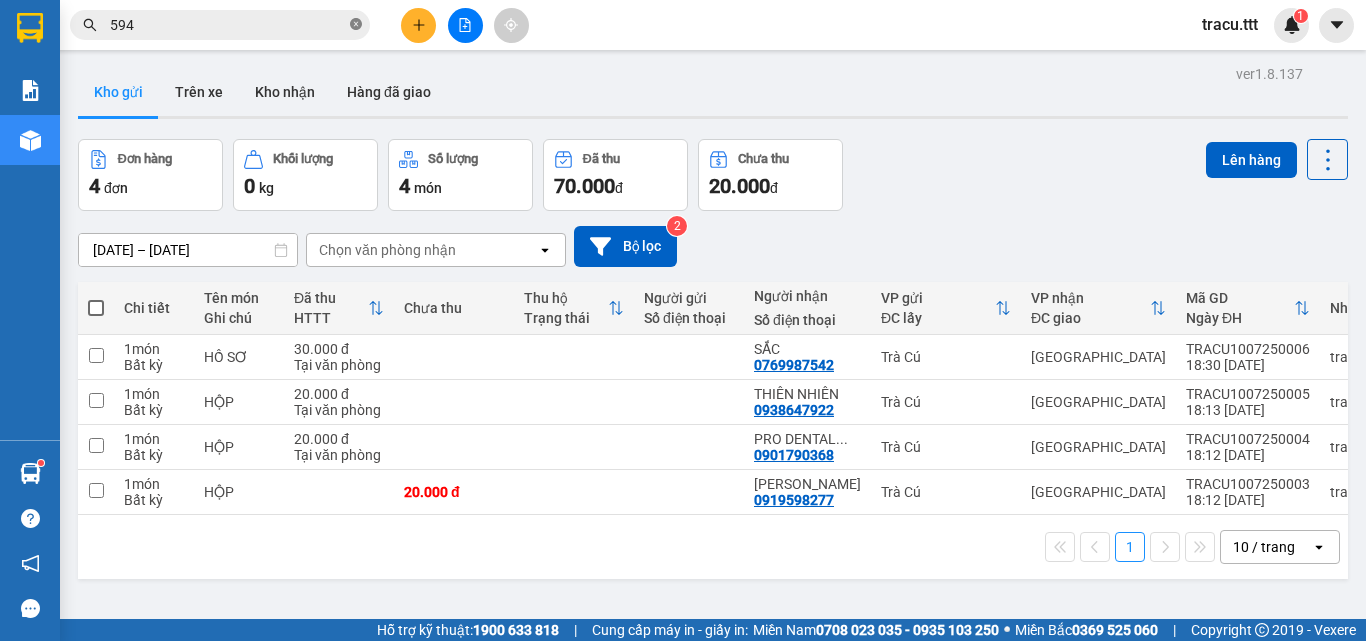 click at bounding box center (356, 25) 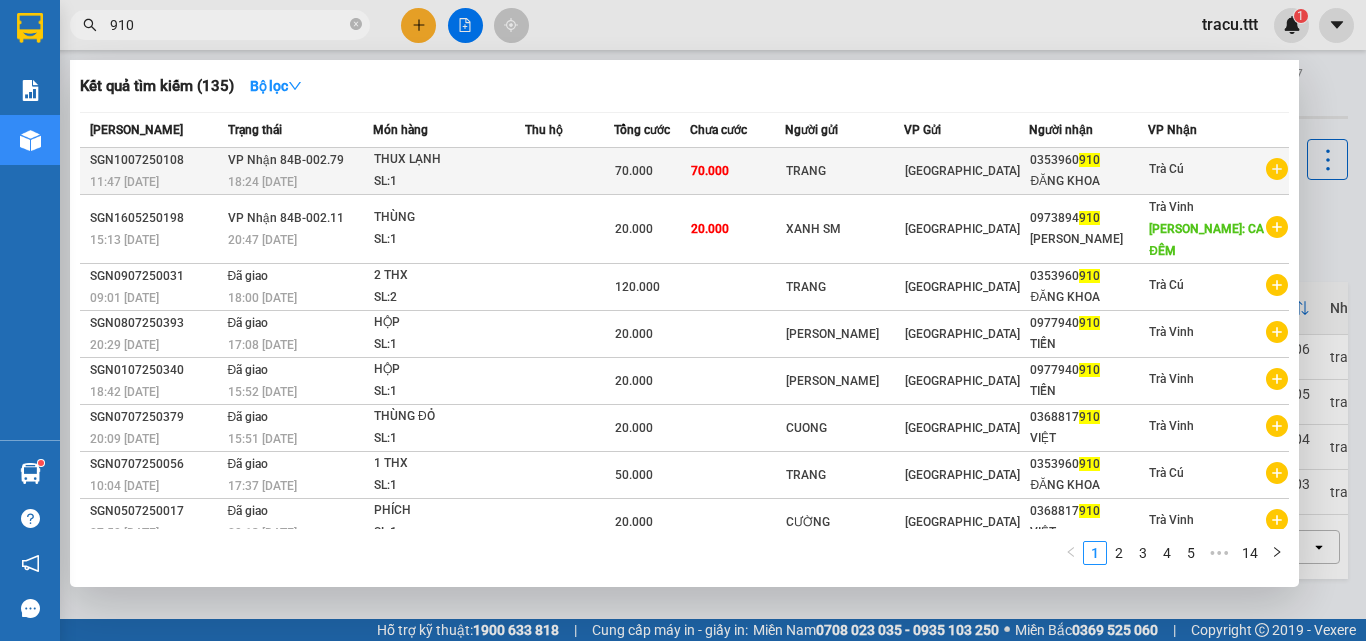 type on "910" 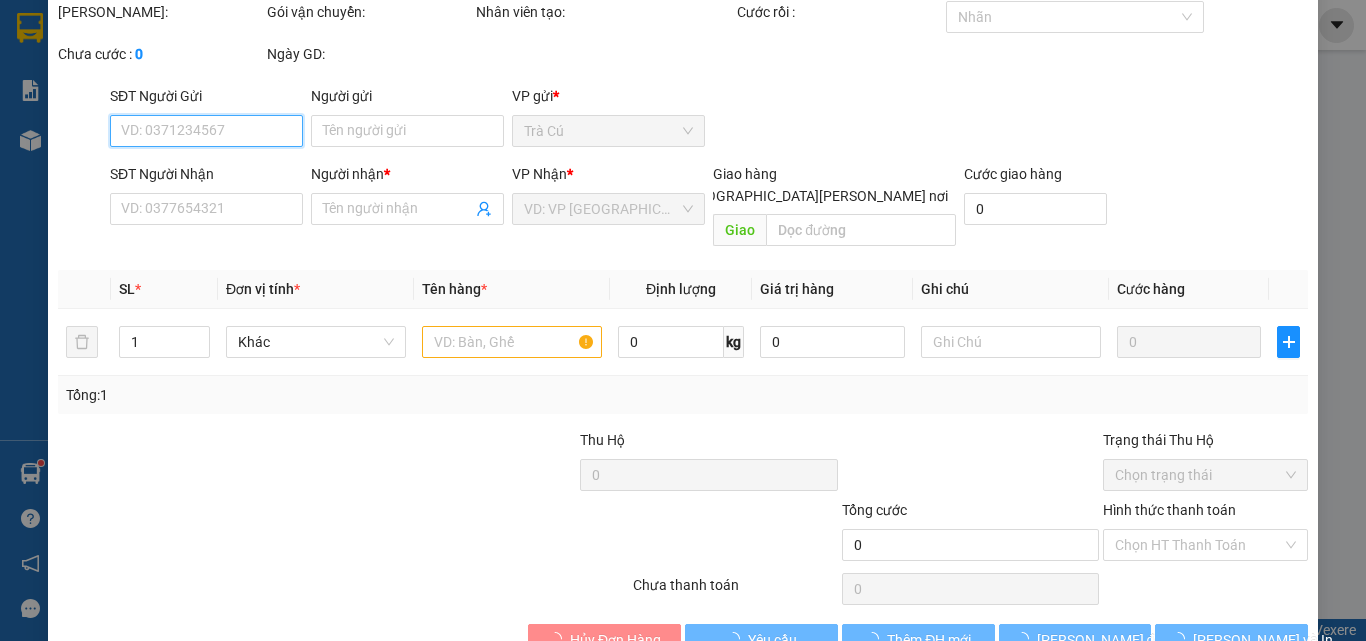 type on "TRANG" 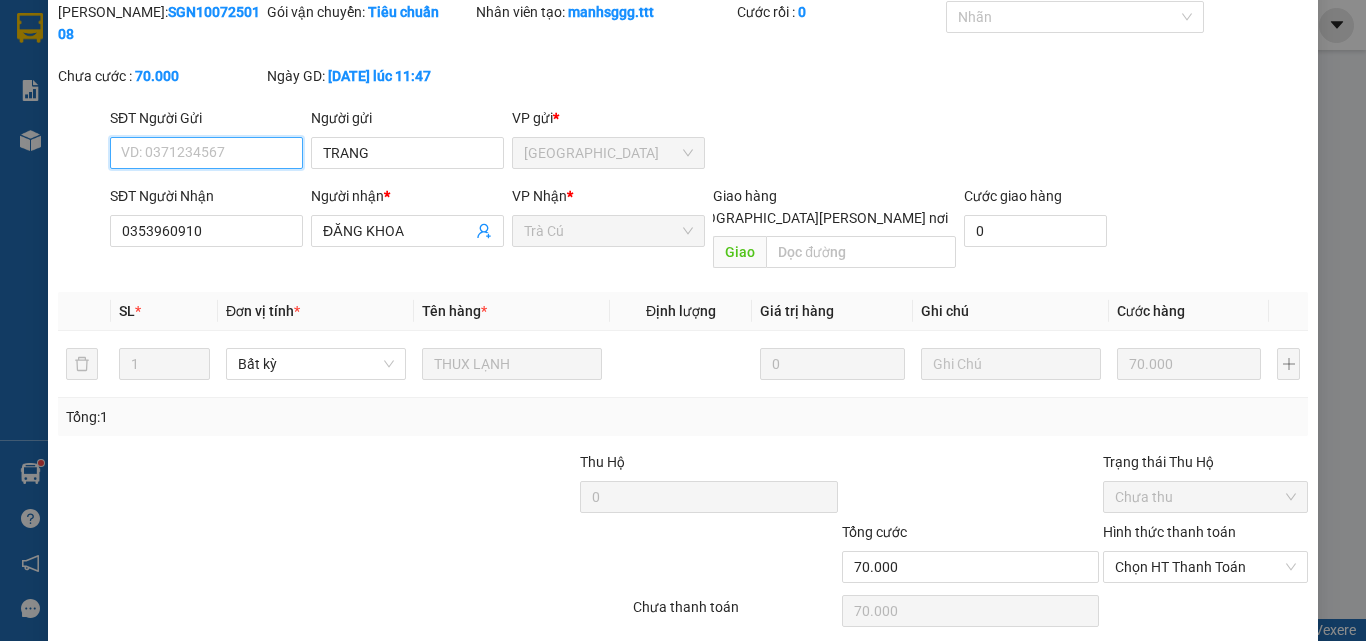 scroll, scrollTop: 103, scrollLeft: 0, axis: vertical 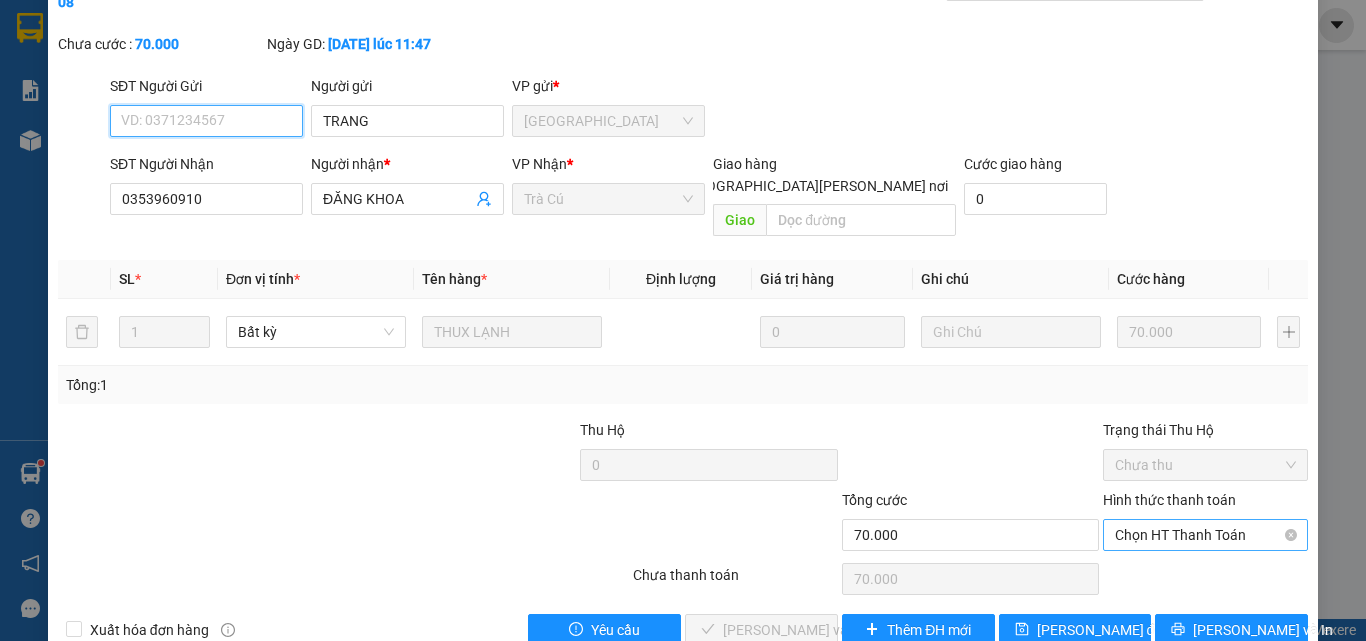 click on "Chọn HT Thanh Toán" at bounding box center (1205, 535) 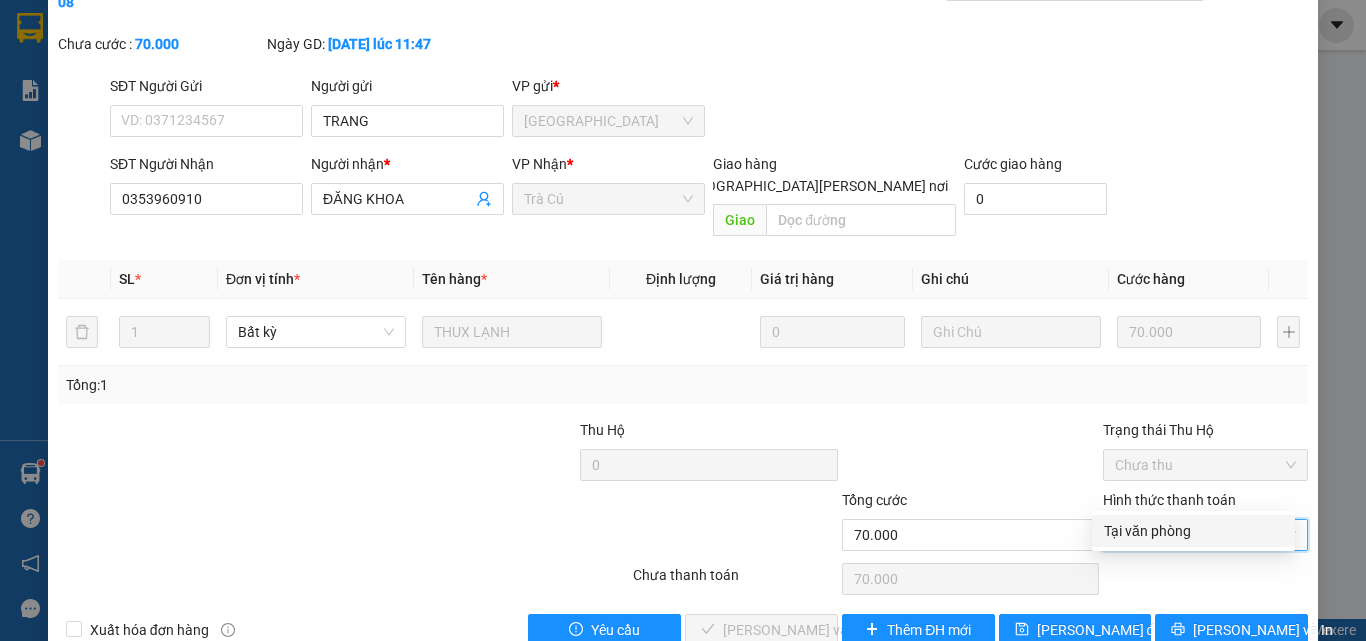 click on "Tại văn phòng" at bounding box center [1193, 531] 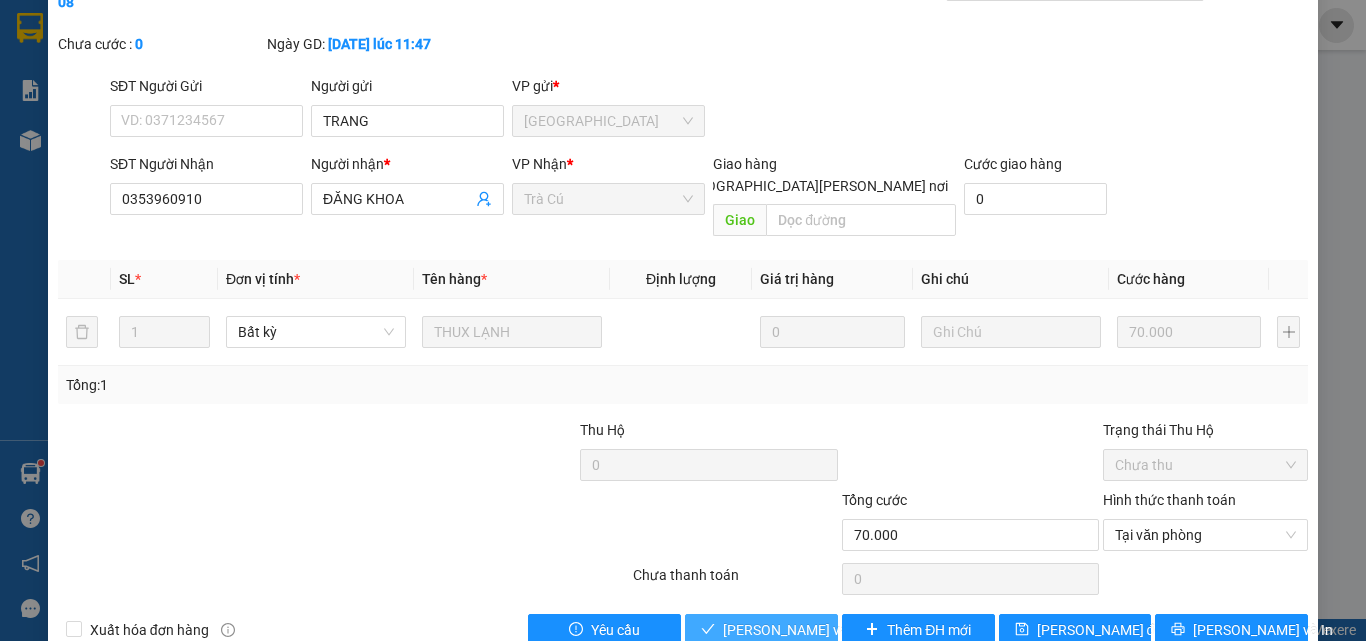 click on "[PERSON_NAME] và [PERSON_NAME] hàng" at bounding box center [858, 630] 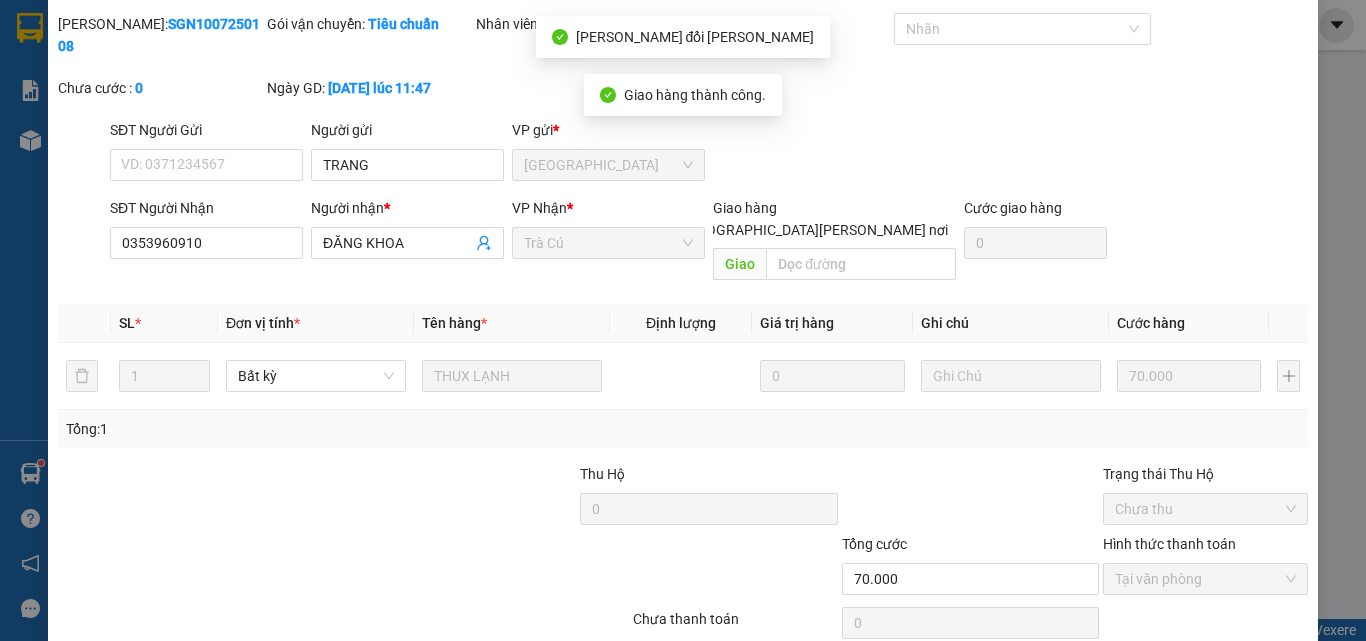 scroll, scrollTop: 0, scrollLeft: 0, axis: both 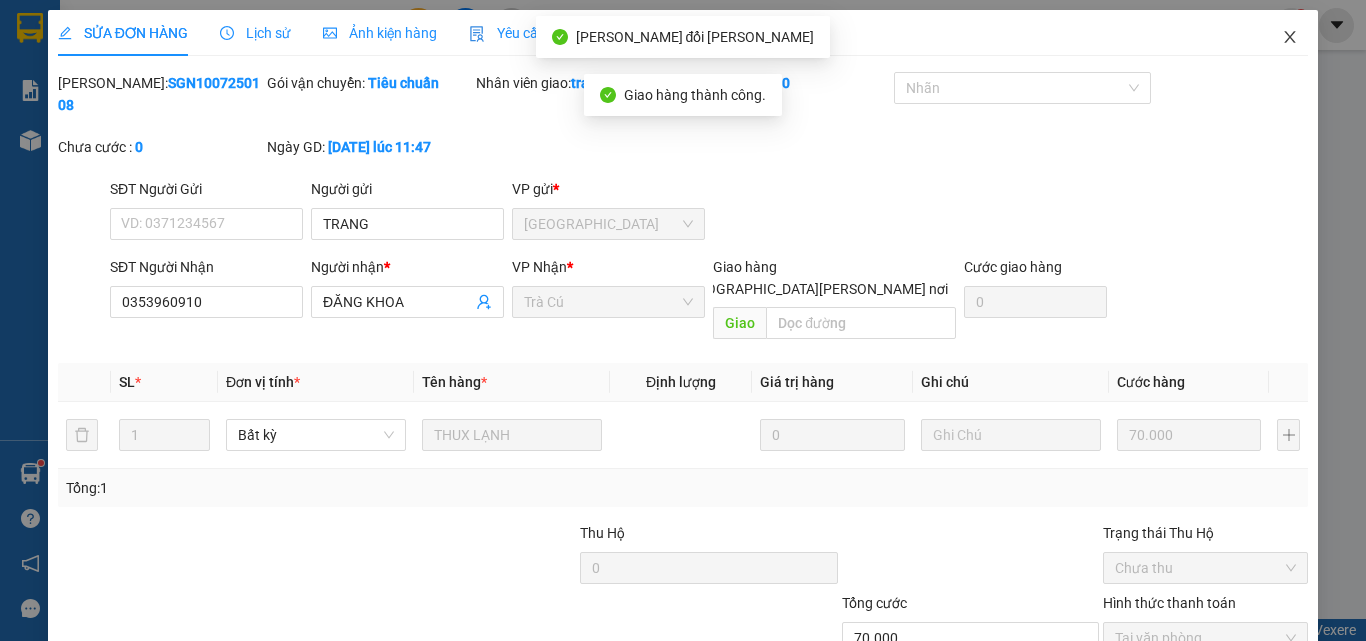 click 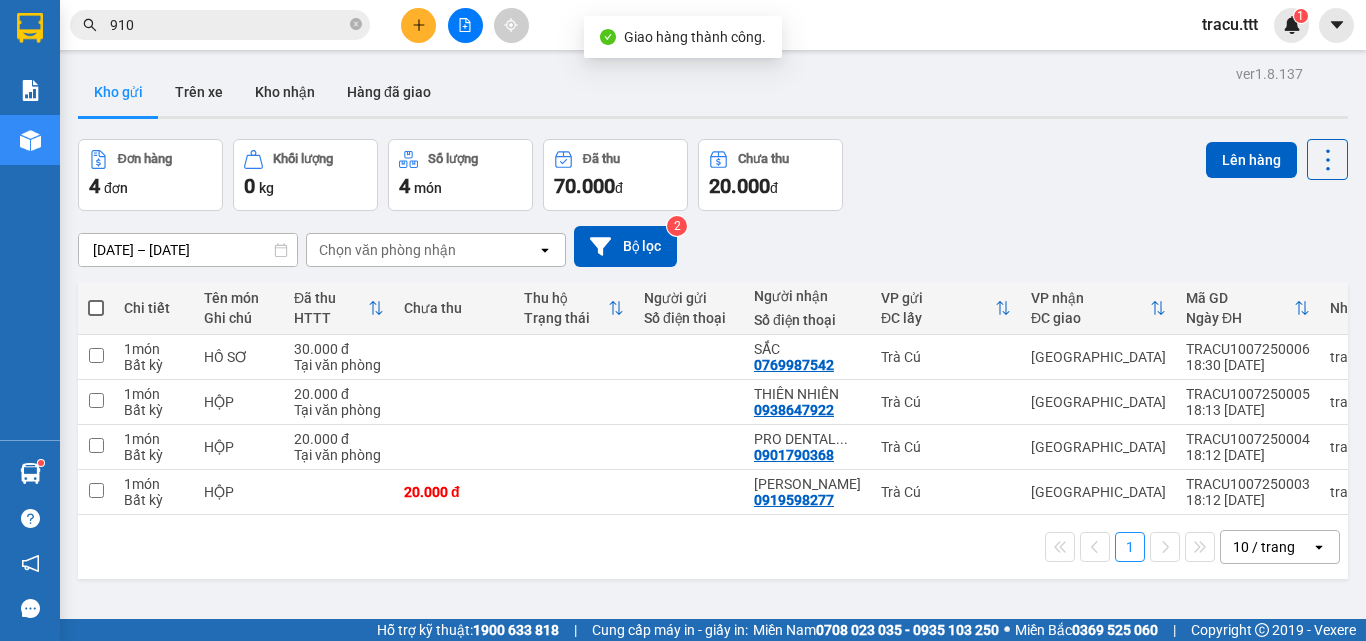 click at bounding box center [418, 25] 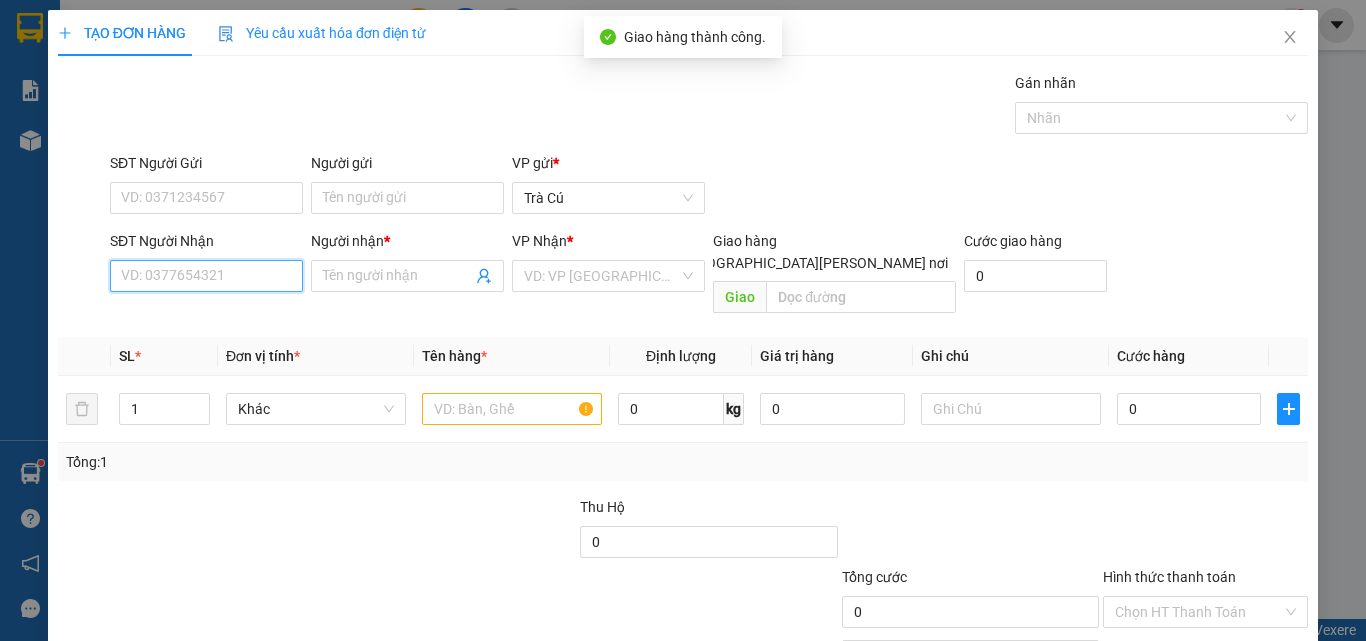 click on "SĐT Người Nhận" at bounding box center (206, 276) 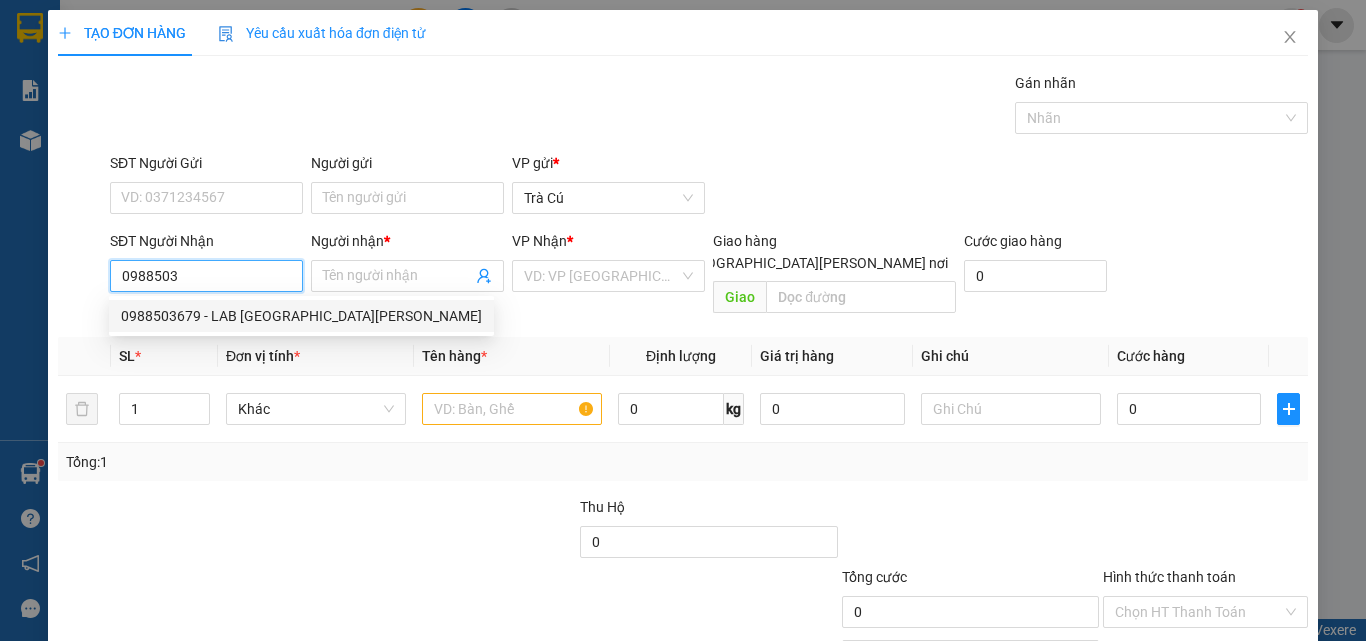 click on "0988503679 - LAB [GEOGRAPHIC_DATA][PERSON_NAME]" at bounding box center (301, 316) 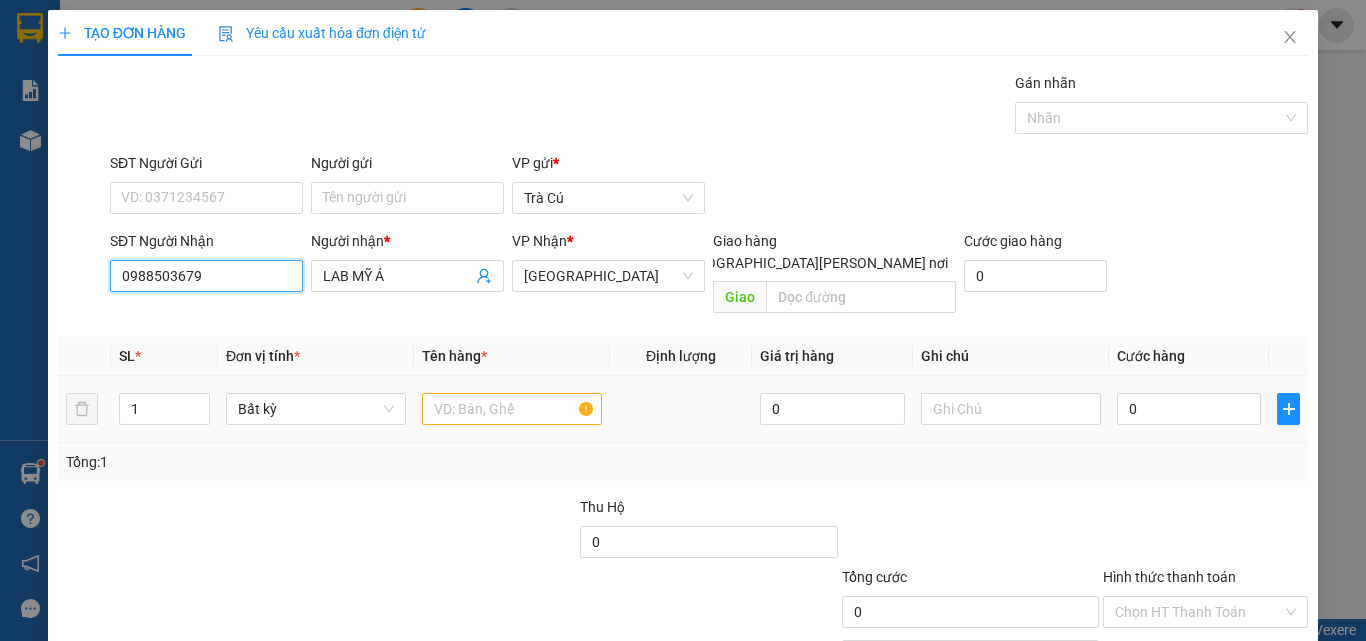 type on "0988503679" 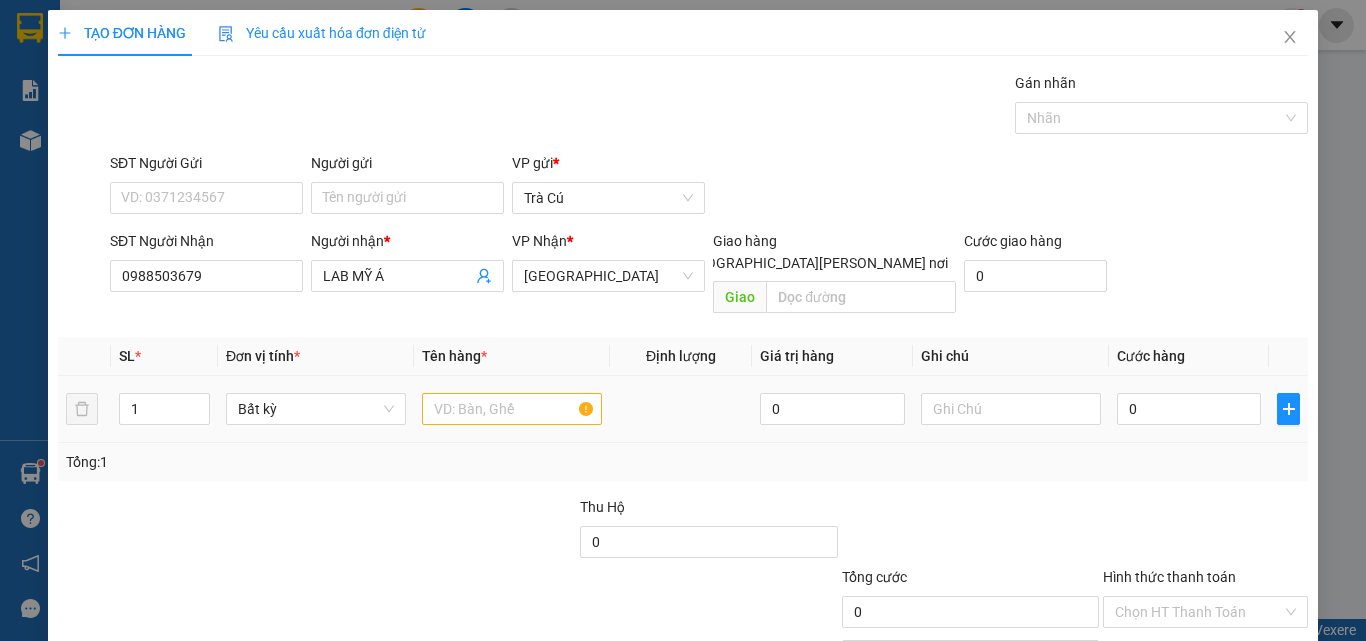 click at bounding box center [512, 409] 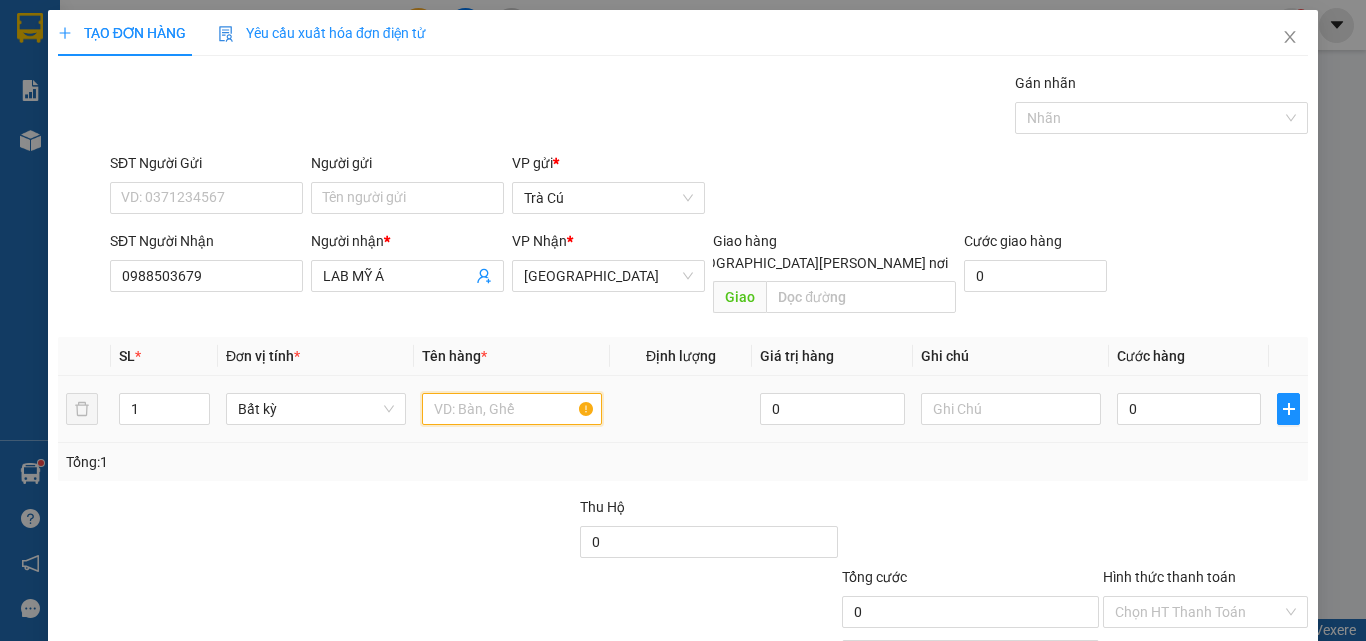 click at bounding box center [512, 409] 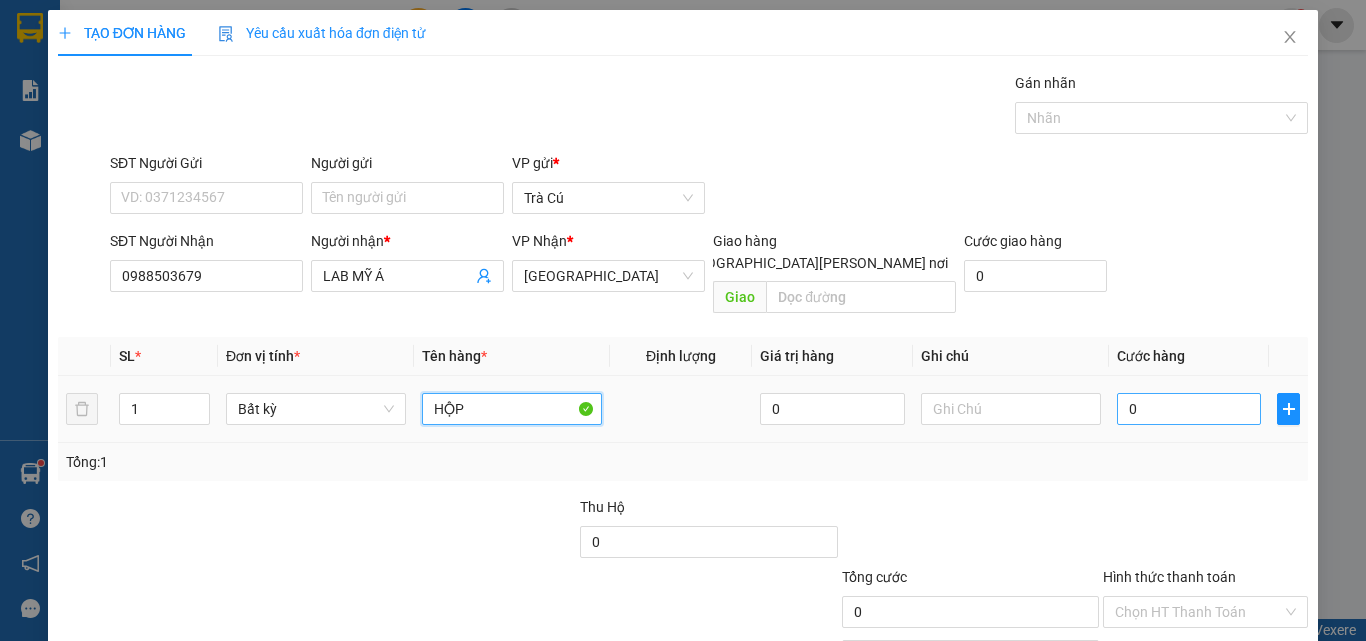 type on "HỘP" 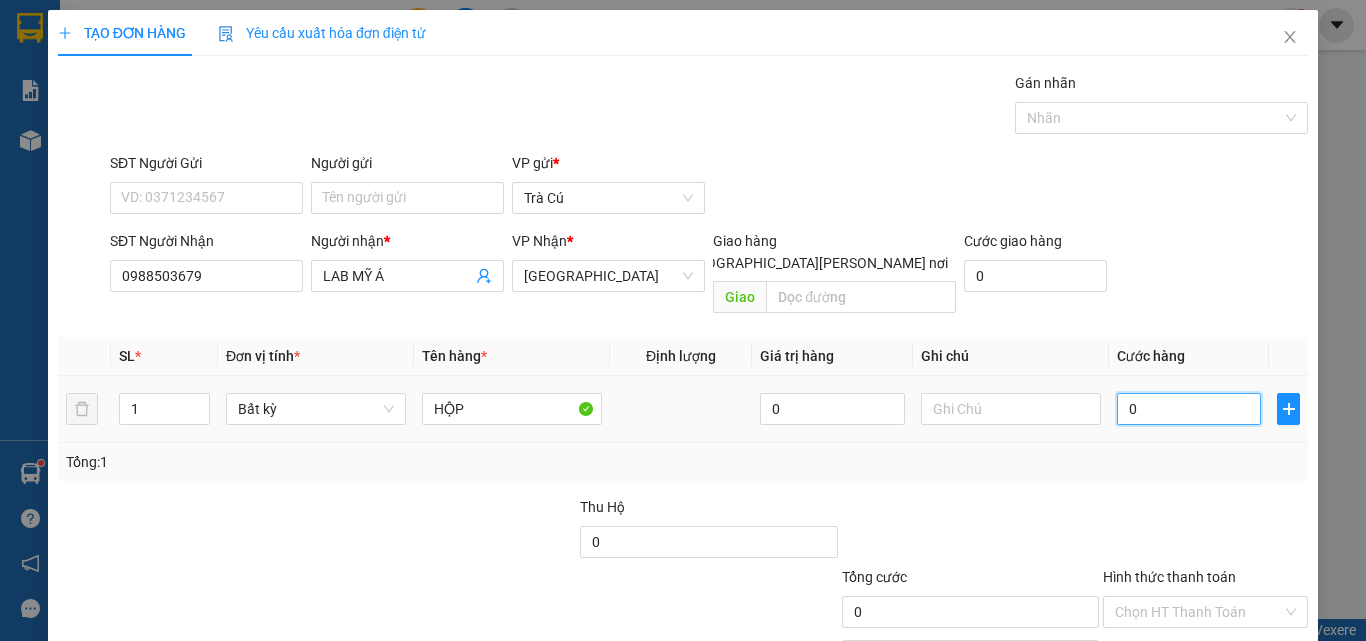 drag, startPoint x: 1157, startPoint y: 389, endPoint x: 1164, endPoint y: 371, distance: 19.313208 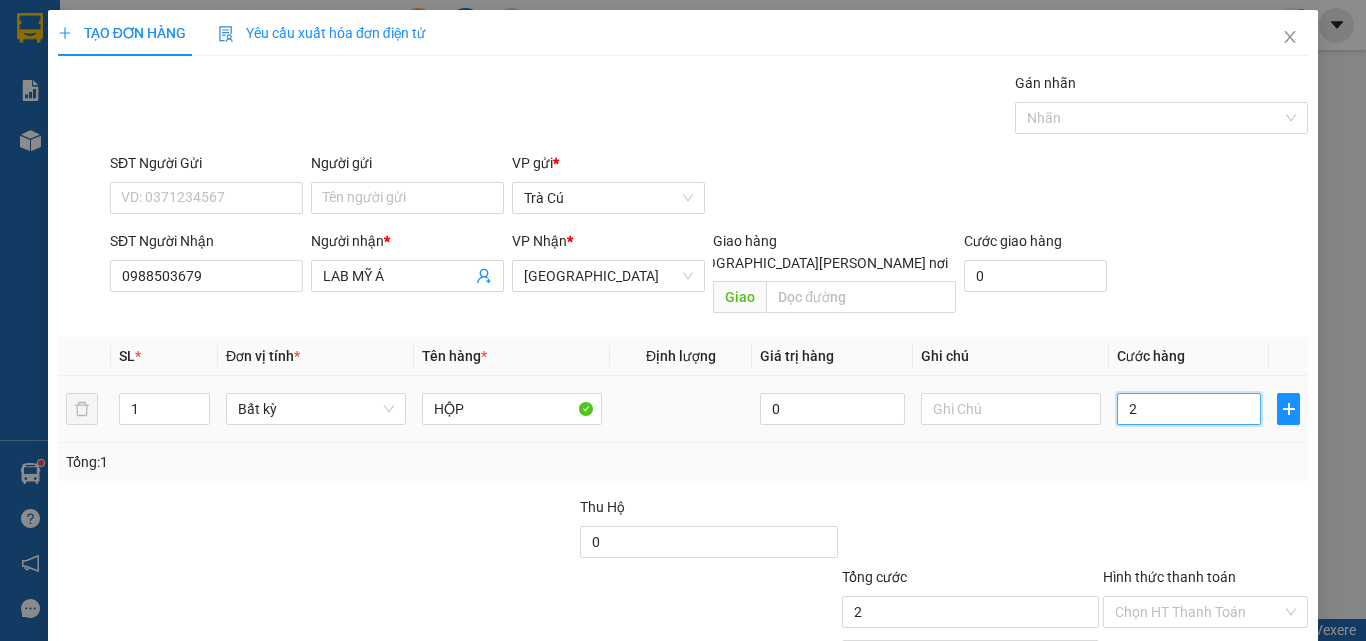 type on "20" 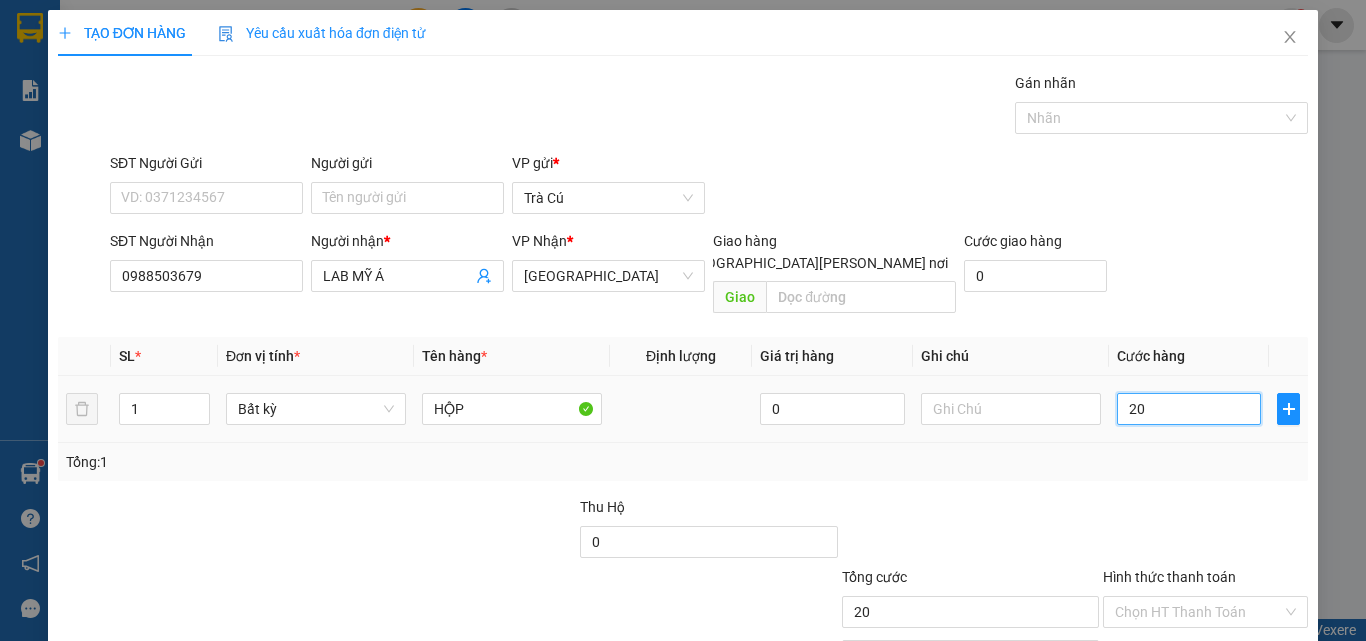 scroll, scrollTop: 99, scrollLeft: 0, axis: vertical 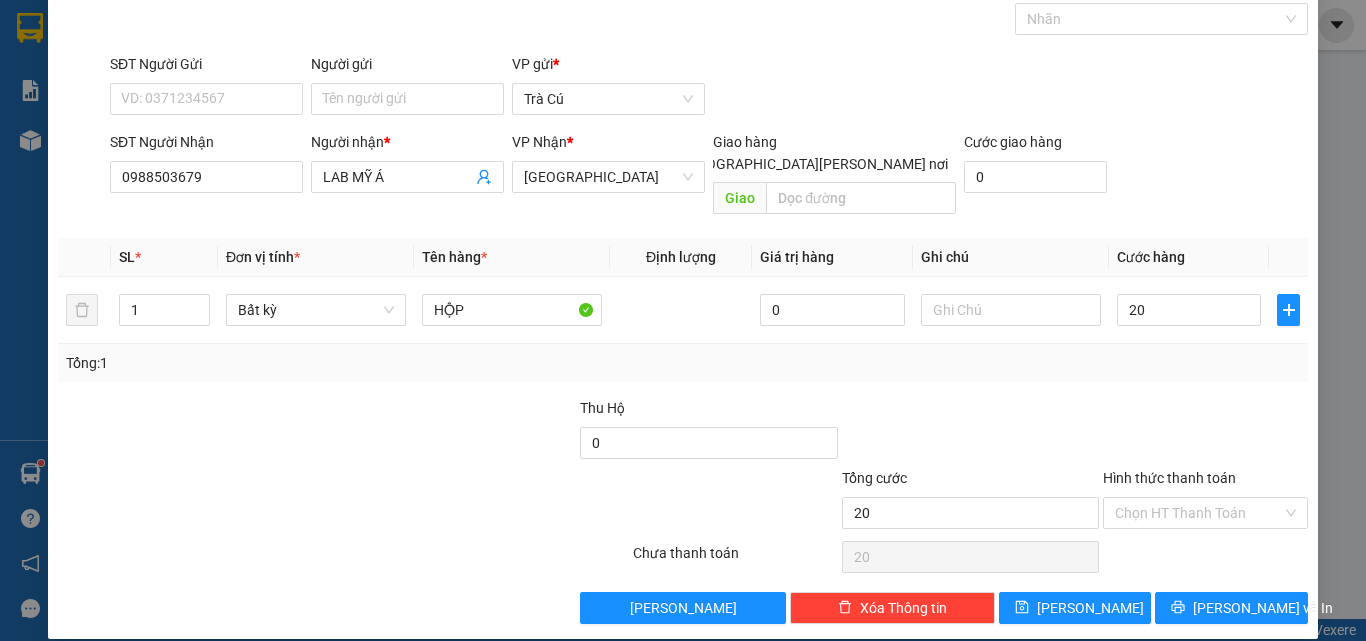 type on "20.000" 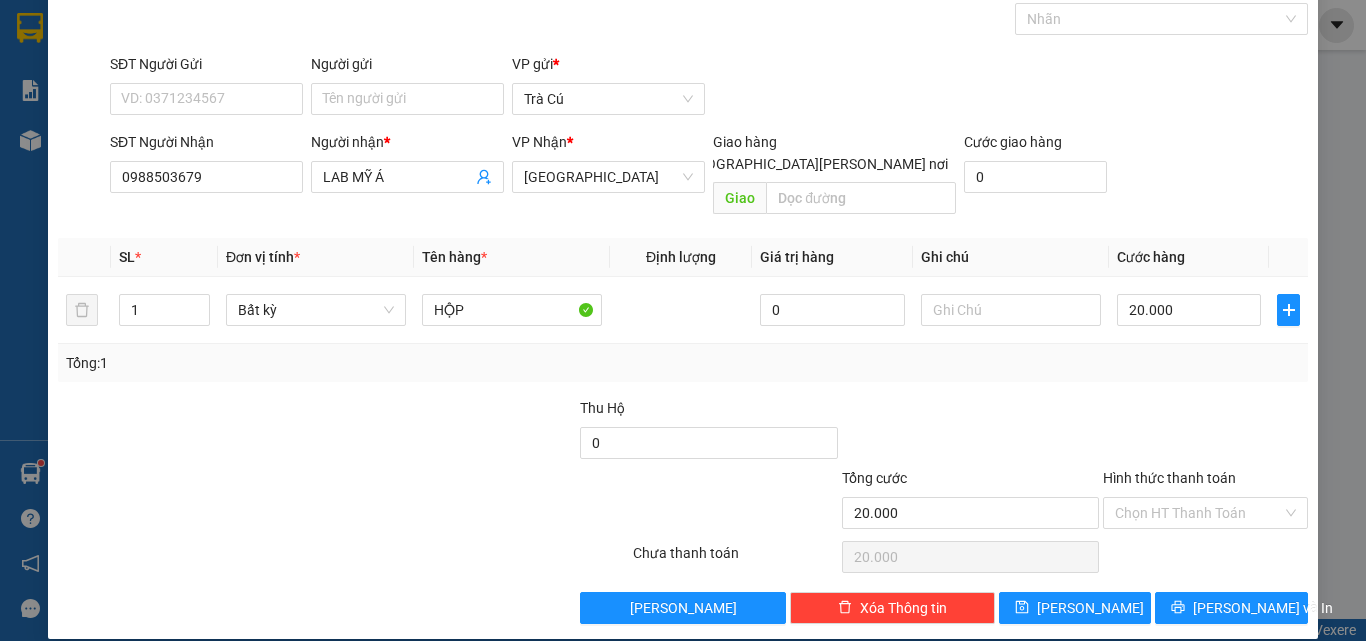 click on "Hình thức thanh toán Chọn HT Thanh Toán" at bounding box center (1205, 502) 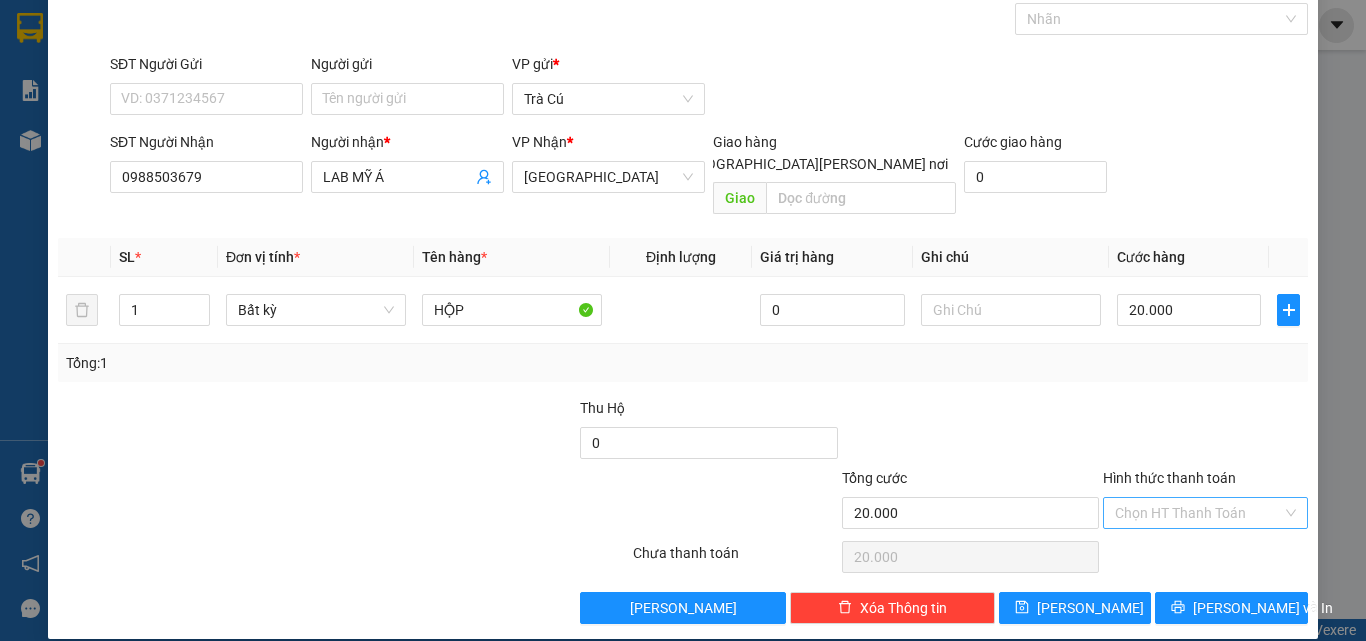 click on "Hình thức thanh toán" at bounding box center [1198, 513] 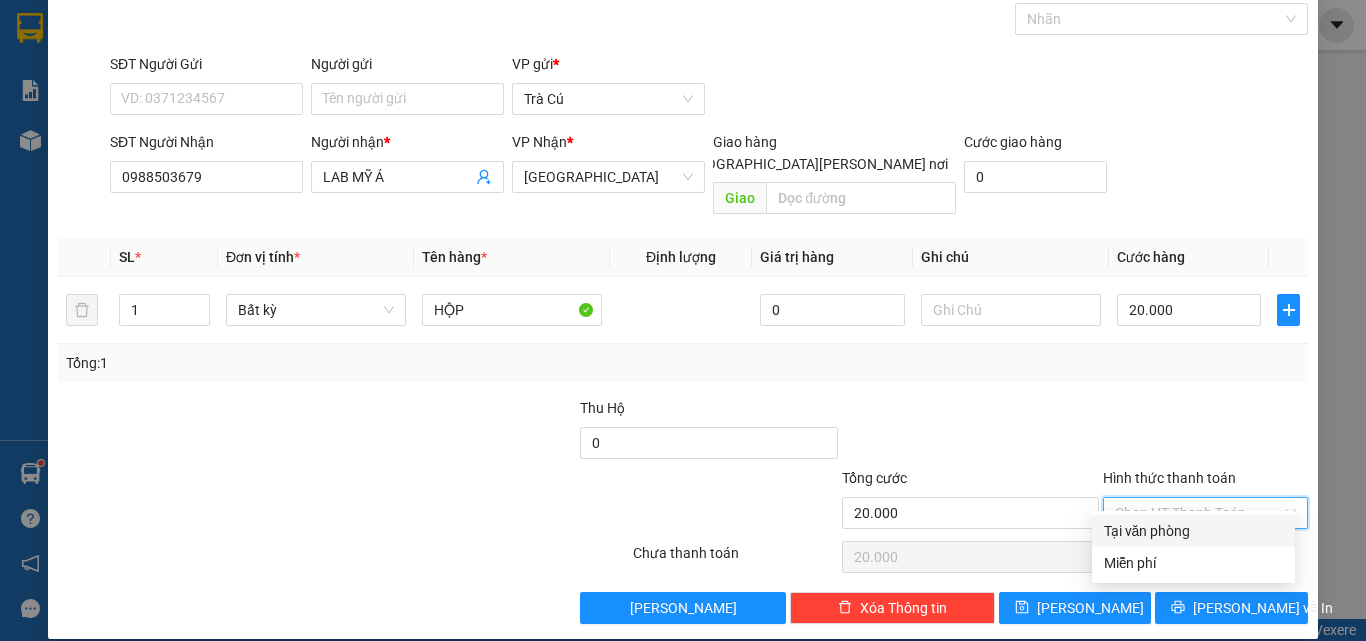 click on "Tại văn phòng" at bounding box center [1193, 531] 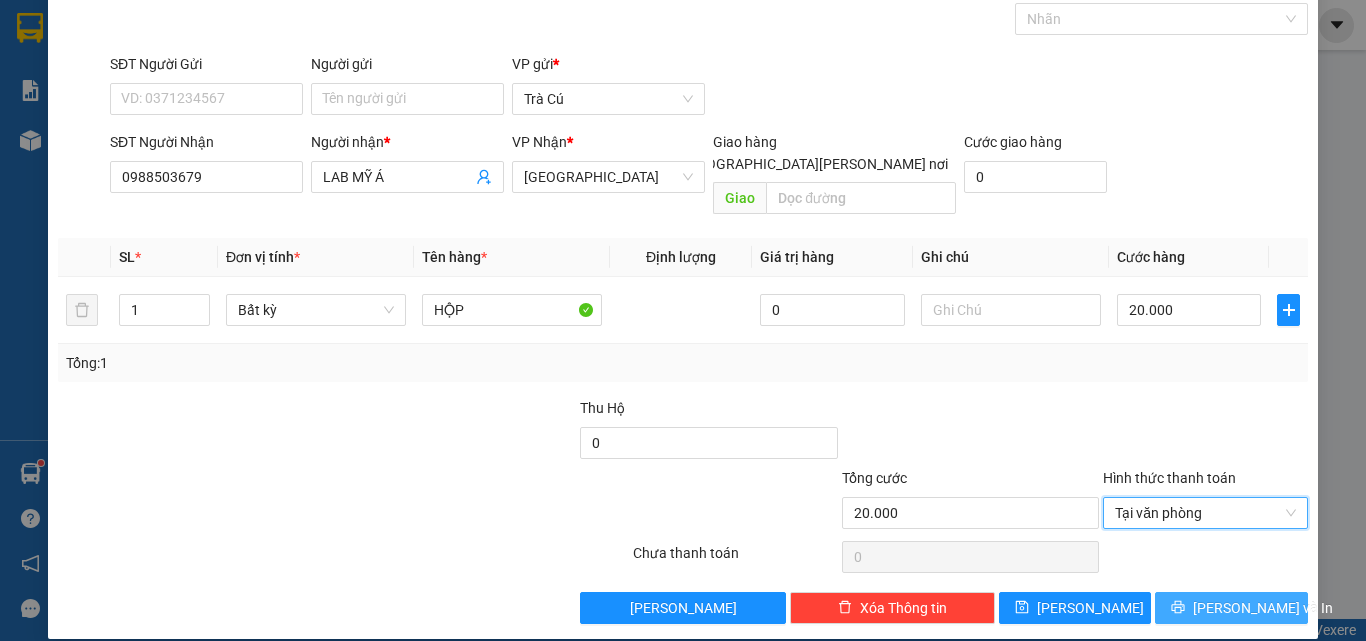 click on "[PERSON_NAME] và In" at bounding box center [1263, 608] 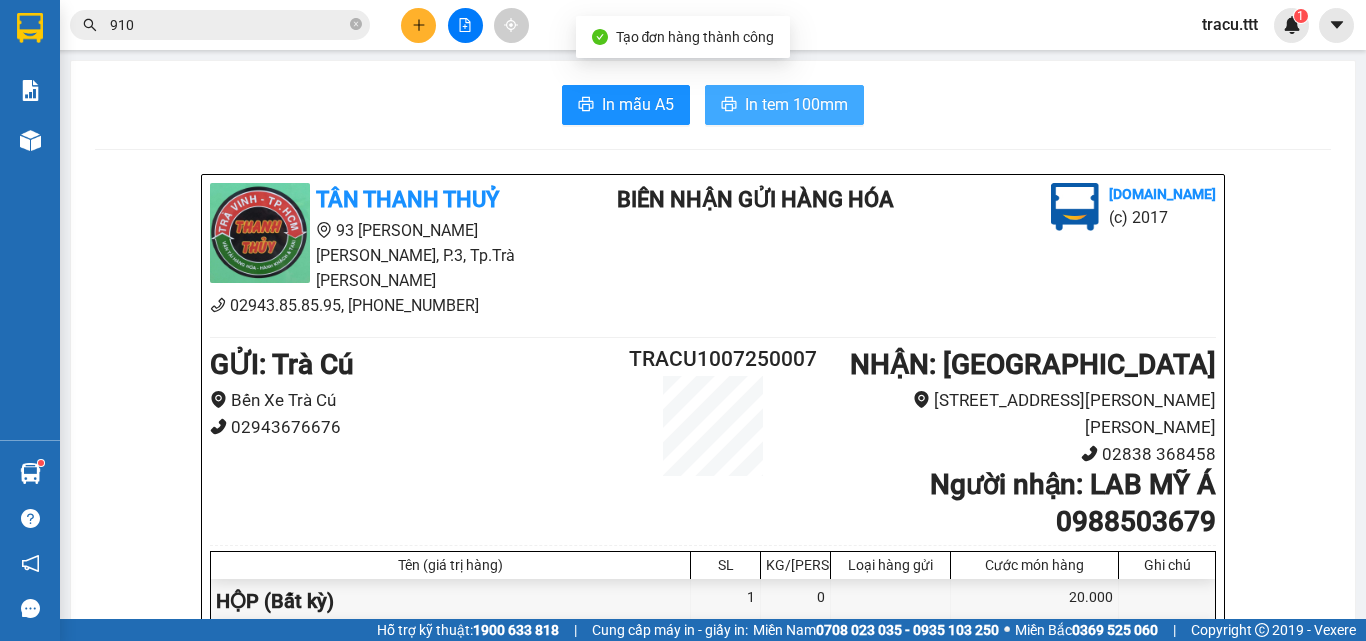 click on "In tem 100mm" at bounding box center [796, 104] 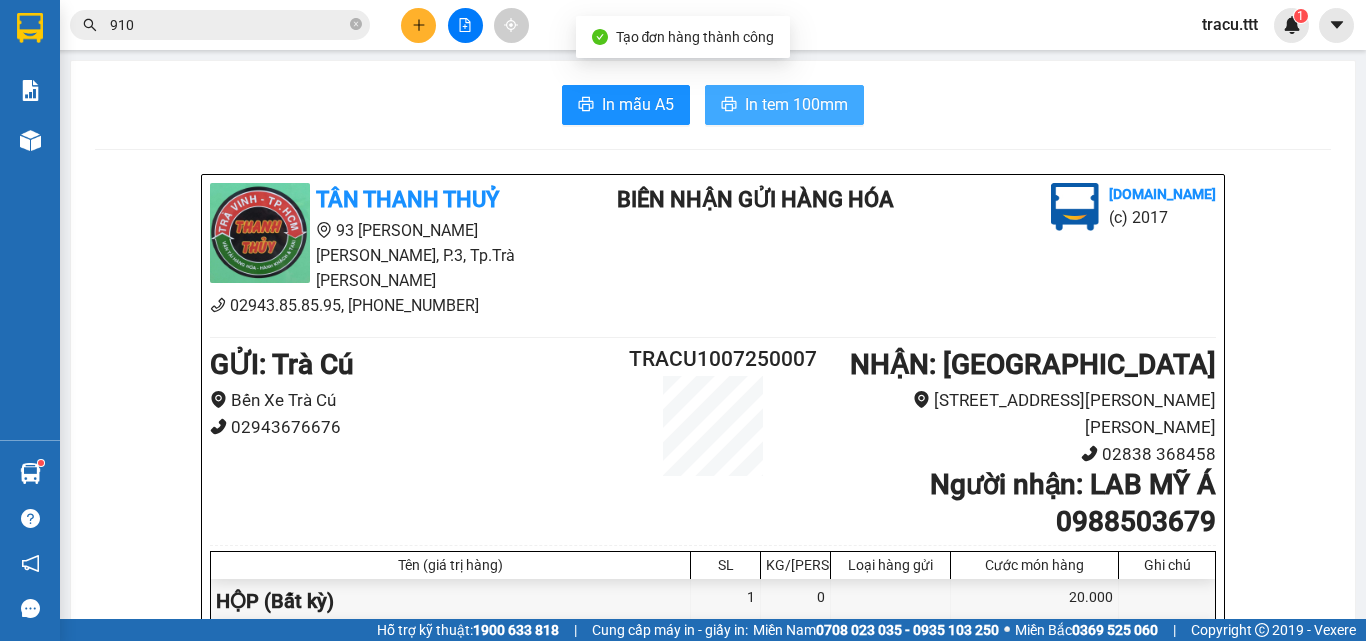 scroll, scrollTop: 0, scrollLeft: 0, axis: both 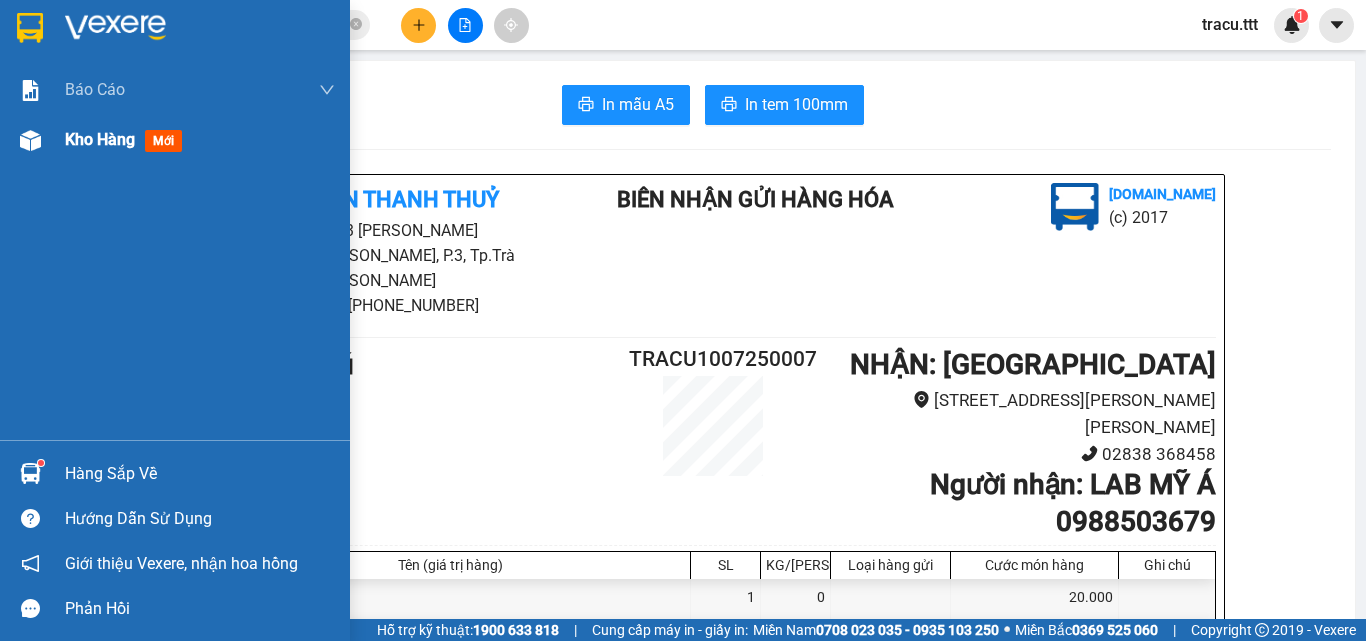 click on "Kho hàng mới" at bounding box center [127, 139] 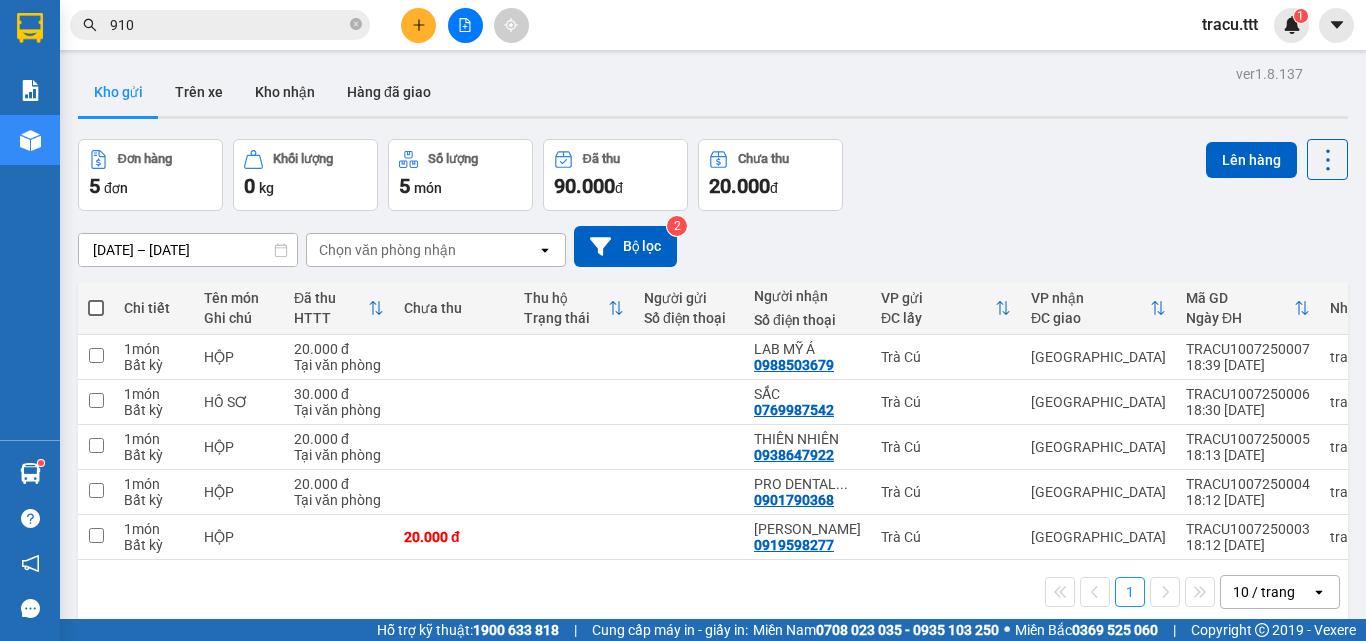 click 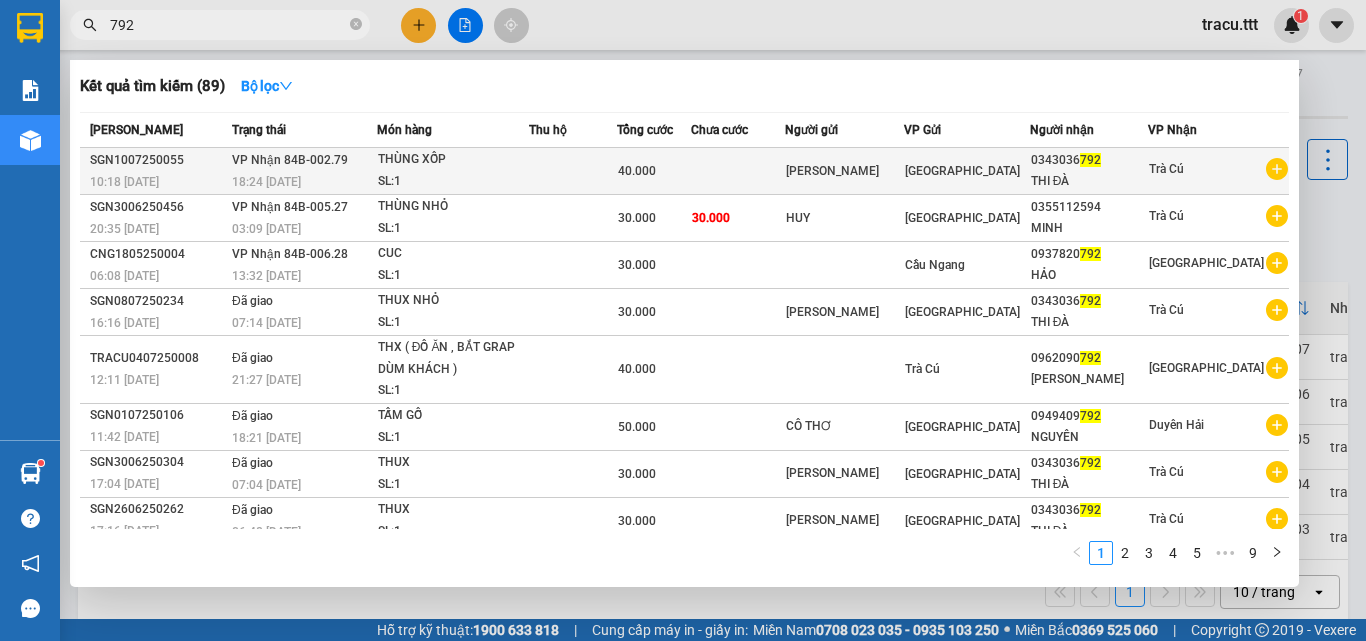 type on "792" 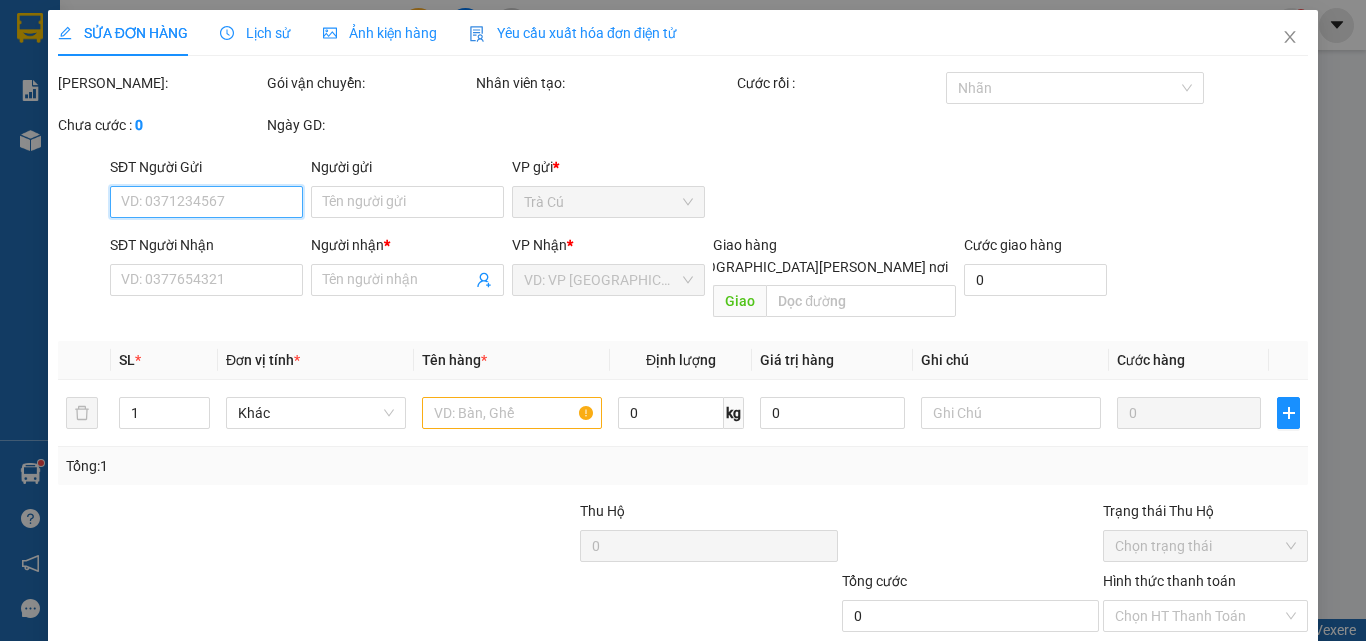 type on "[PERSON_NAME]" 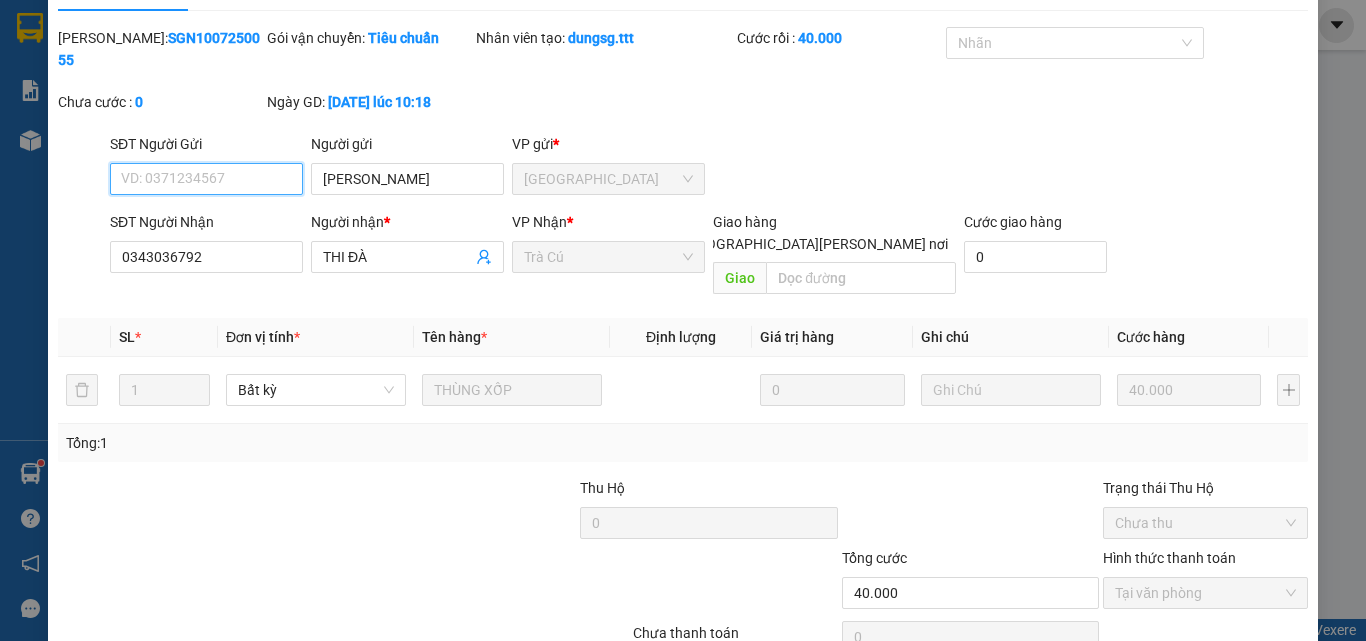 scroll, scrollTop: 103, scrollLeft: 0, axis: vertical 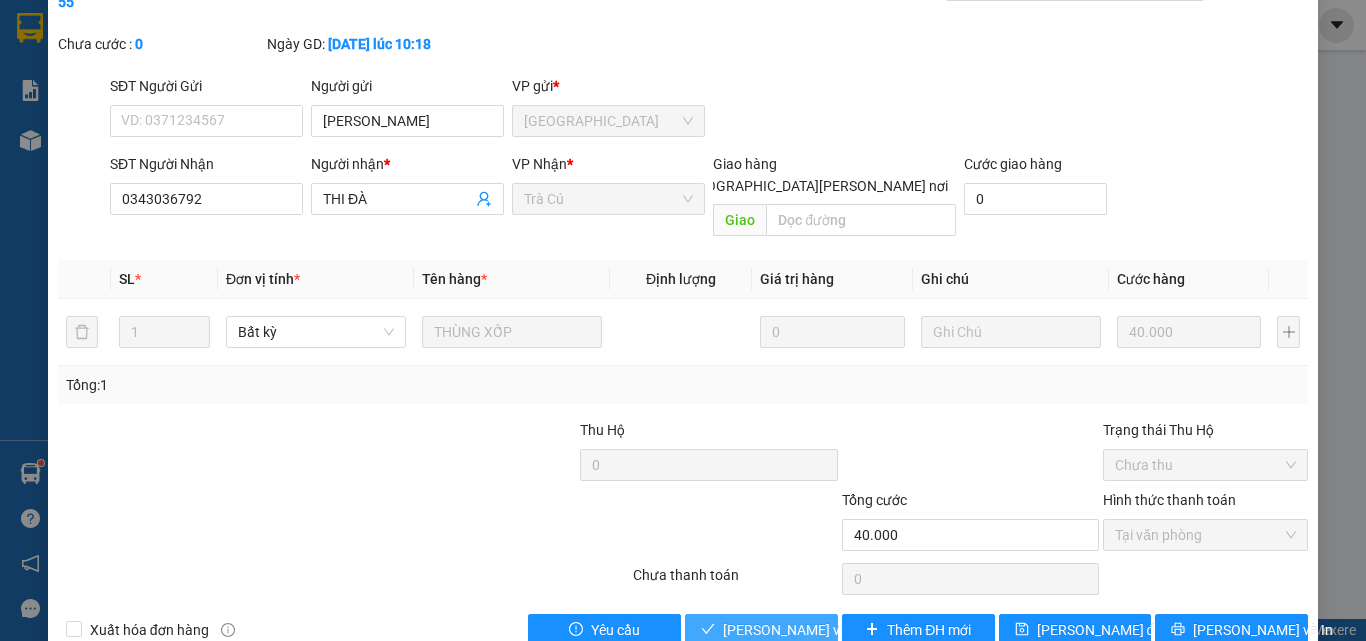 click on "[PERSON_NAME] và [PERSON_NAME] hàng" at bounding box center [761, 630] 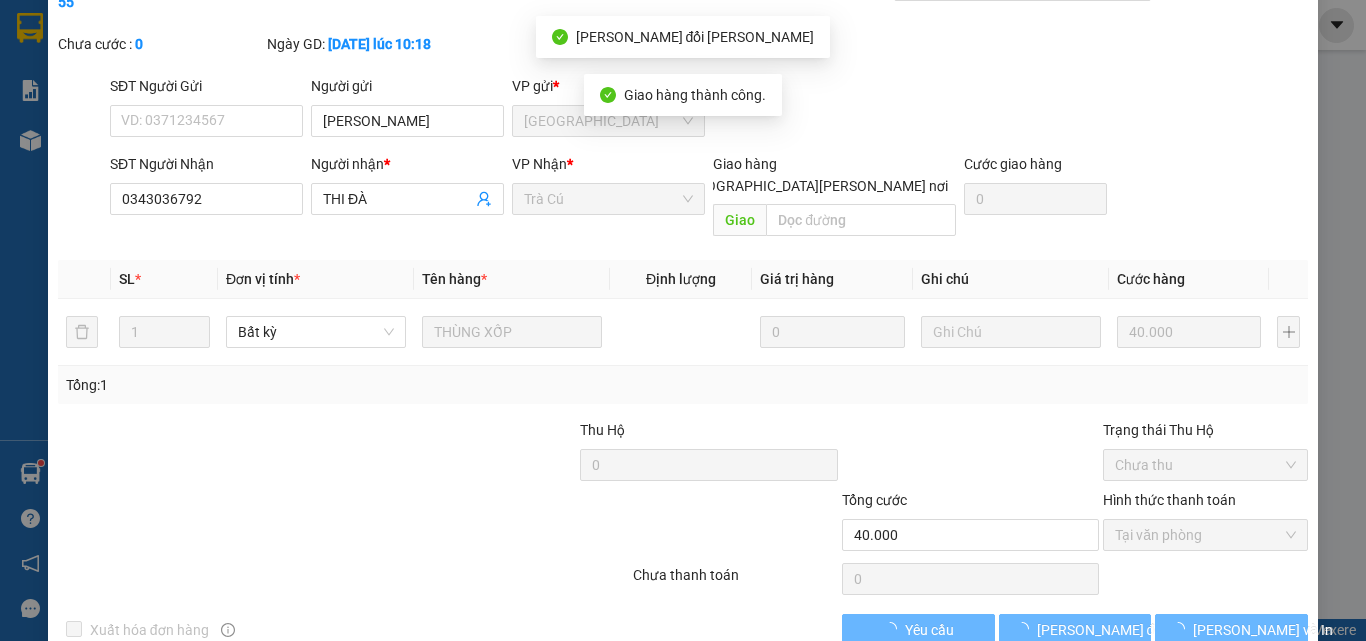 scroll, scrollTop: 0, scrollLeft: 0, axis: both 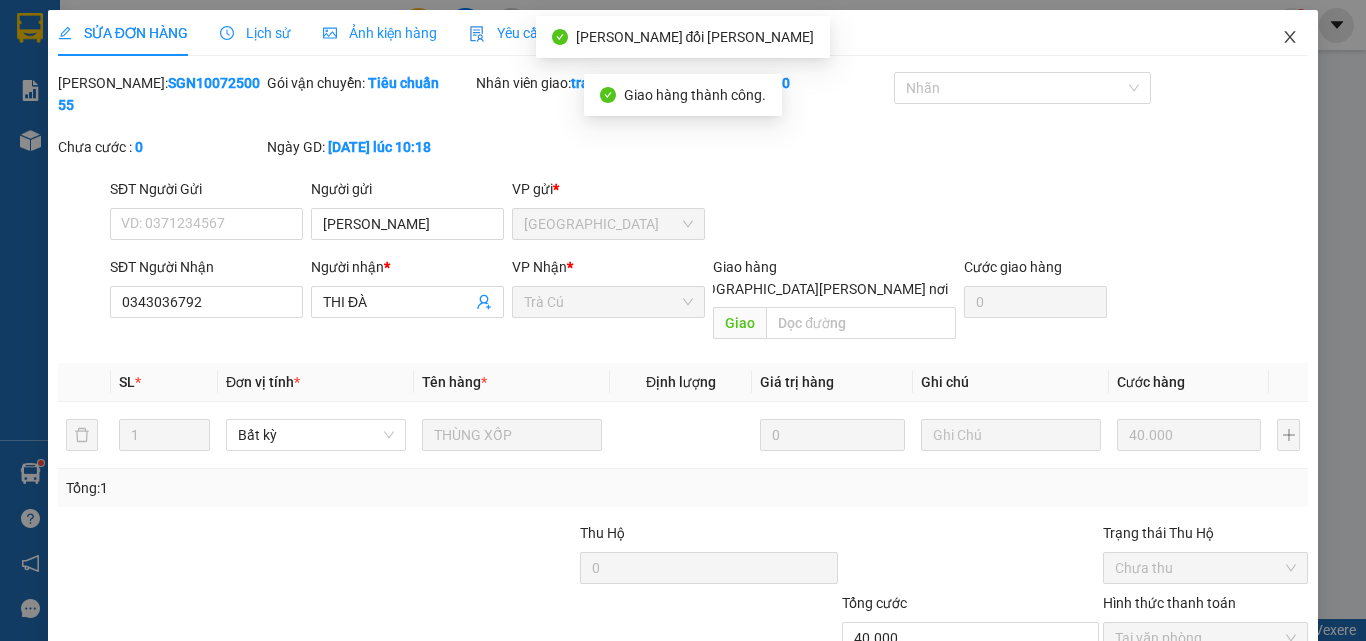 click at bounding box center (1290, 38) 